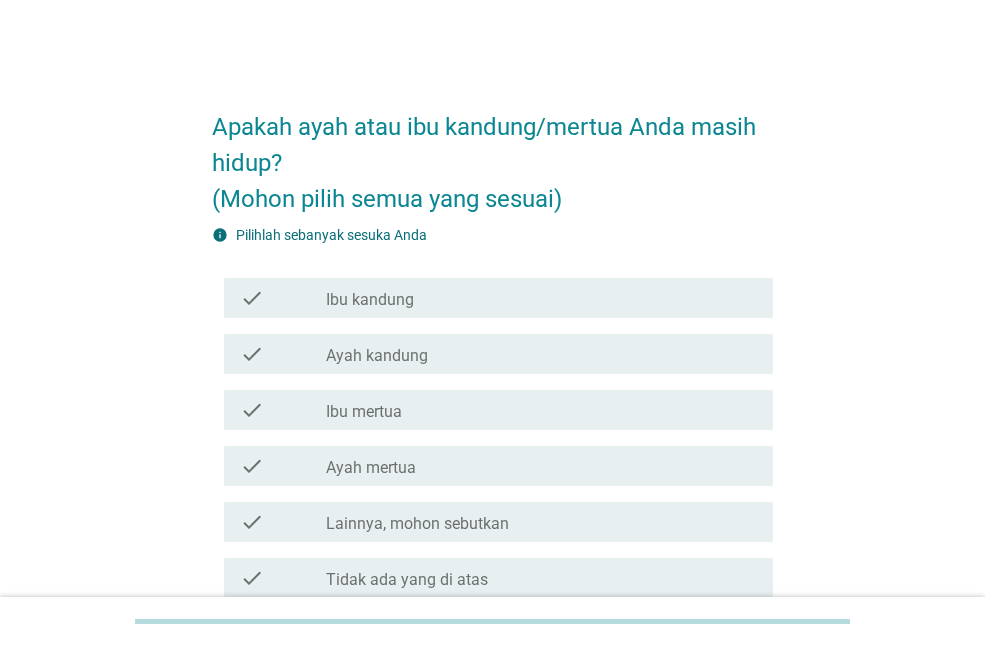 scroll, scrollTop: 0, scrollLeft: 0, axis: both 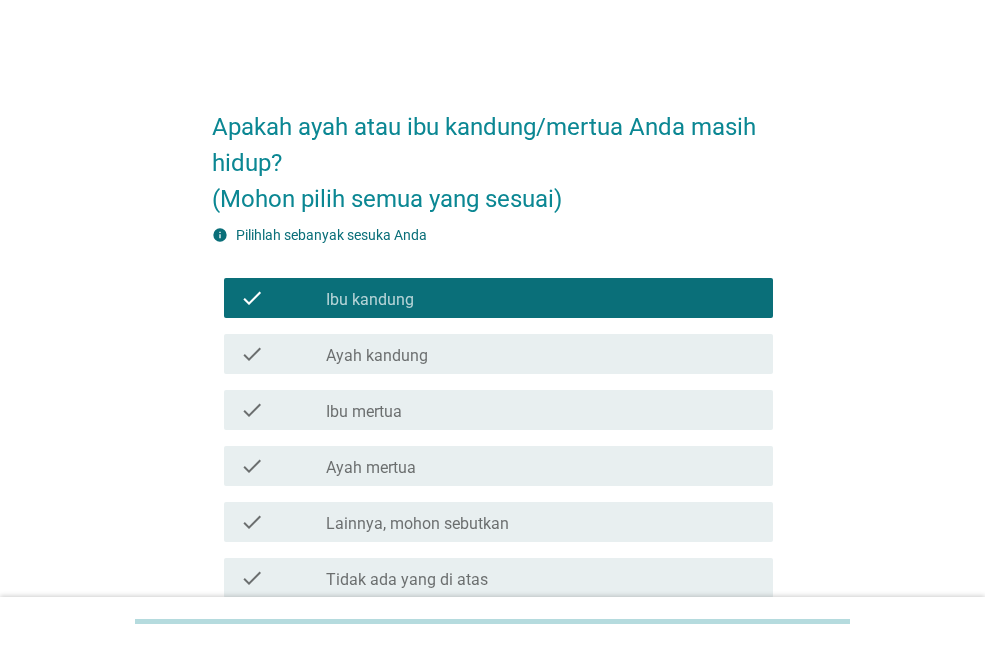 click on "Ayah kandung" at bounding box center (377, 356) 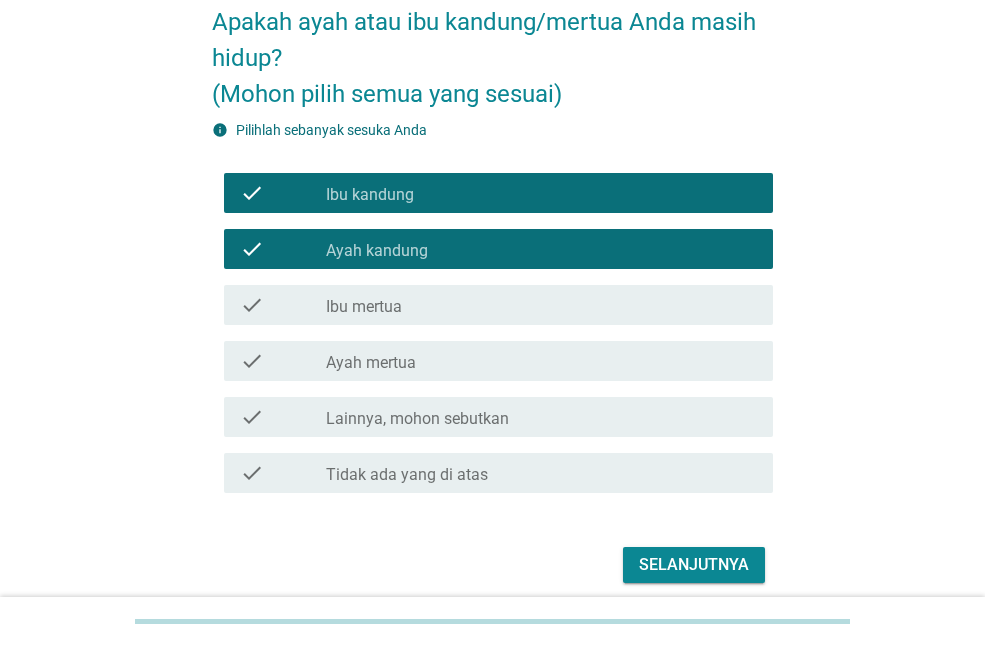 scroll, scrollTop: 106, scrollLeft: 0, axis: vertical 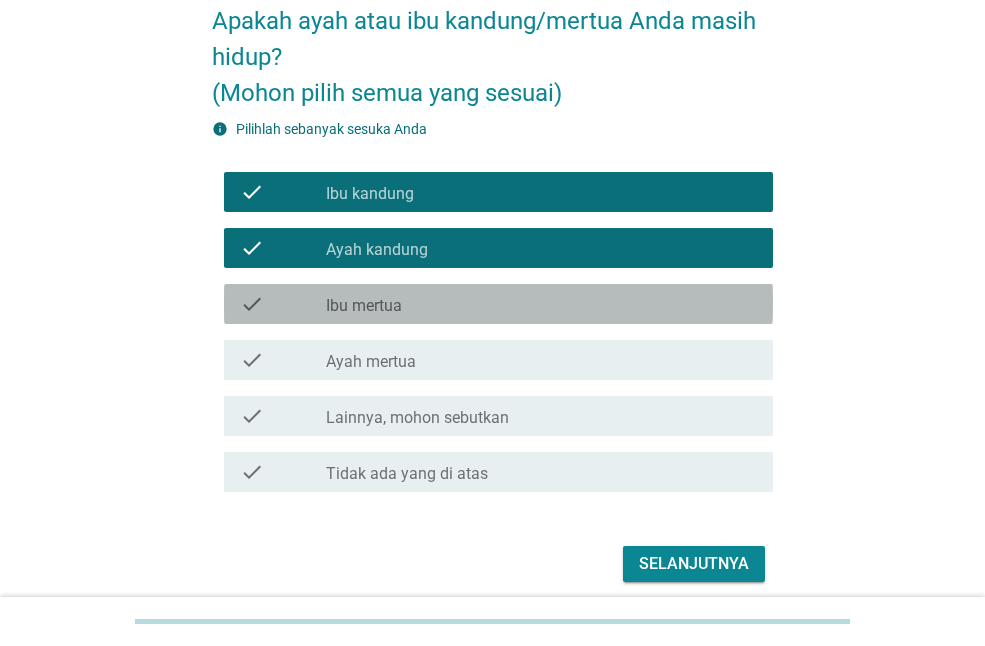 click on "check_box_outline_blank Ibu mertua" at bounding box center (541, 304) 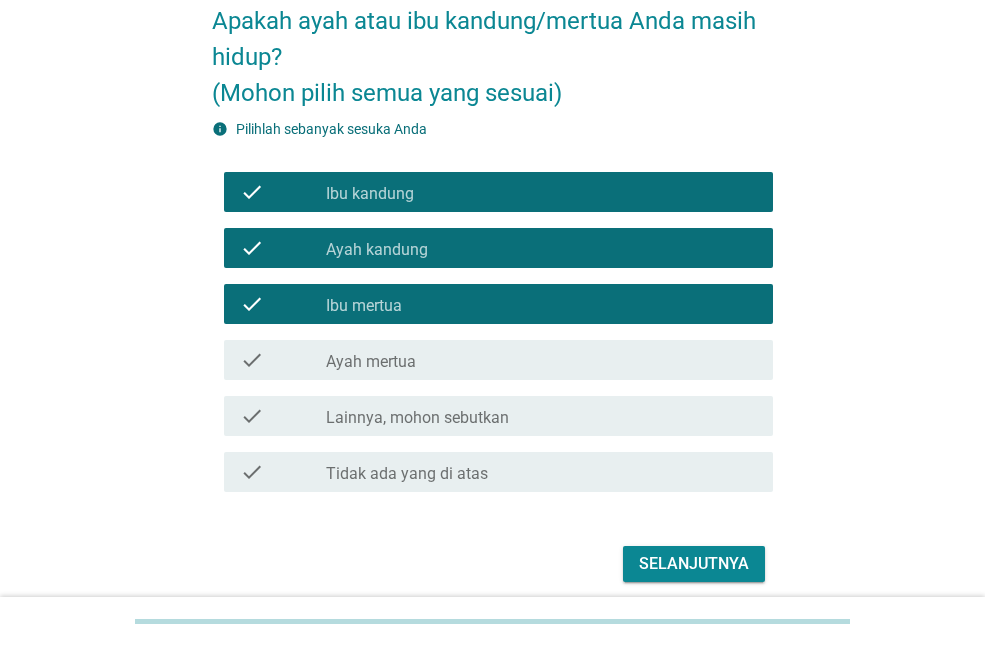 click on "check_box_outline_blank Ayah mertua" at bounding box center (541, 360) 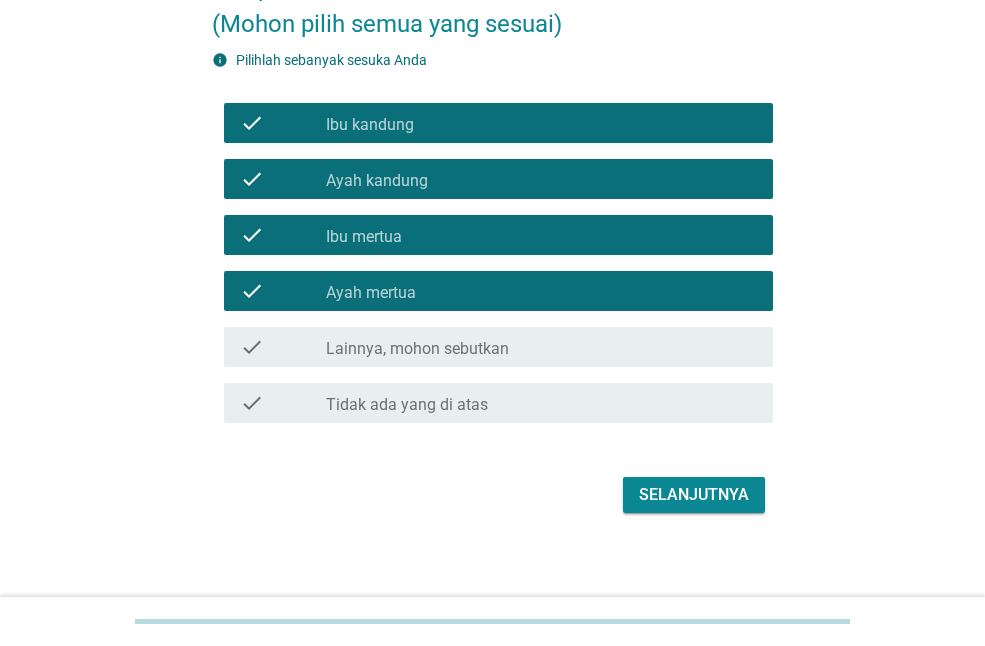 scroll, scrollTop: 176, scrollLeft: 0, axis: vertical 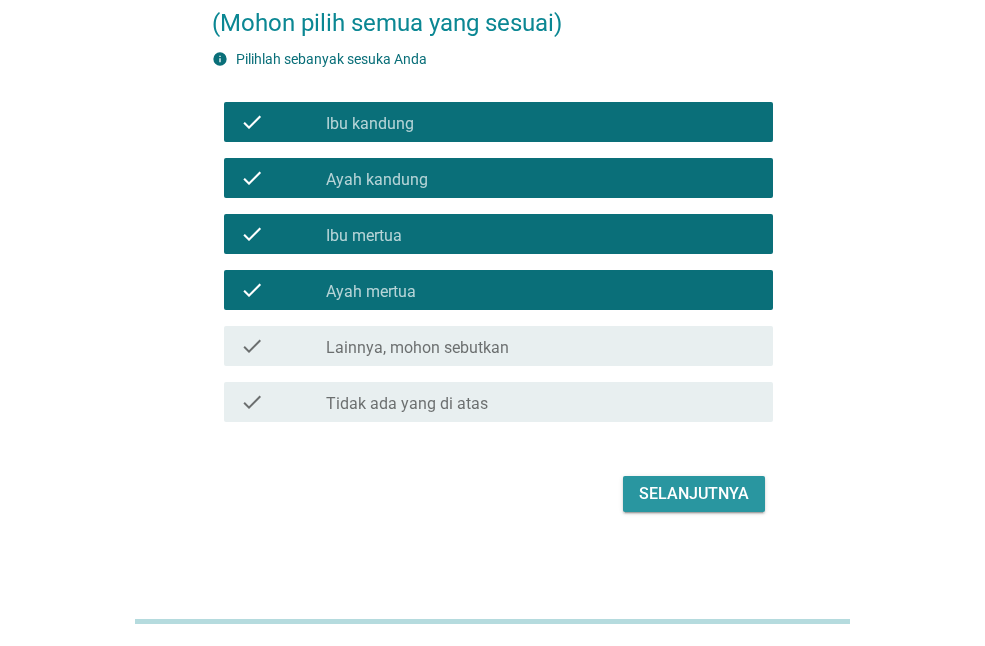click on "Selanjutnya" at bounding box center [694, 494] 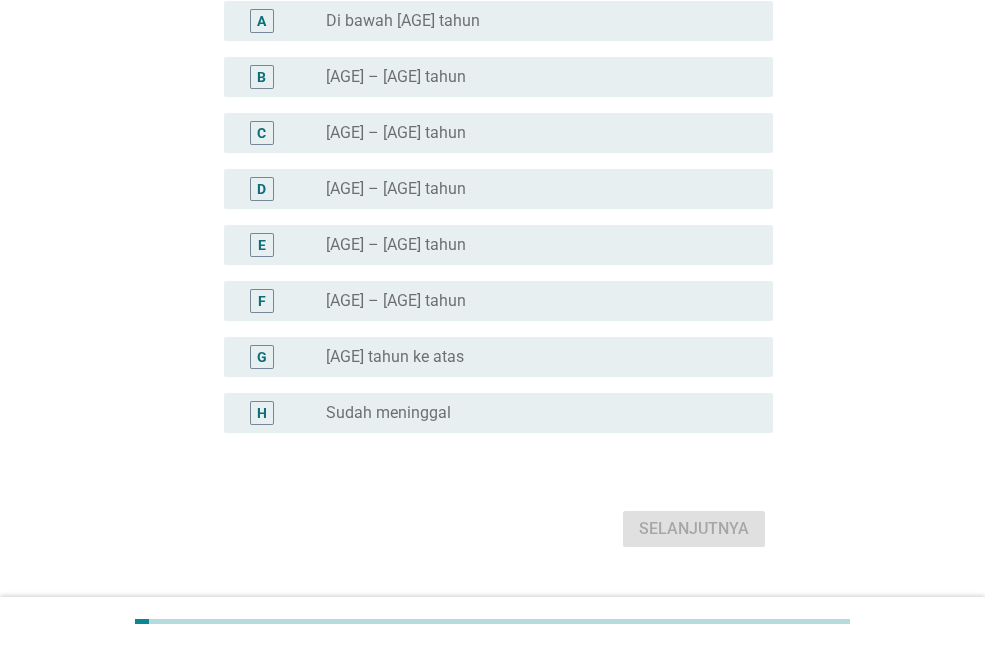 scroll, scrollTop: 0, scrollLeft: 0, axis: both 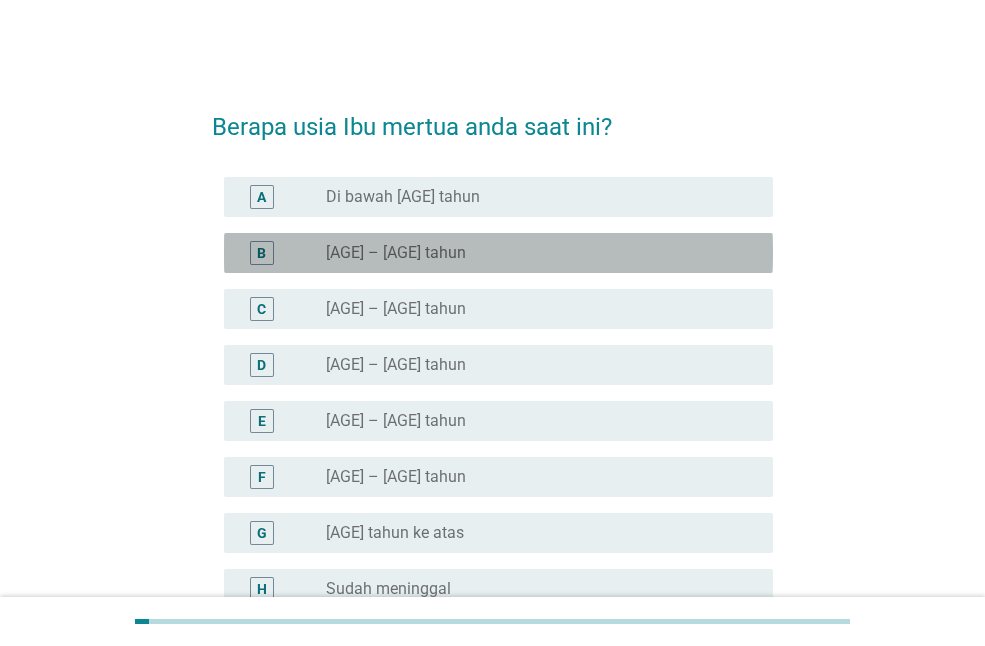 click on "B" at bounding box center (261, 253) 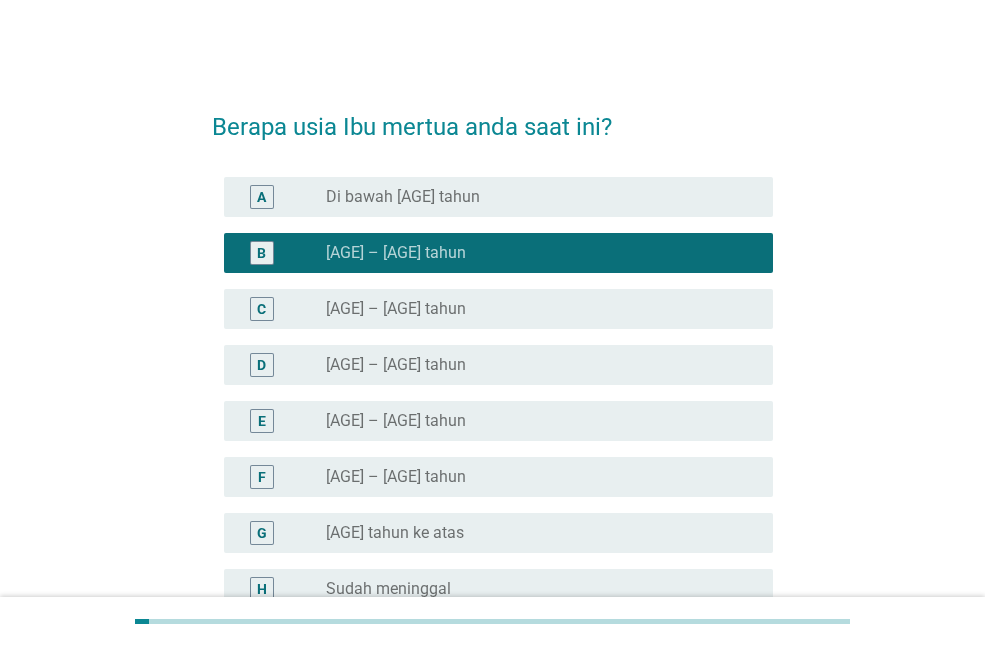 scroll, scrollTop: 220, scrollLeft: 0, axis: vertical 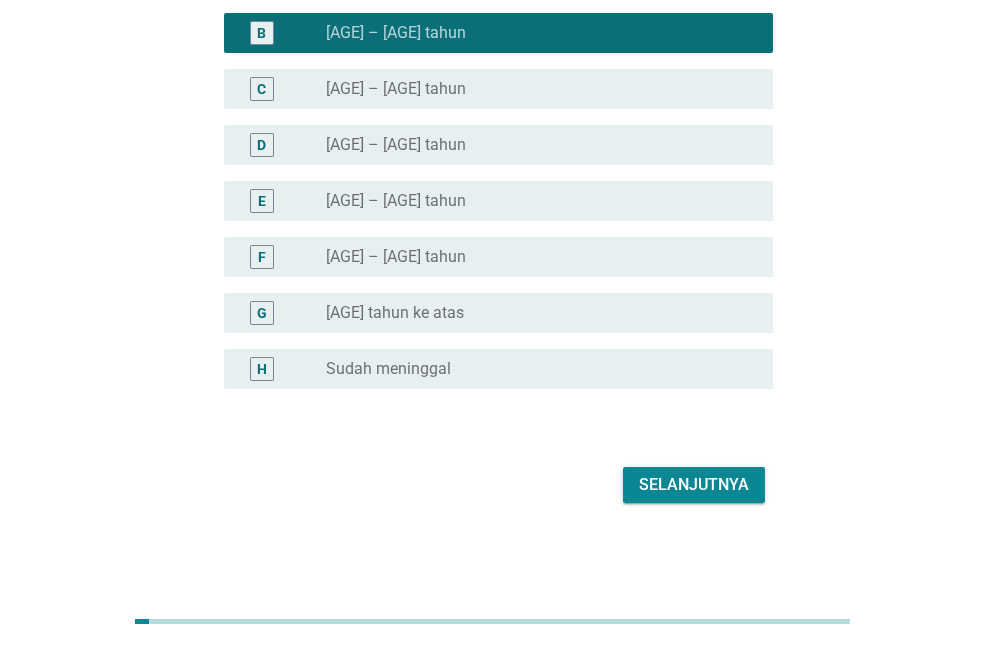 click on "Selanjutnya" at bounding box center [694, 485] 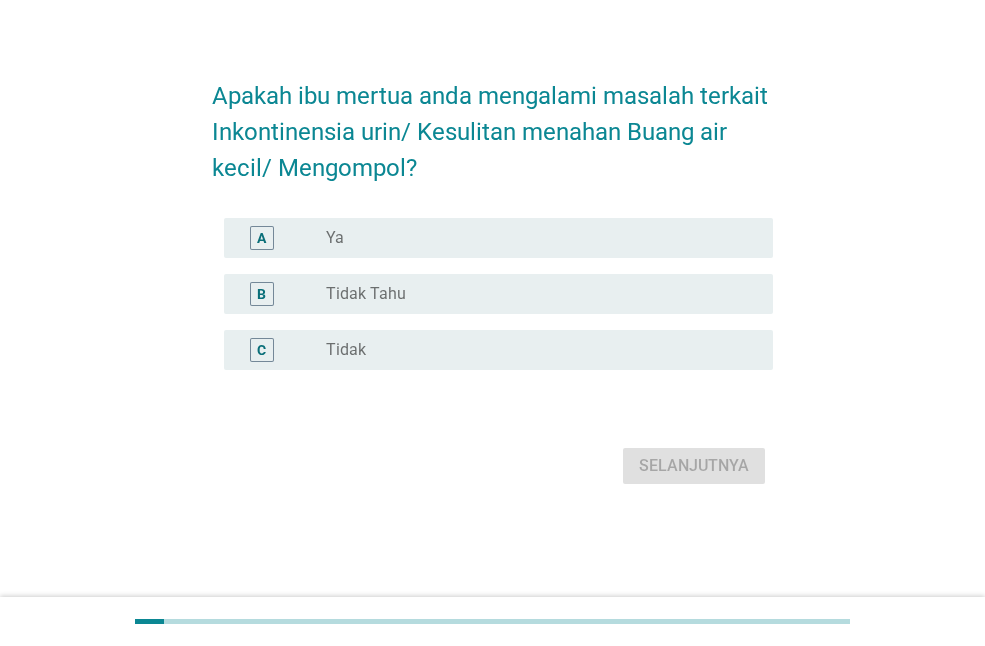 scroll, scrollTop: 0, scrollLeft: 0, axis: both 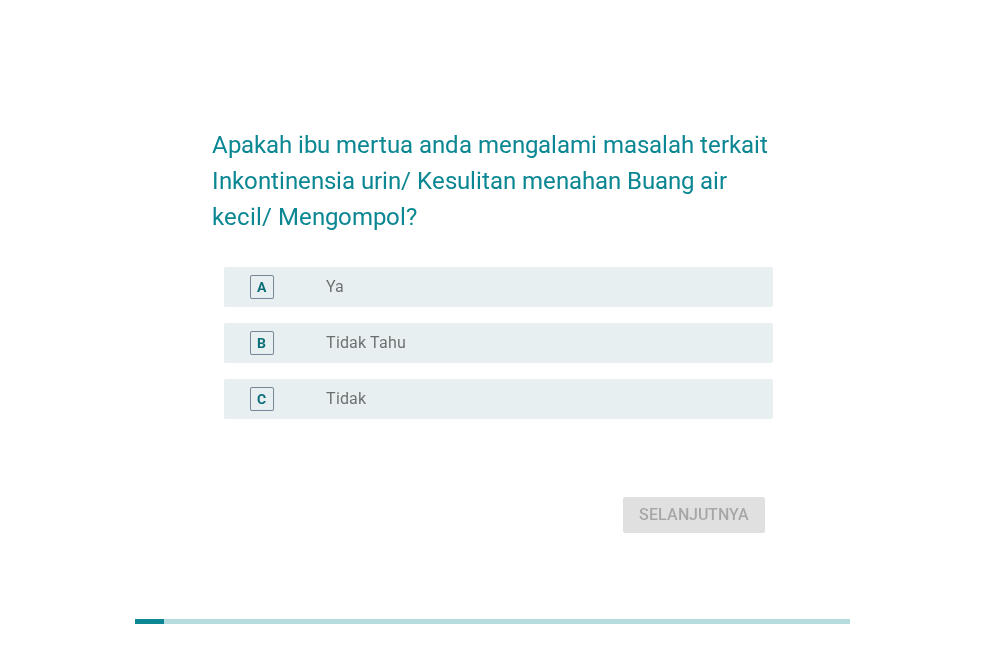 click on "radio_button_unchecked Ya" at bounding box center [533, 287] 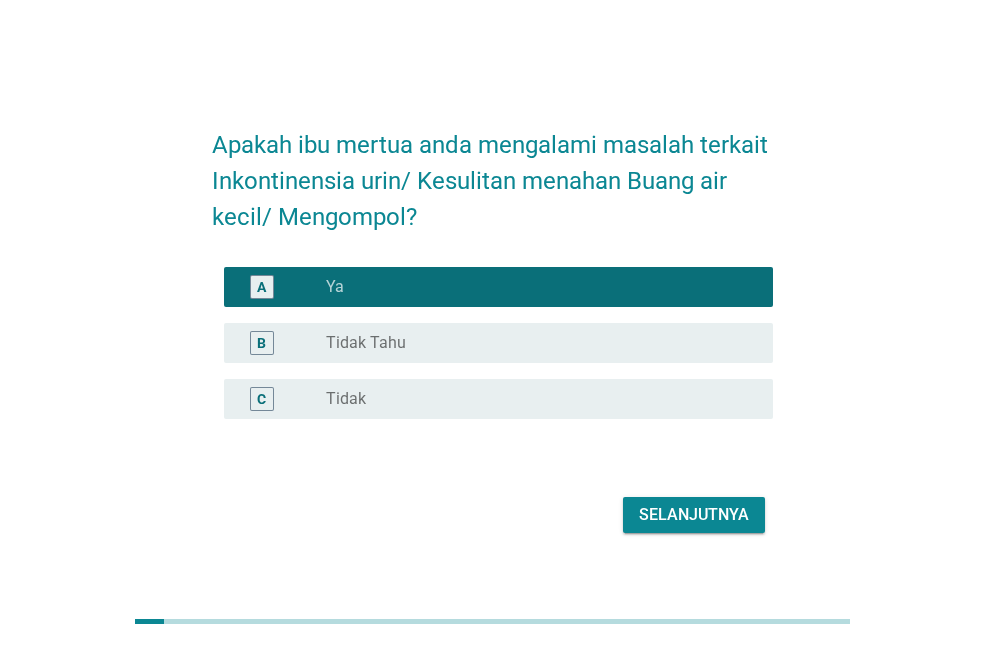 click on "Apakah ibu mertua anda mengalami masalah terkait Inkontinensia urin/ Kesulitan menahan Buang air kecil/ Mengompol?     A     Ya   B     Tidak Tahu   C     Tidak     Selanjutnya" at bounding box center [492, 323] 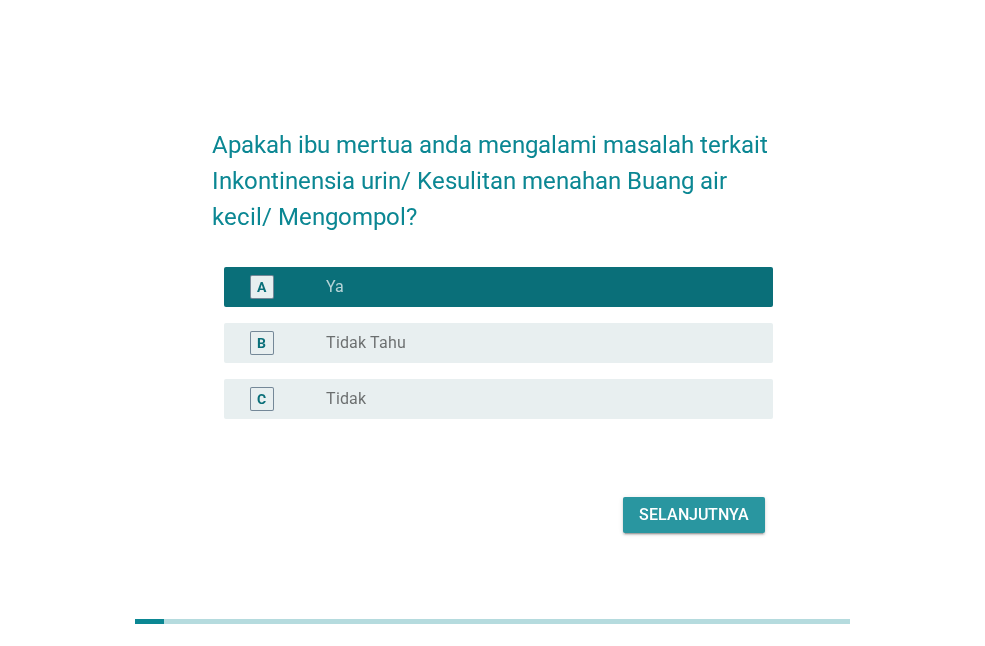 click on "Selanjutnya" at bounding box center [694, 515] 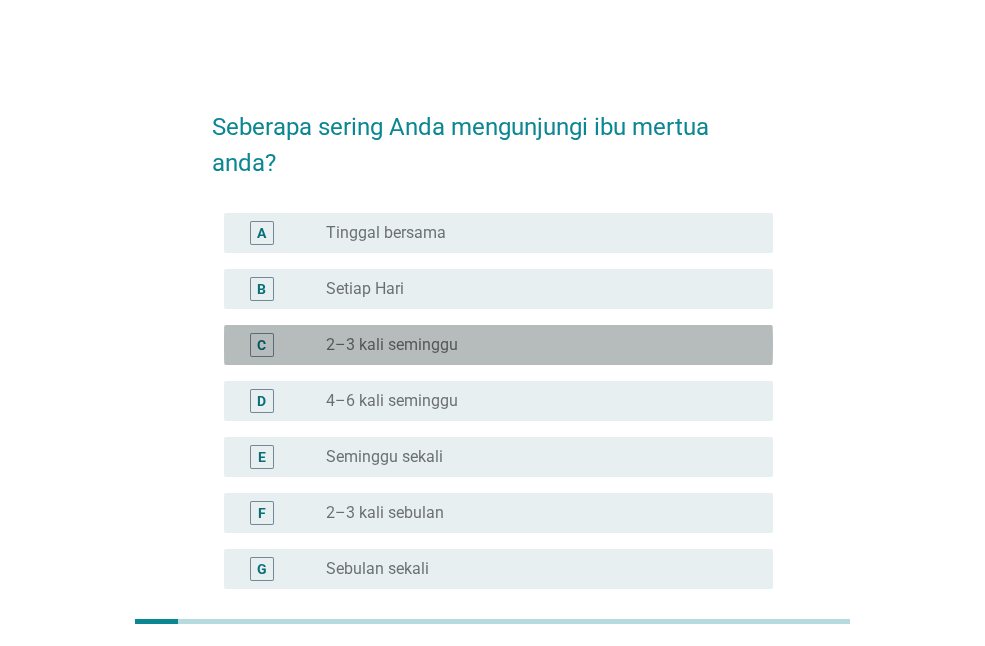 click on "[NUMBER]-[NUMBER] kali seminggu" at bounding box center (533, 345) 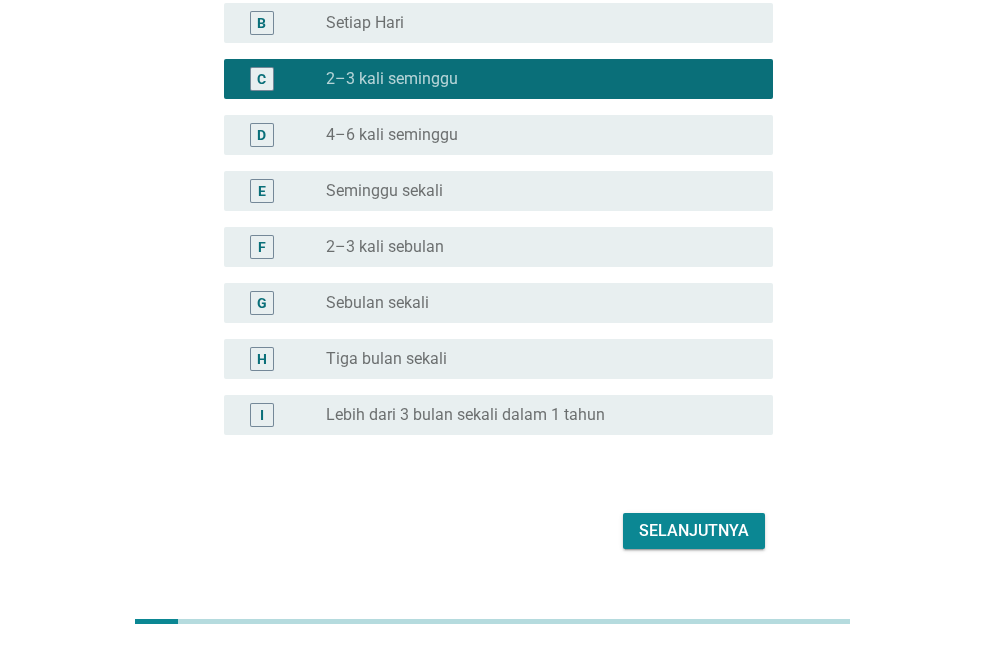 scroll, scrollTop: 312, scrollLeft: 0, axis: vertical 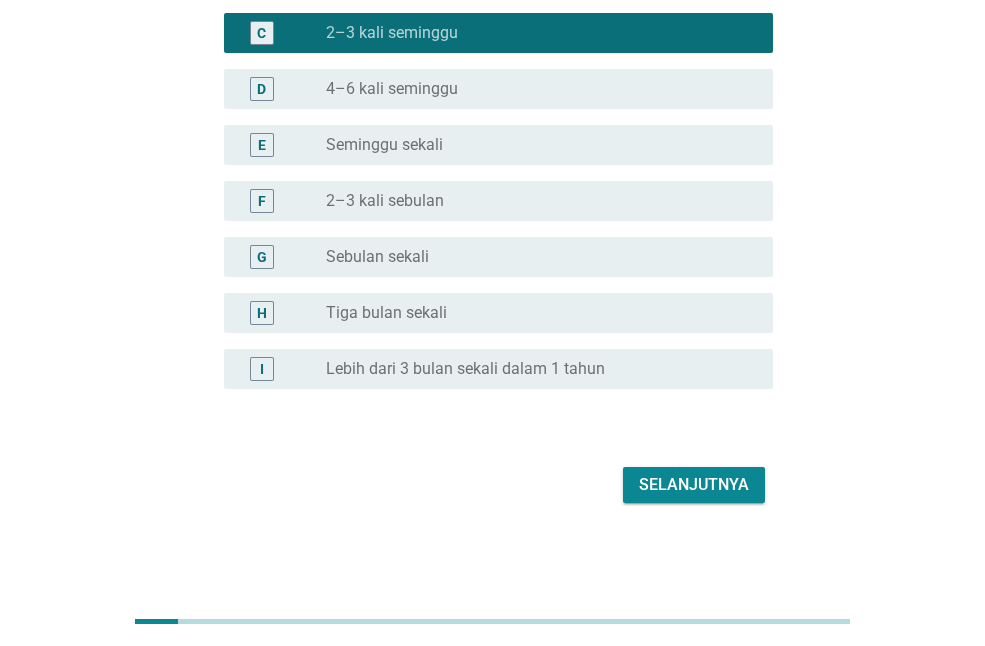 click on "Selanjutnya" at bounding box center (694, 485) 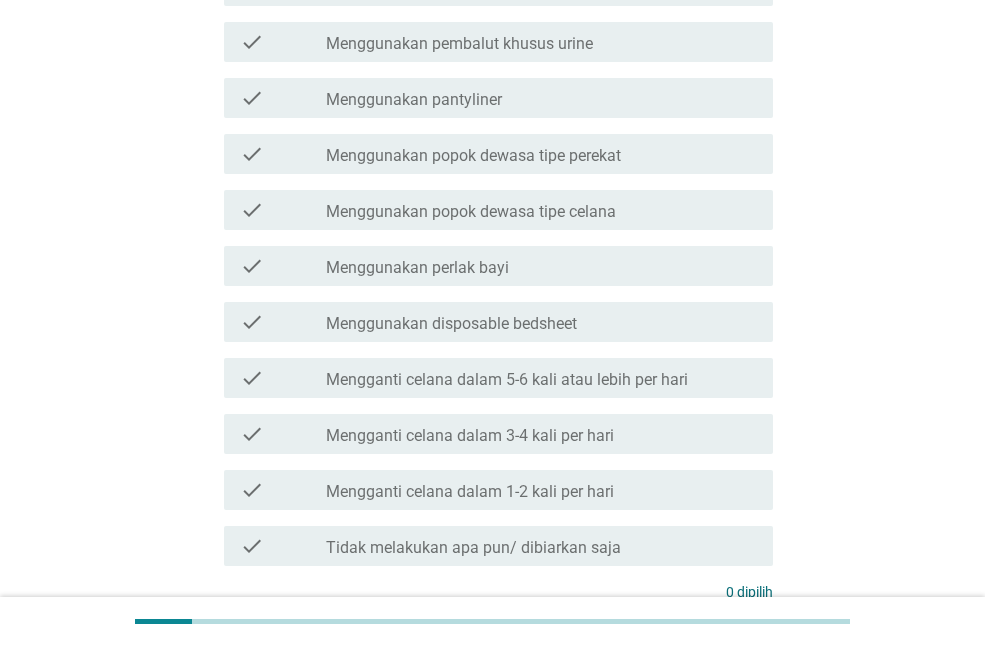 scroll, scrollTop: 0, scrollLeft: 0, axis: both 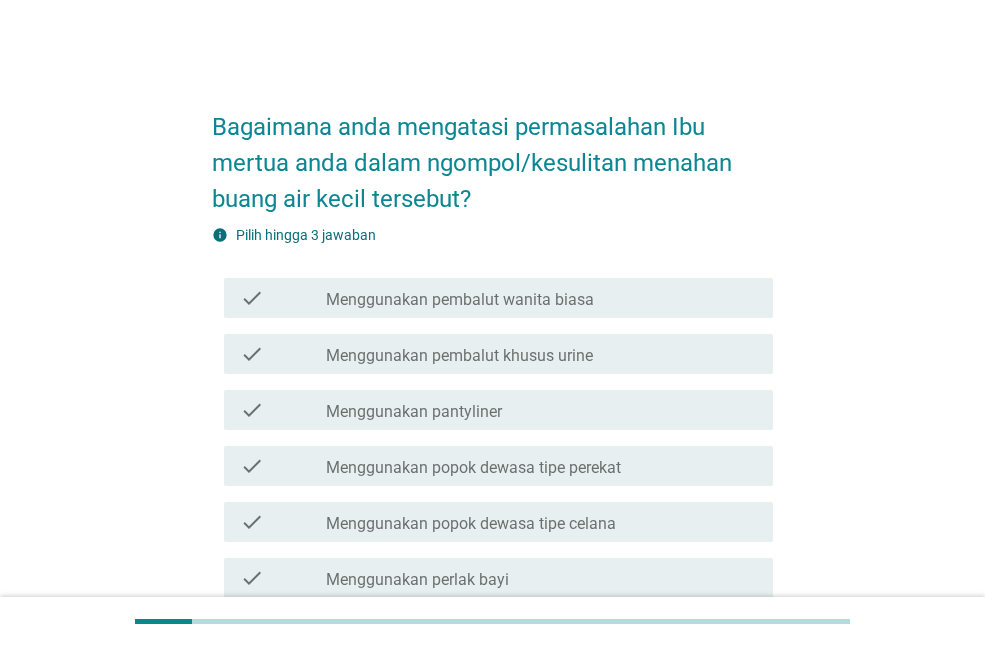 click on "Menggunakan pembalut khusus urine" at bounding box center [459, 356] 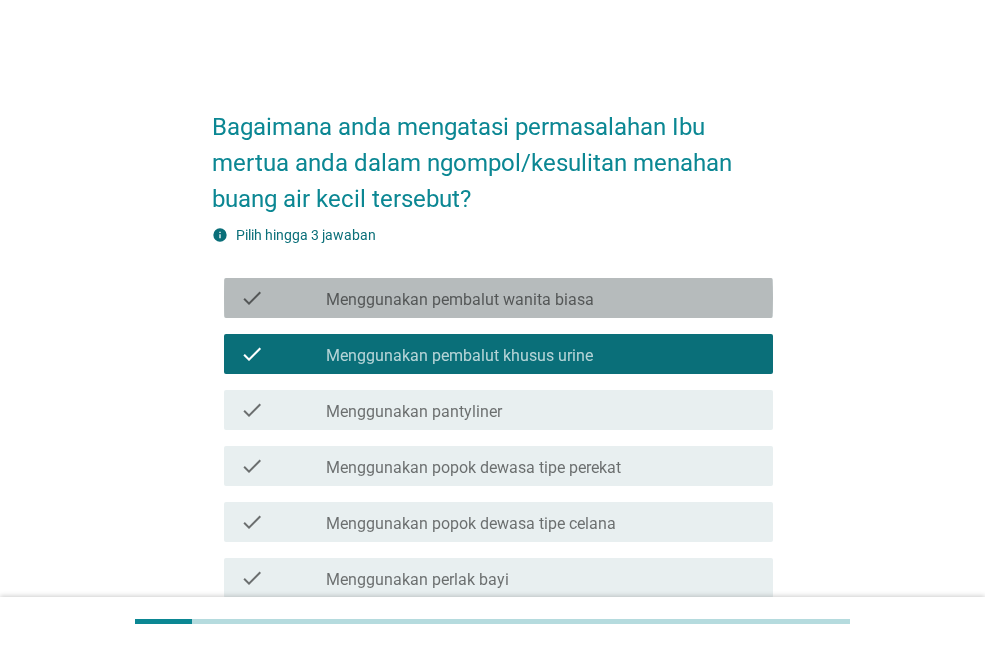 click on "Menggunakan pembalut wanita biasa" at bounding box center (460, 300) 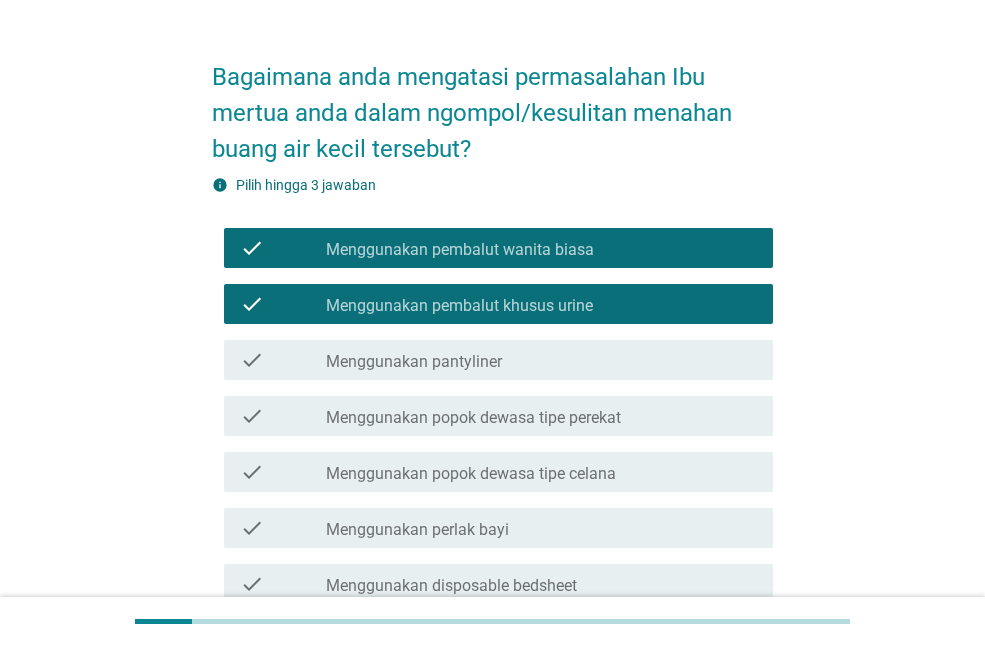 scroll, scrollTop: 58, scrollLeft: 0, axis: vertical 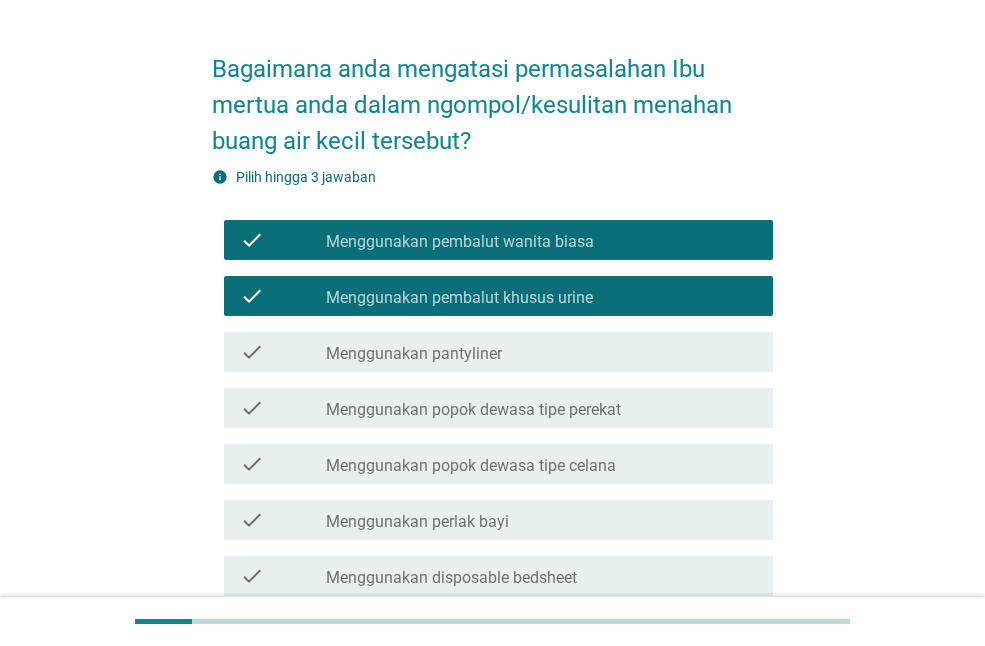 click on "Menggunakan pembalut wanita biasa" at bounding box center (460, 242) 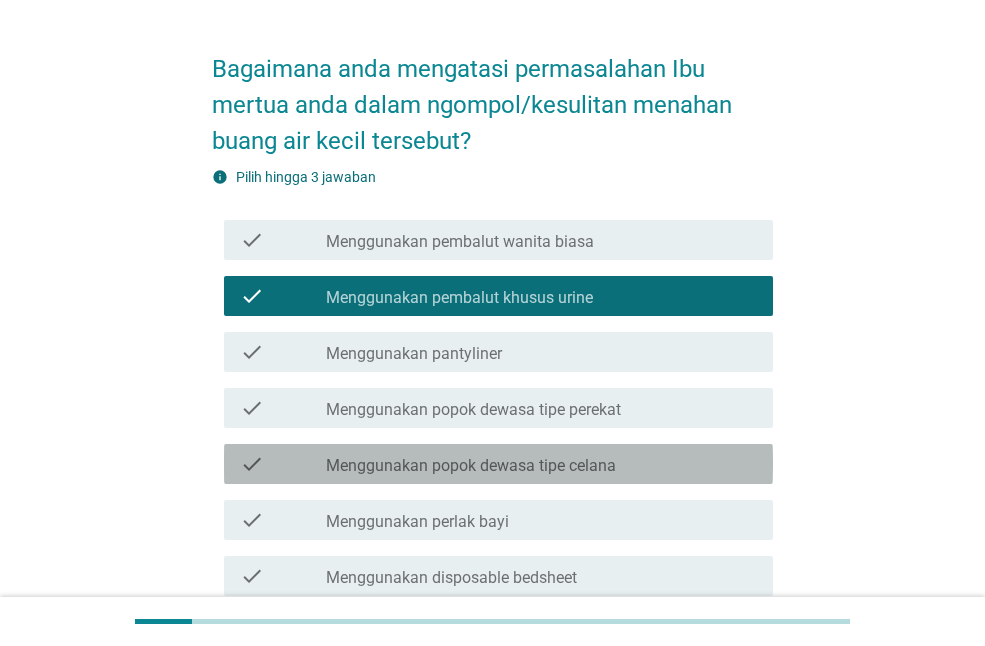 click on "Menggunakan popok dewasa tipe celana" at bounding box center [471, 466] 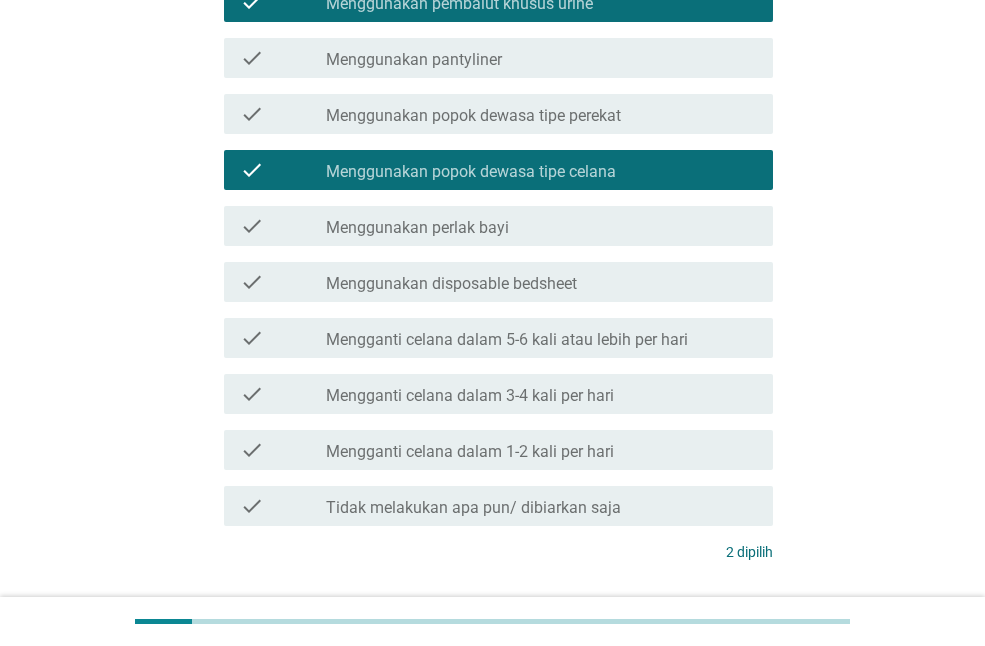 scroll, scrollTop: 358, scrollLeft: 0, axis: vertical 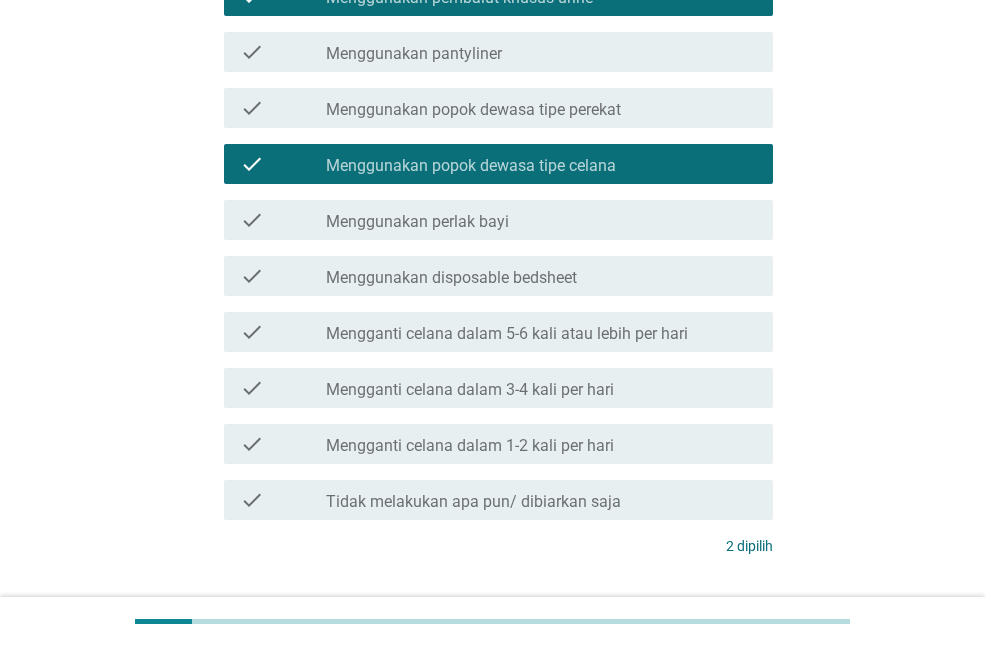 click on "Menggunakan disposable bedsheet" at bounding box center [451, 278] 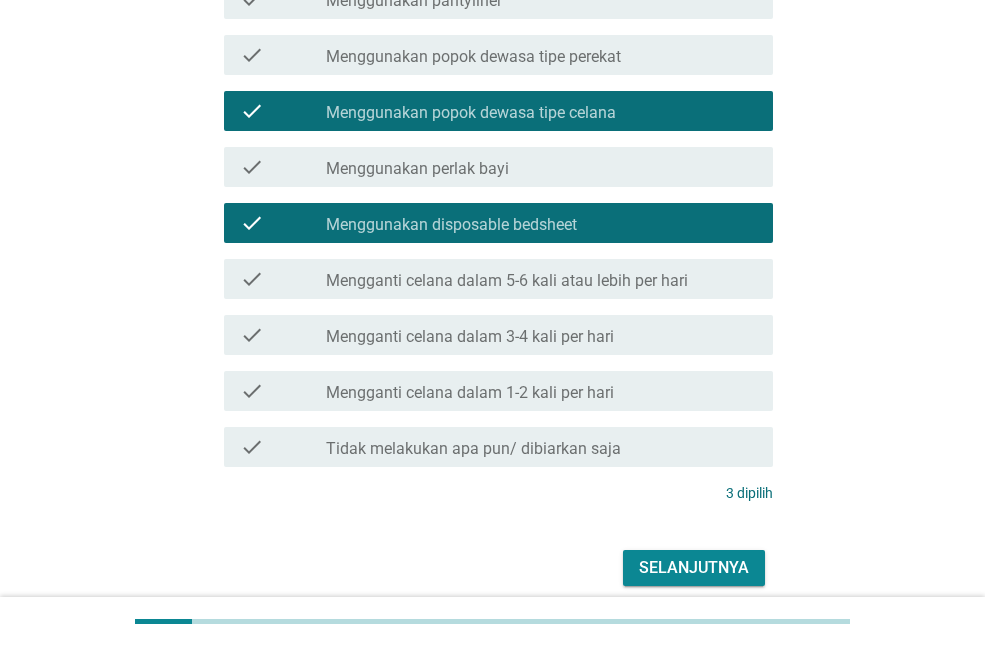 scroll, scrollTop: 439, scrollLeft: 0, axis: vertical 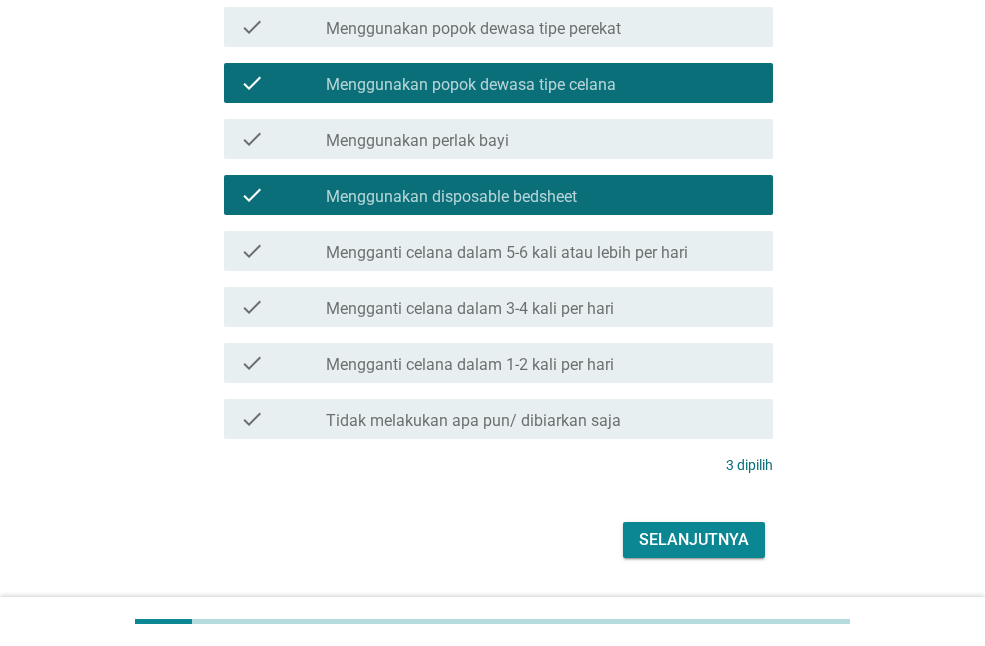 click on "Mengganti celana dalam 5-6 kali atau lebih per hari" at bounding box center (507, 253) 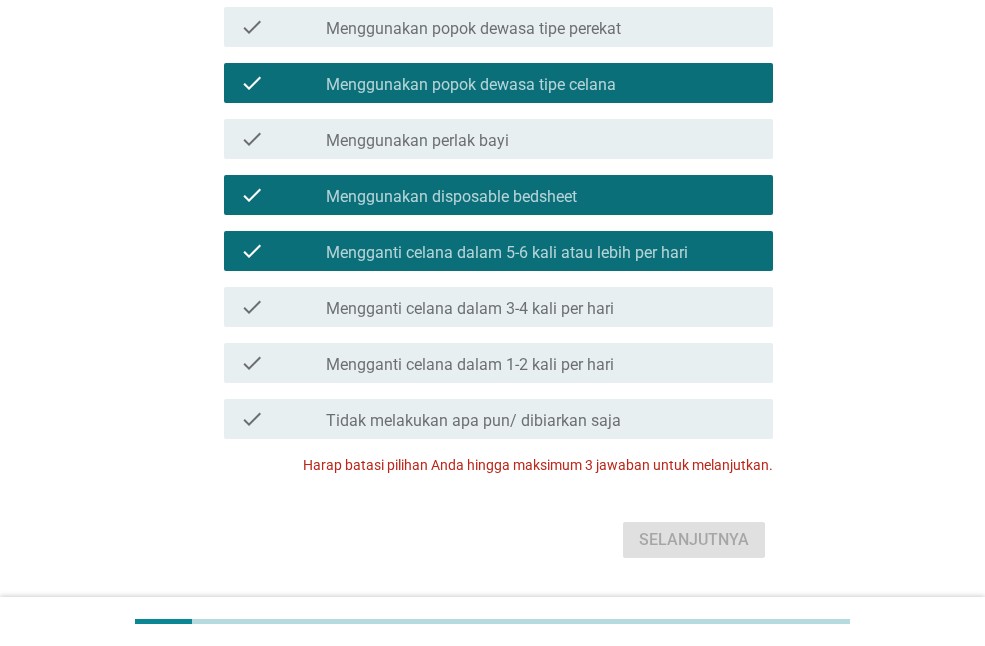 click on "Mengganti celana dalam [NUMBER]-[NUMBER] kali atau lebih per hari" at bounding box center (498, 251) 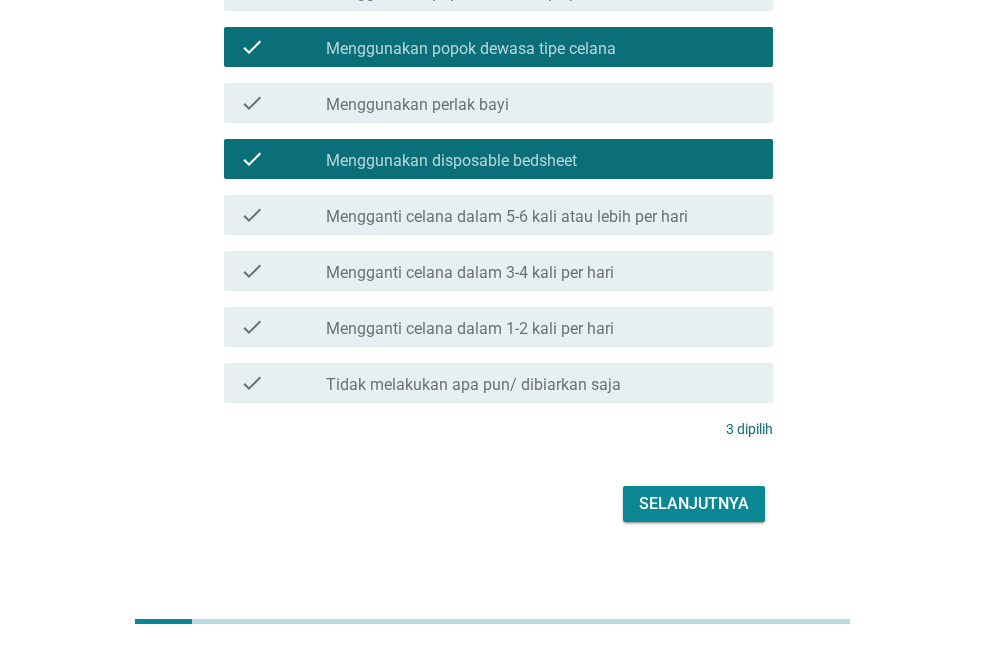 scroll, scrollTop: 476, scrollLeft: 0, axis: vertical 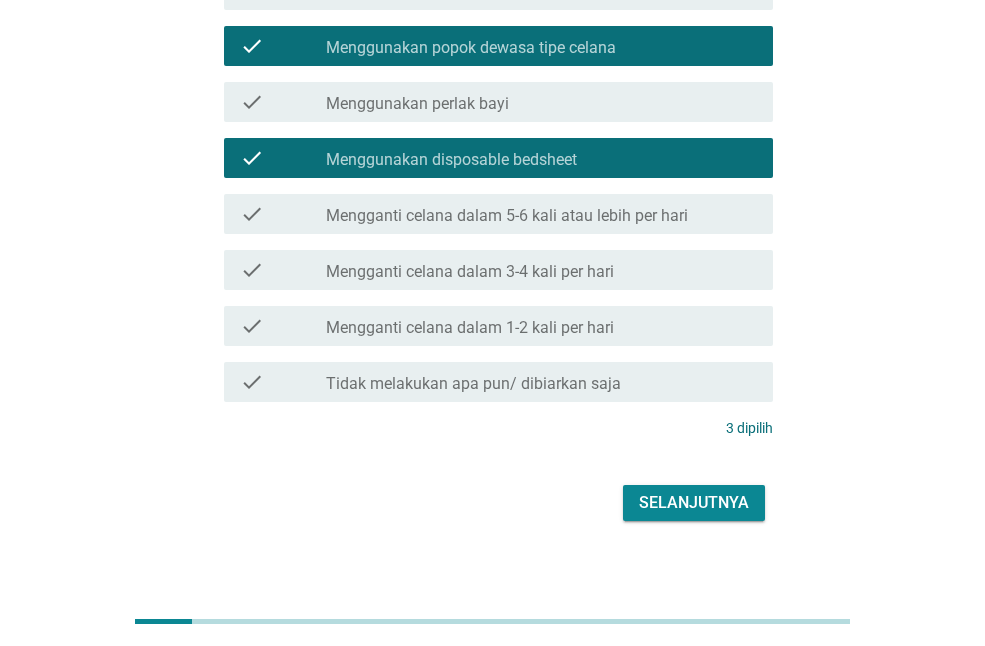 click on "Selanjutnya" at bounding box center [694, 503] 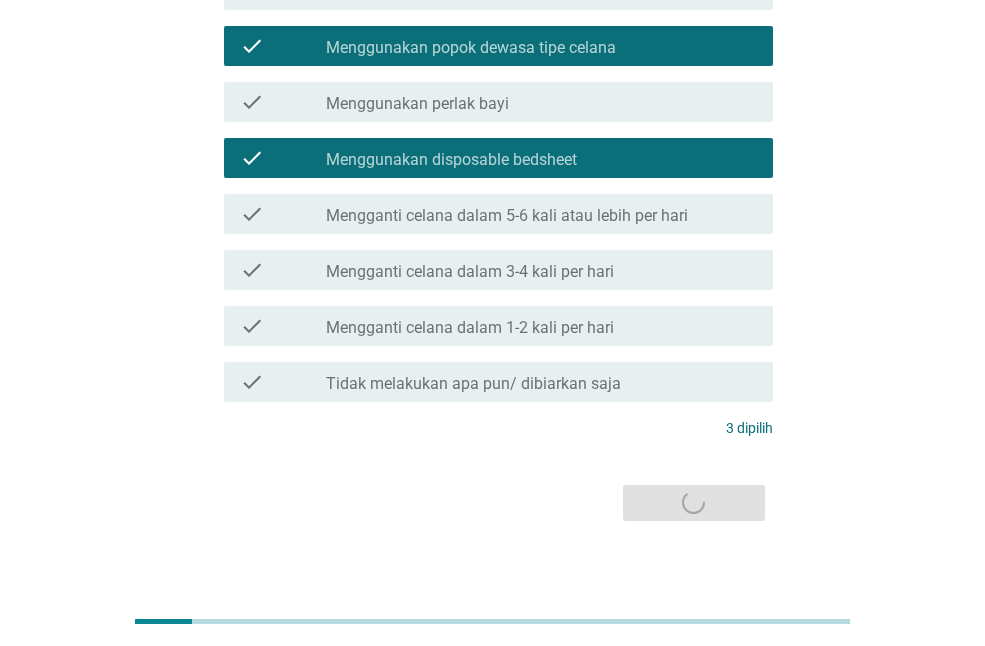 scroll, scrollTop: 0, scrollLeft: 0, axis: both 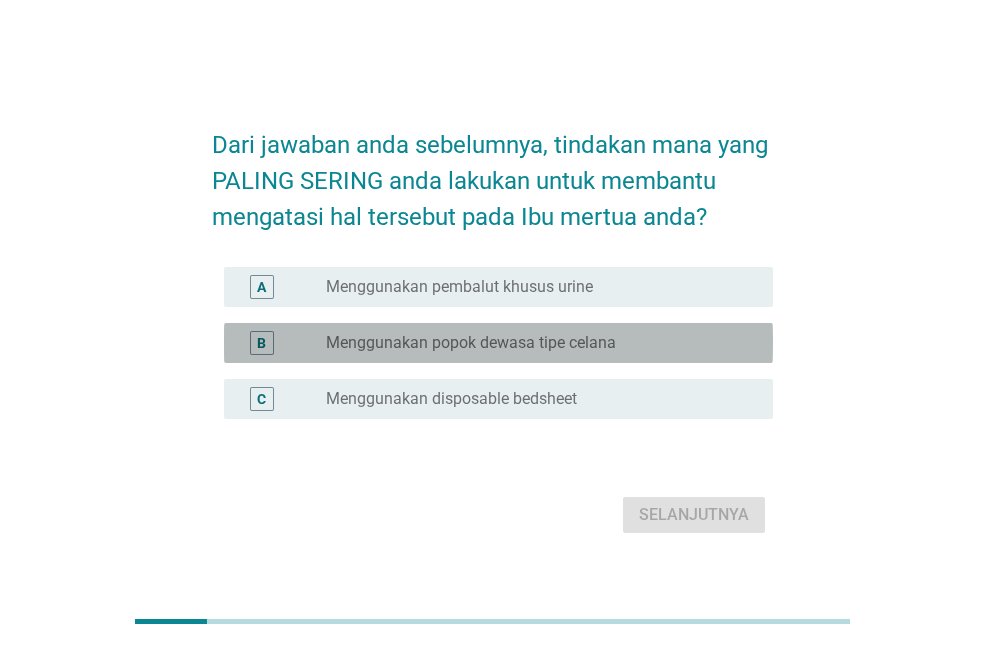 click on "radio_button_unchecked Menggunakan popok dewasa tipe celana" at bounding box center (533, 343) 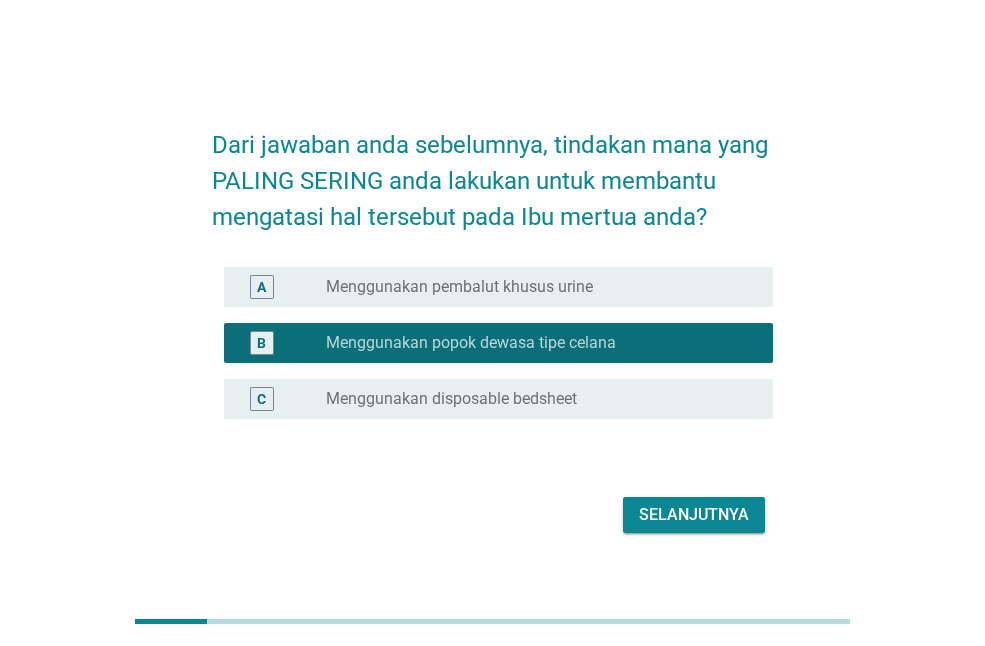 click on "radio_button_checked Menggunakan popok dewasa tipe celana" at bounding box center (533, 343) 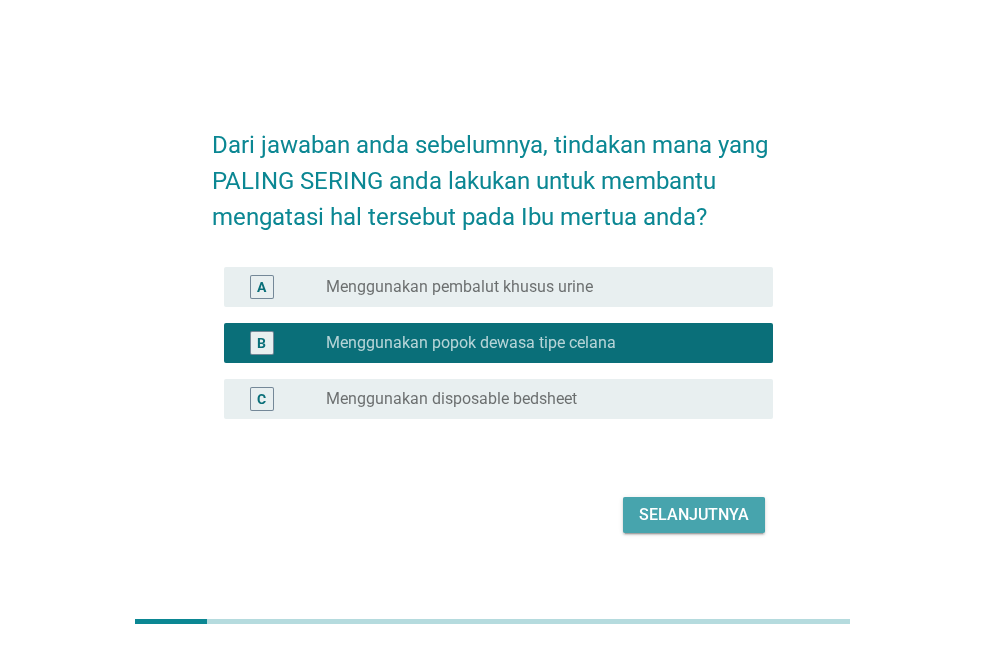 click on "Selanjutnya" at bounding box center [694, 515] 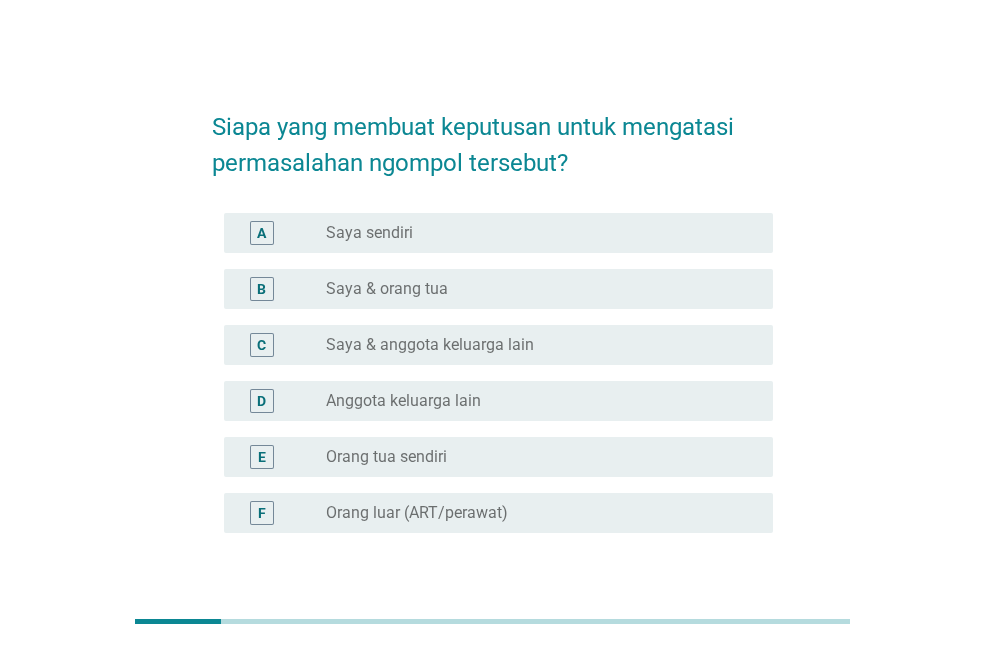 click on "Ya, [RELATIONSHIP]" at bounding box center [533, 233] 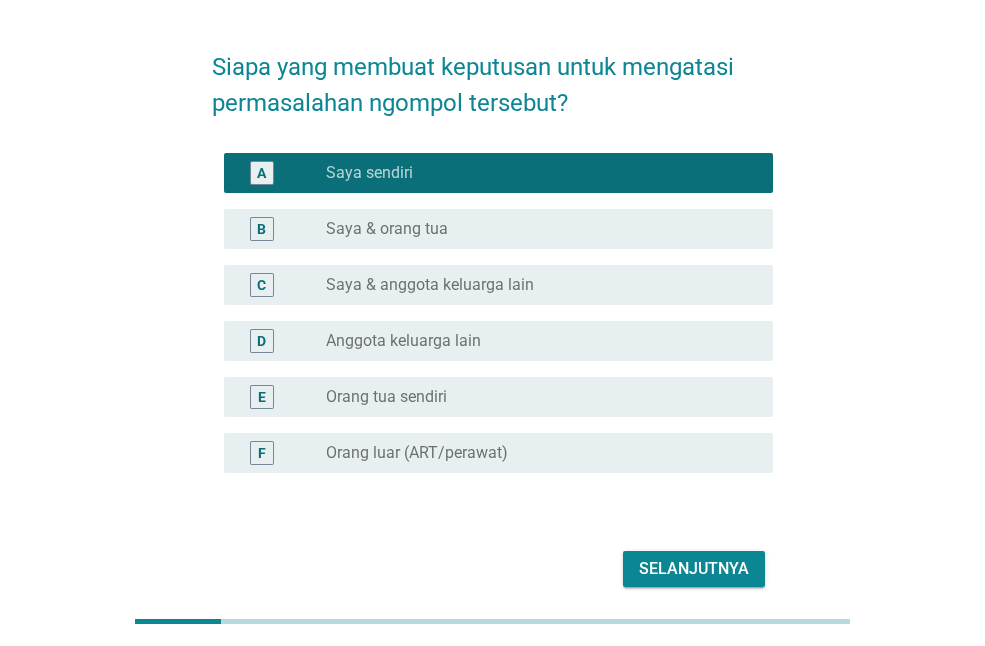 scroll, scrollTop: 75, scrollLeft: 0, axis: vertical 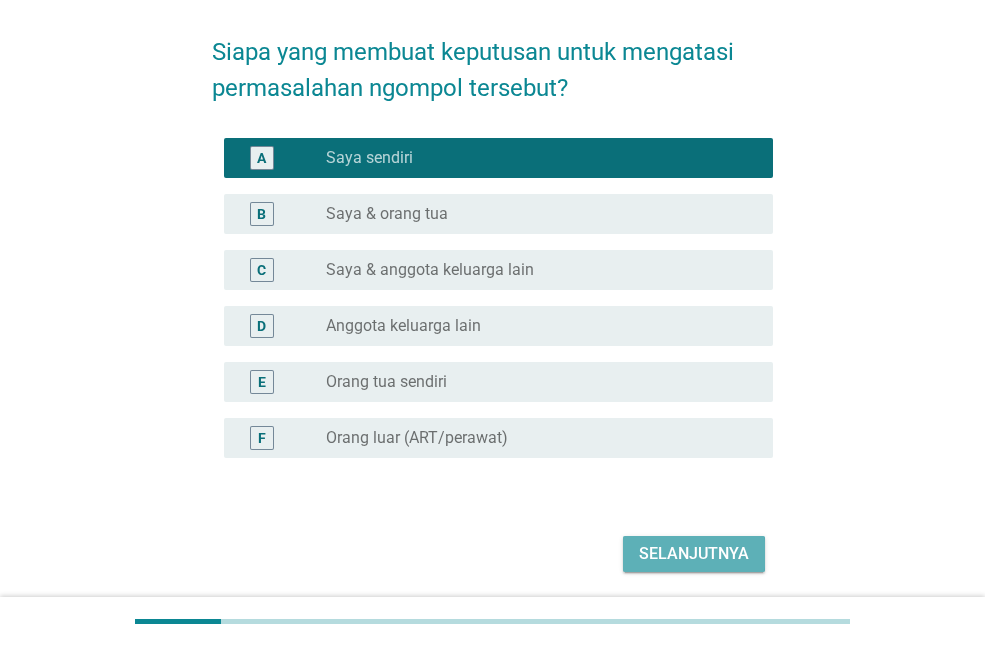 click on "Selanjutnya" at bounding box center (694, 554) 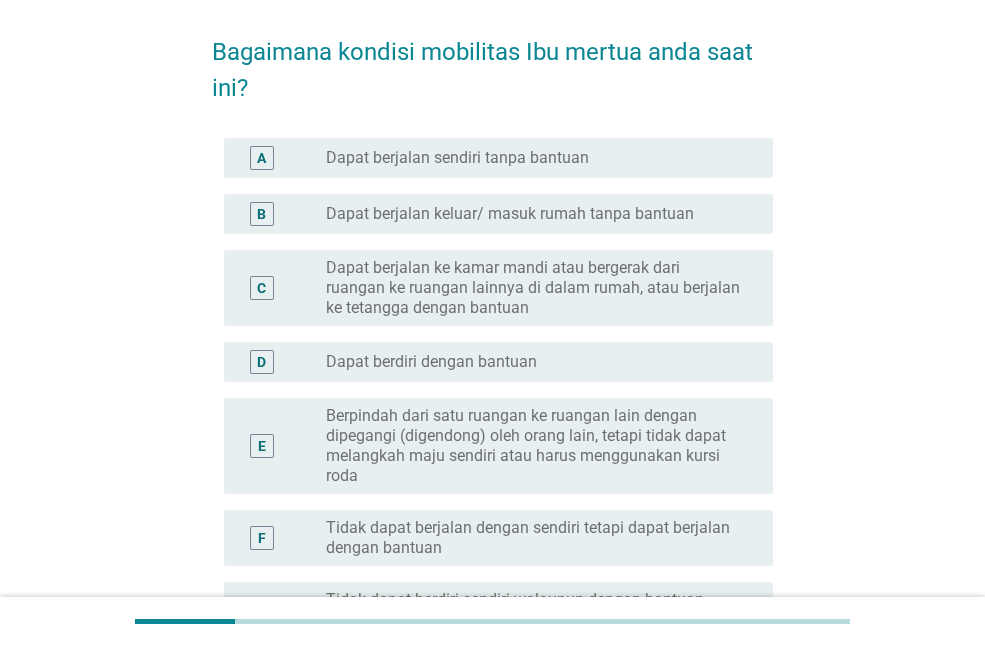 scroll, scrollTop: 0, scrollLeft: 0, axis: both 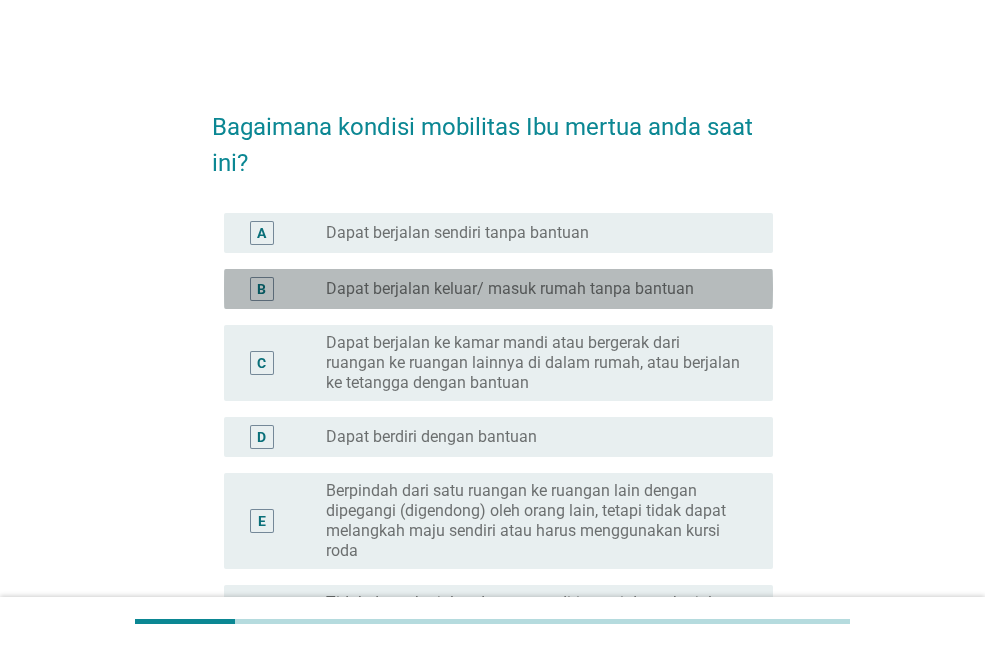 click on "Dapat berjalan keluar/ masuk rumah tanpa bantuan" at bounding box center [510, 289] 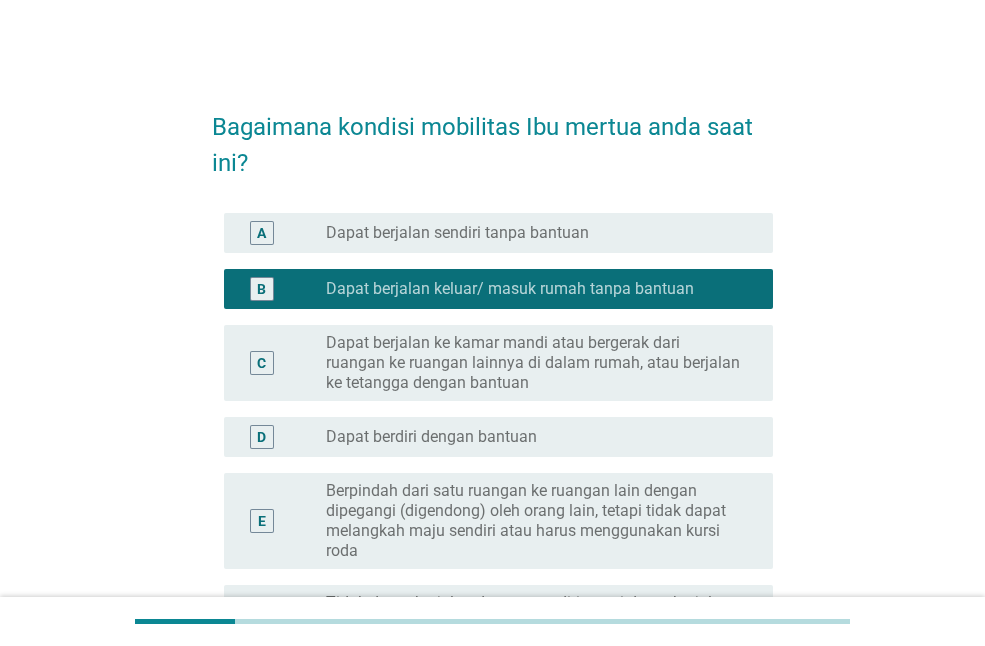 click on "Dapat berjalan ke kamar mandi atau bergerak dari ruangan ke ruangan lainnya di dalam rumah, atau berjalan ke tetangga dengan bantuan" at bounding box center (533, 363) 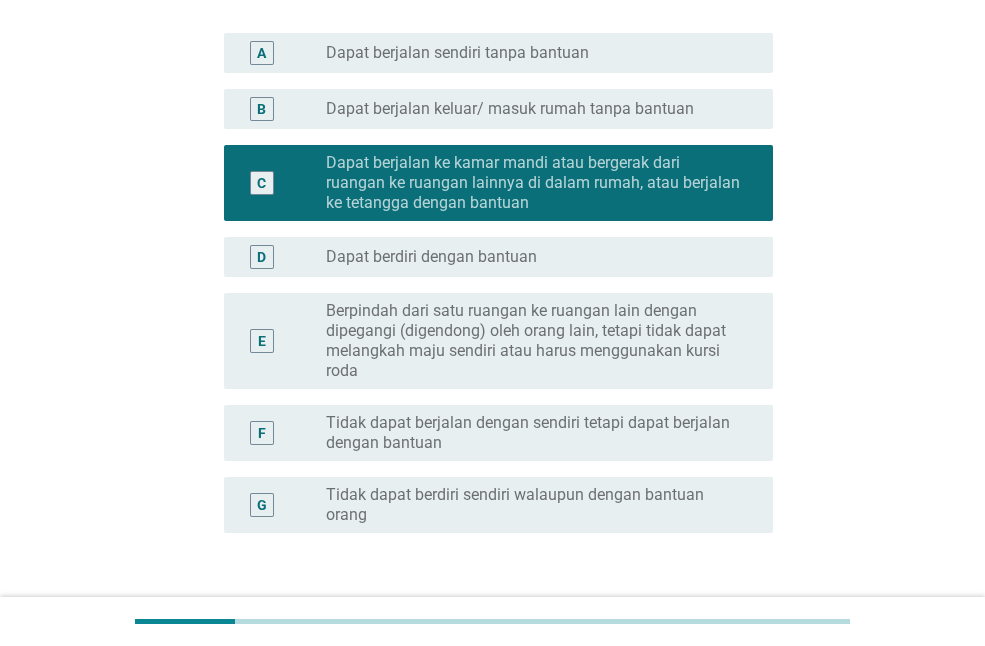 scroll, scrollTop: 181, scrollLeft: 0, axis: vertical 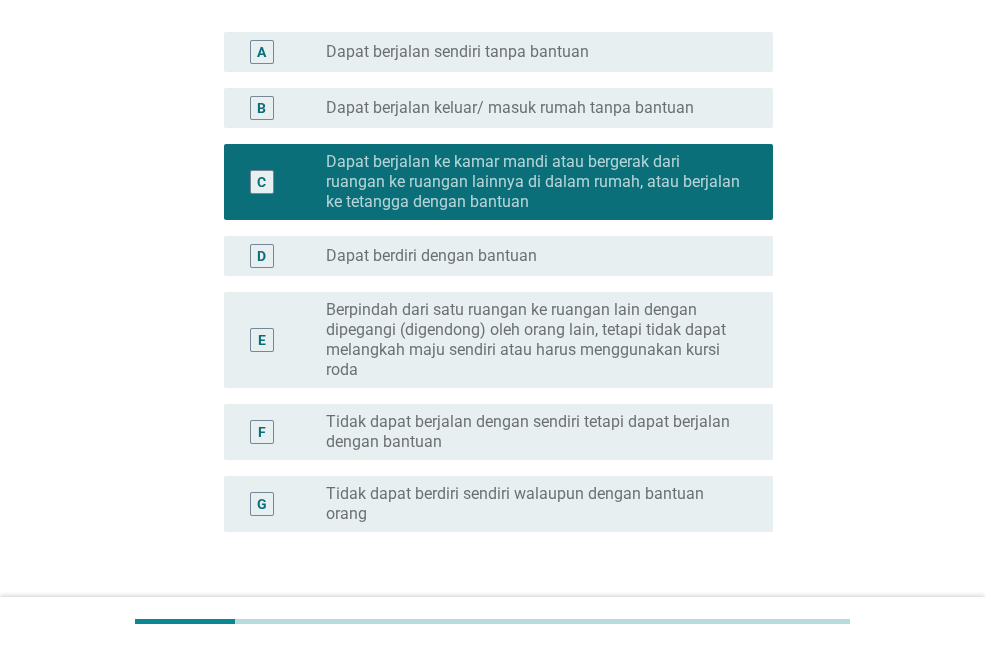 click on "Dapat berjalan keluar/ masuk rumah tanpa bantuan" at bounding box center [510, 108] 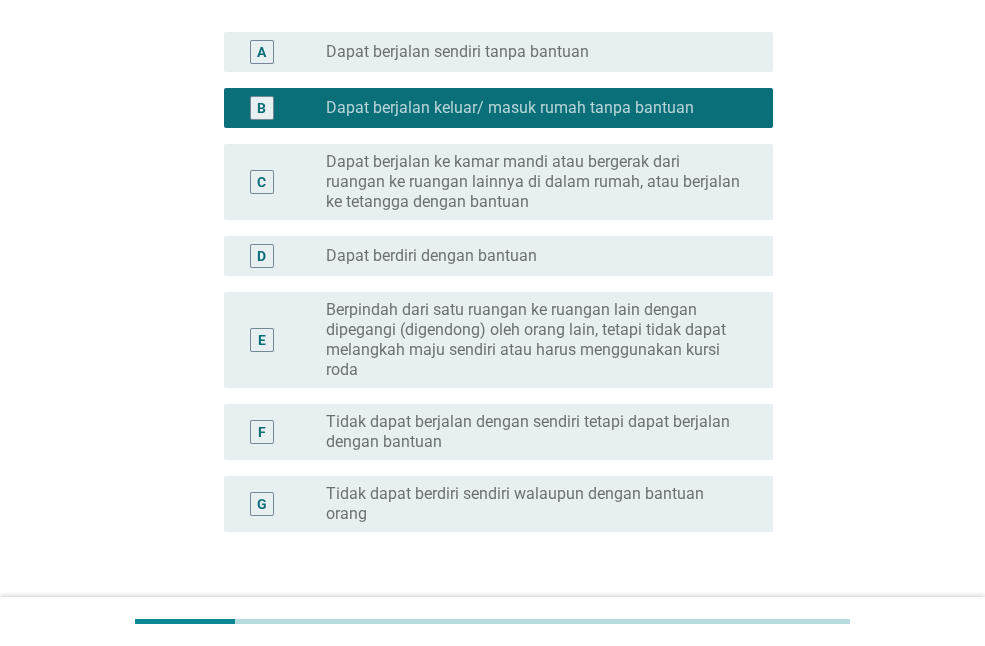 scroll, scrollTop: 324, scrollLeft: 0, axis: vertical 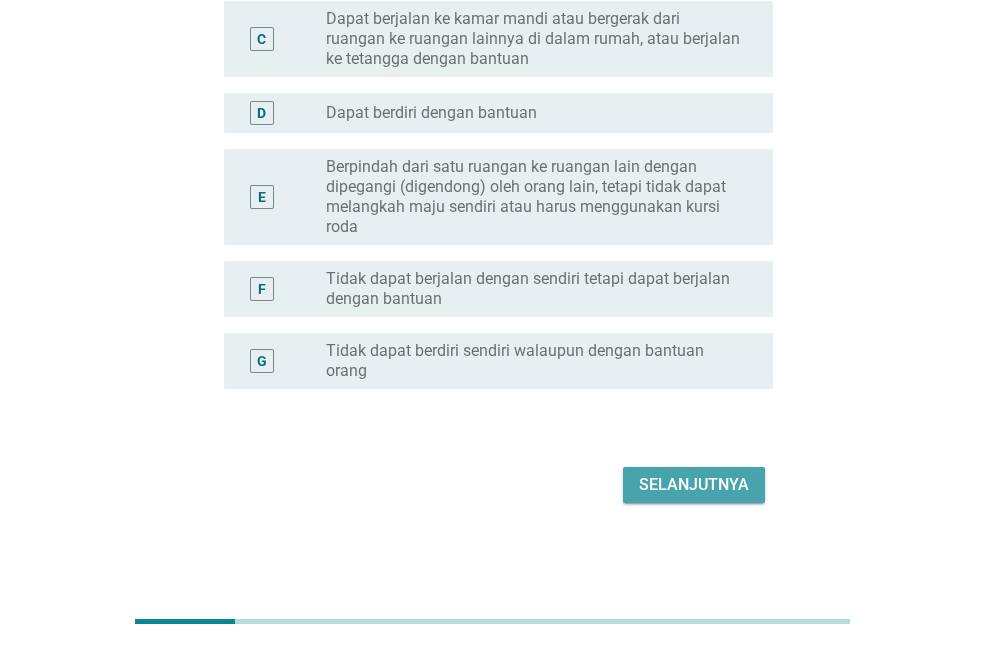 click on "Selanjutnya" at bounding box center [694, 485] 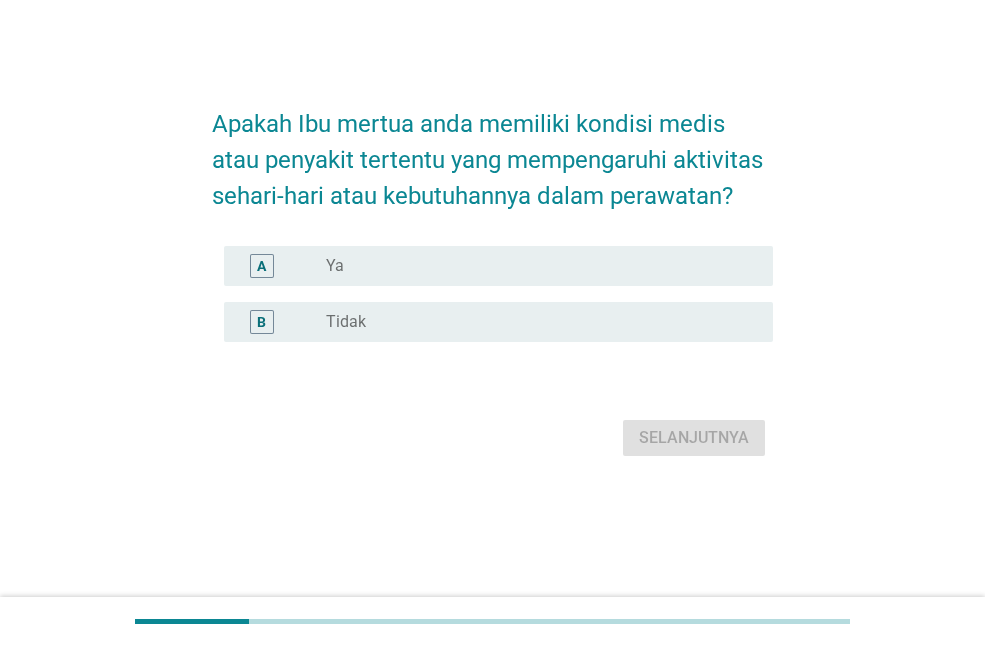 scroll, scrollTop: 0, scrollLeft: 0, axis: both 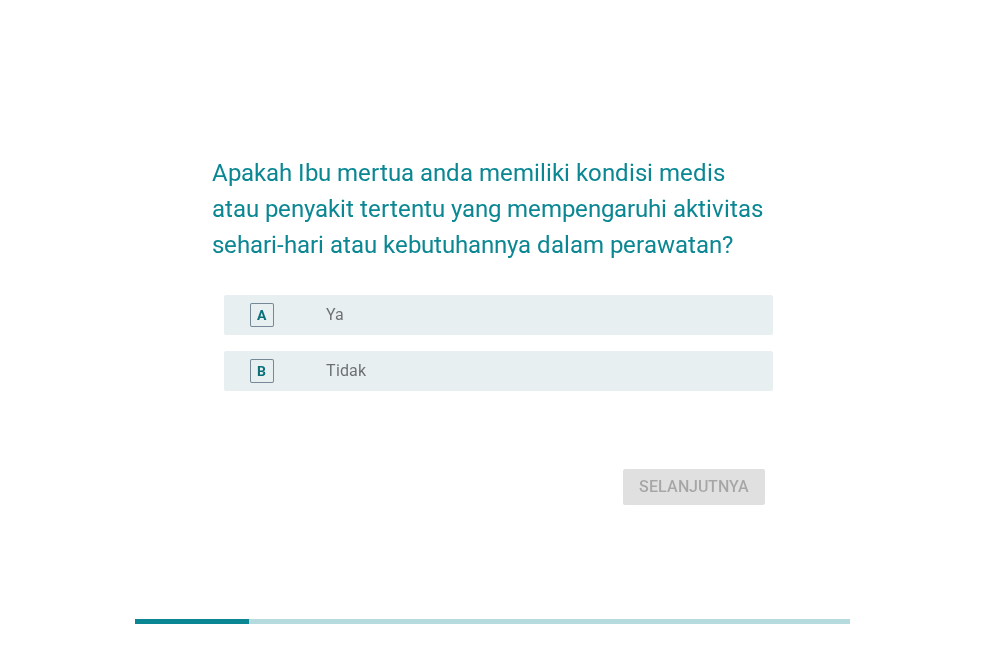 click on "A     radio_button_unchecked Ya" at bounding box center [498, 315] 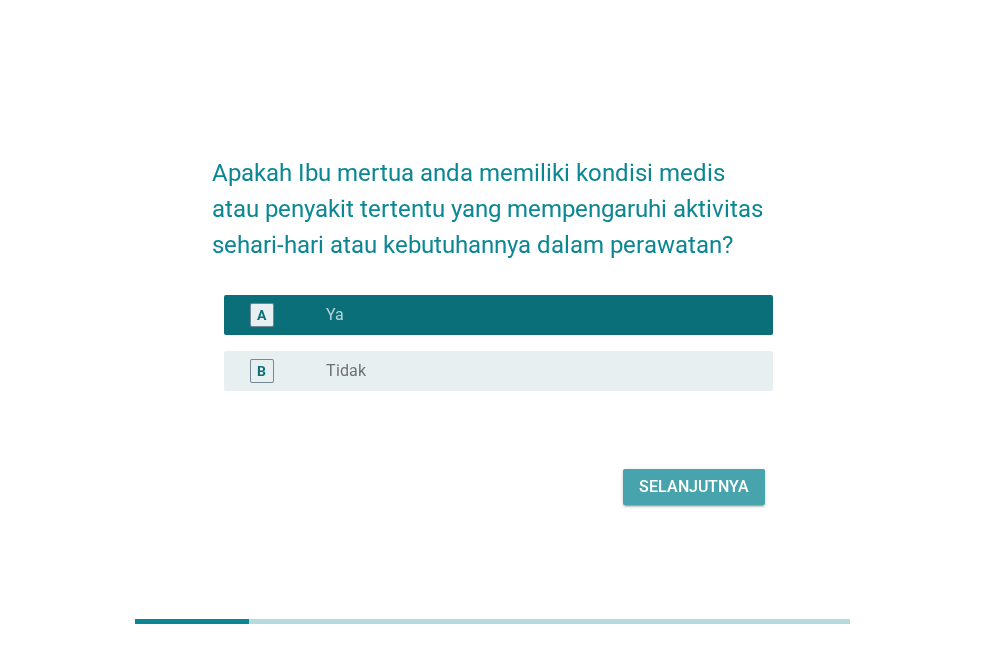 click on "Selanjutnya" at bounding box center (694, 487) 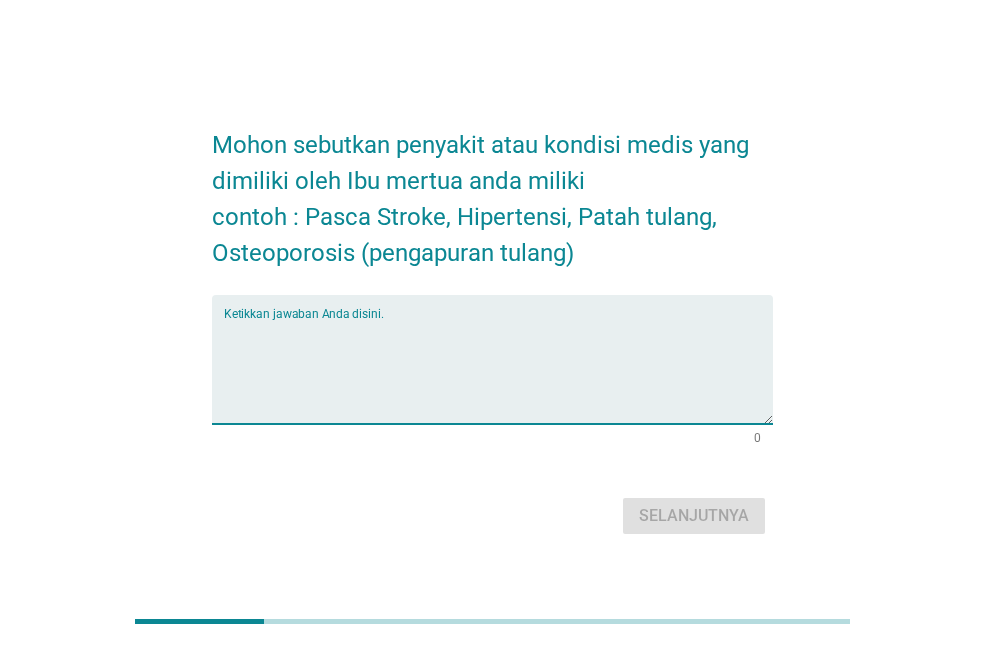 click at bounding box center (498, 371) 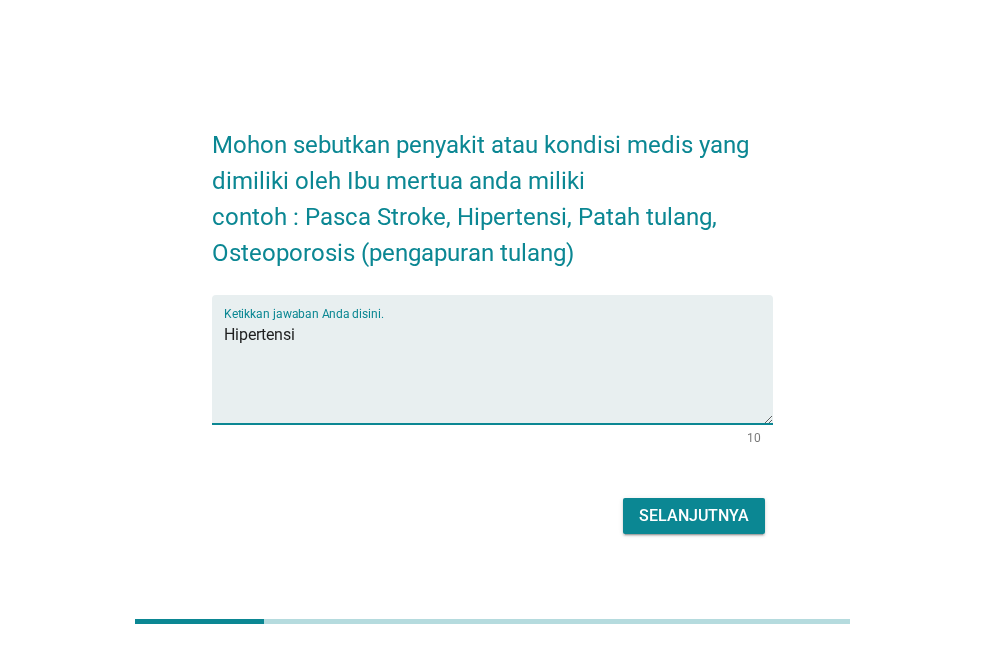 type on "Hipertensi" 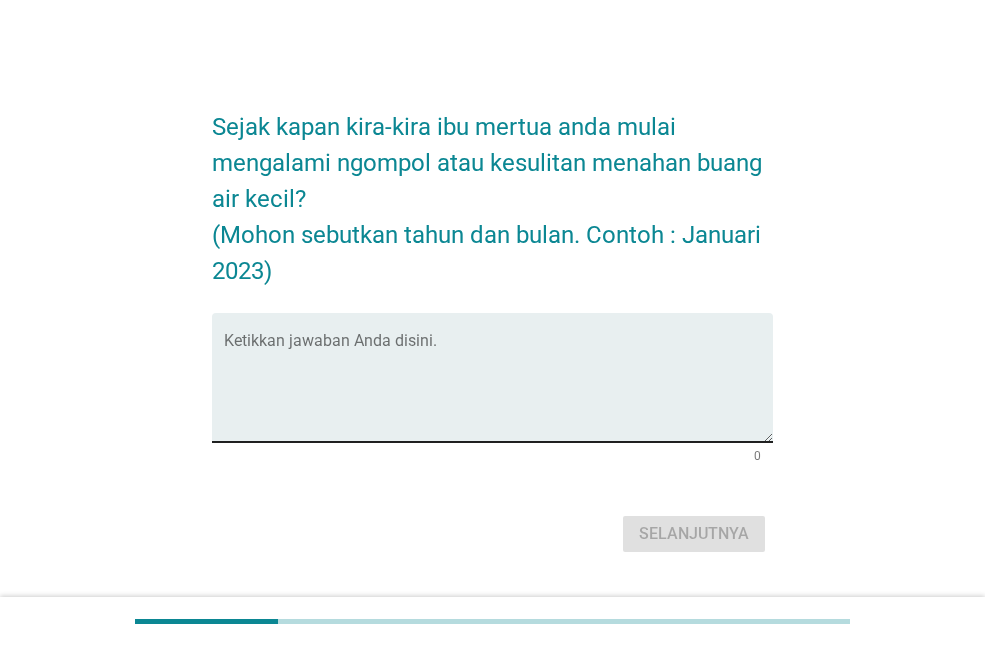 click at bounding box center (498, 389) 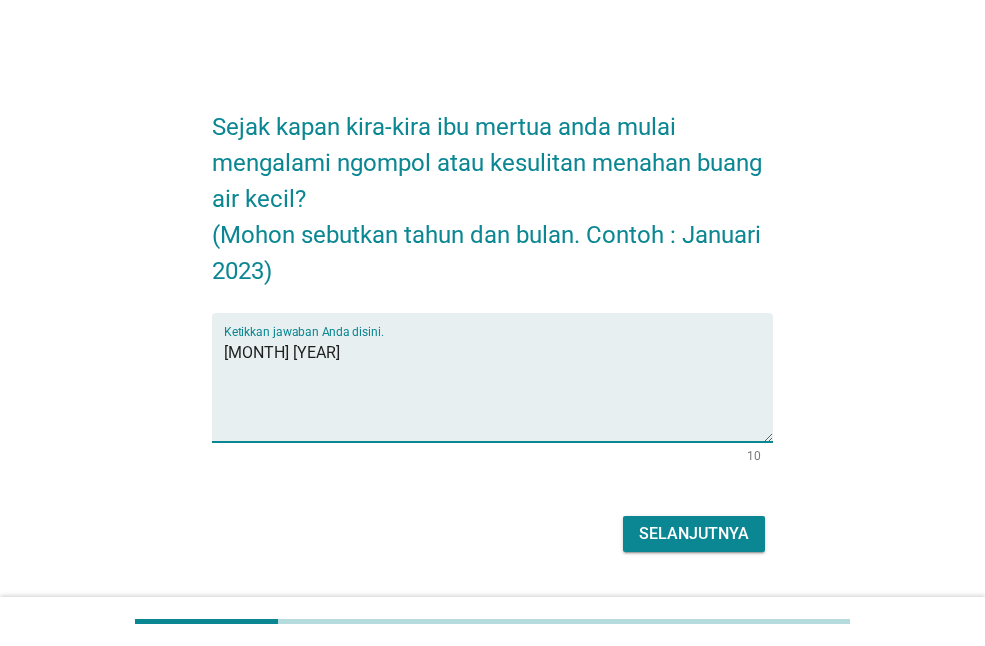 type on "[MONTH] [YEAR]" 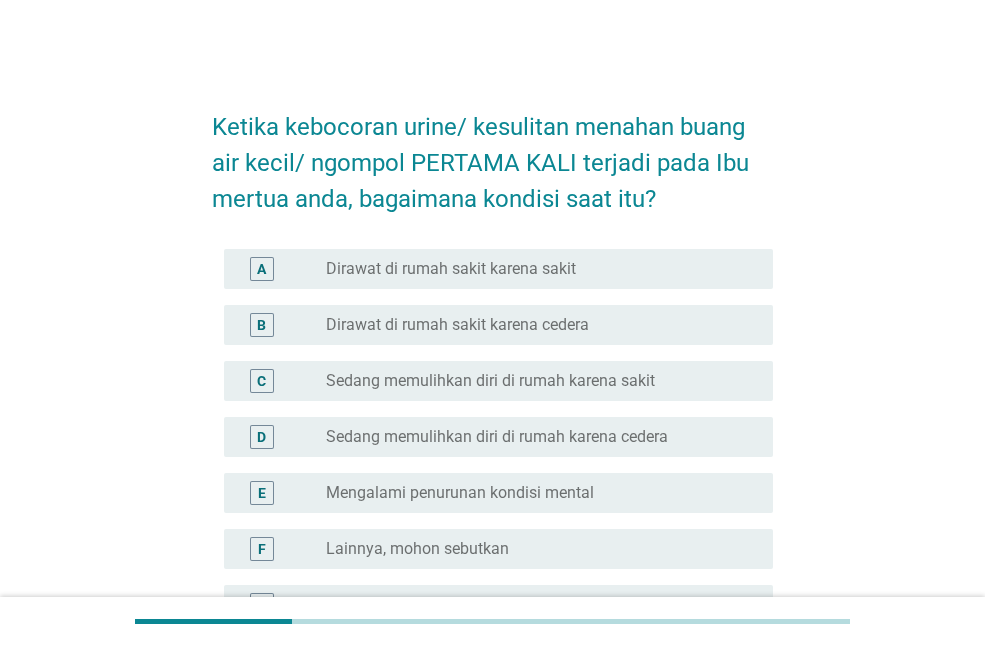 click on "Dirawat di rumah sakit karena sakit" at bounding box center (451, 269) 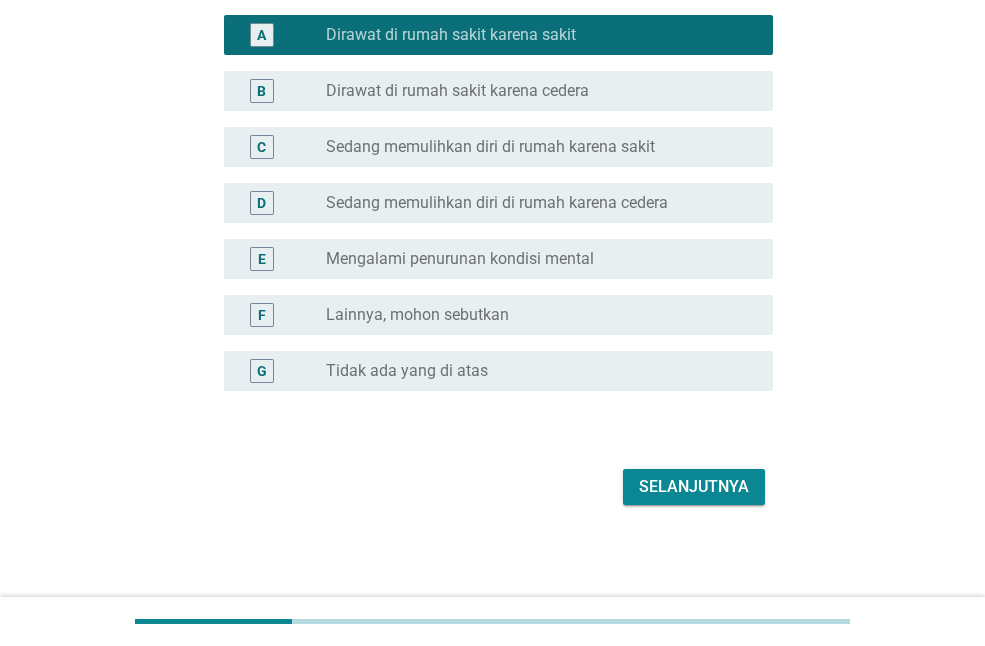 scroll, scrollTop: 236, scrollLeft: 0, axis: vertical 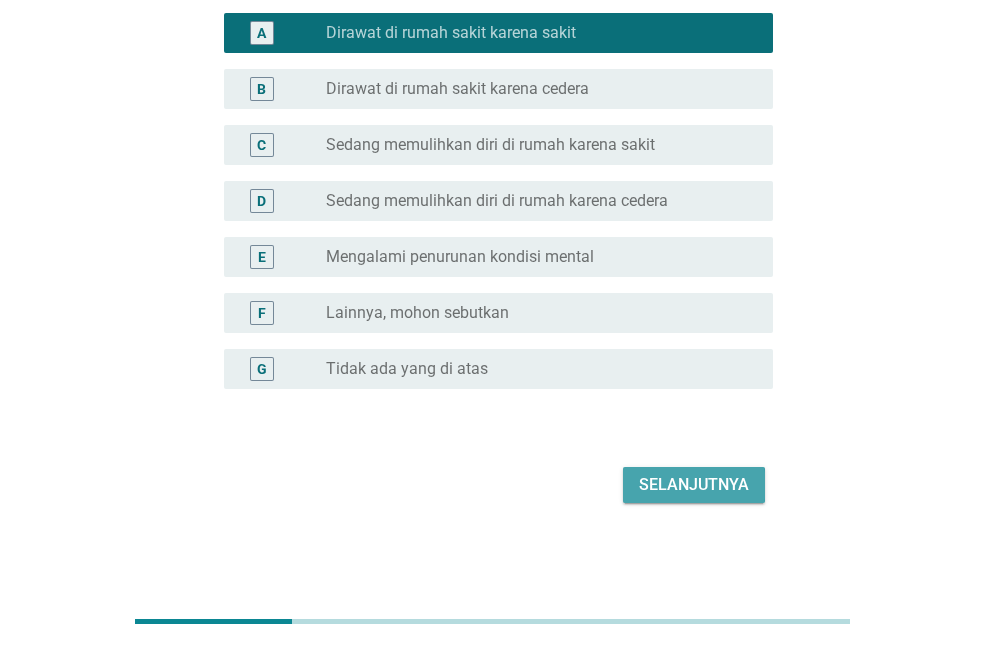 click on "Selanjutnya" at bounding box center (694, 485) 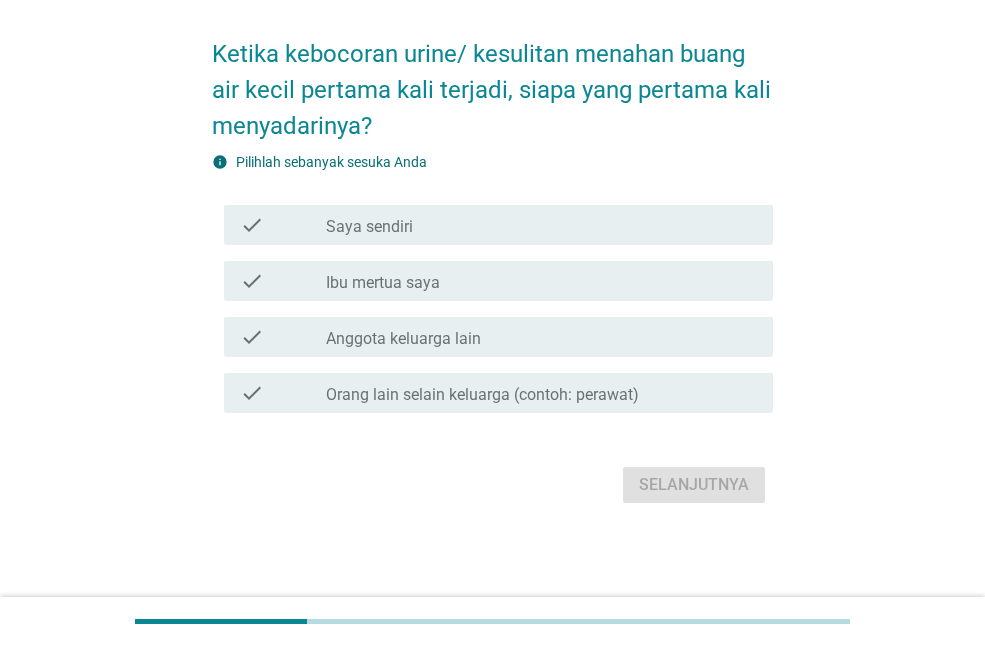 scroll, scrollTop: 0, scrollLeft: 0, axis: both 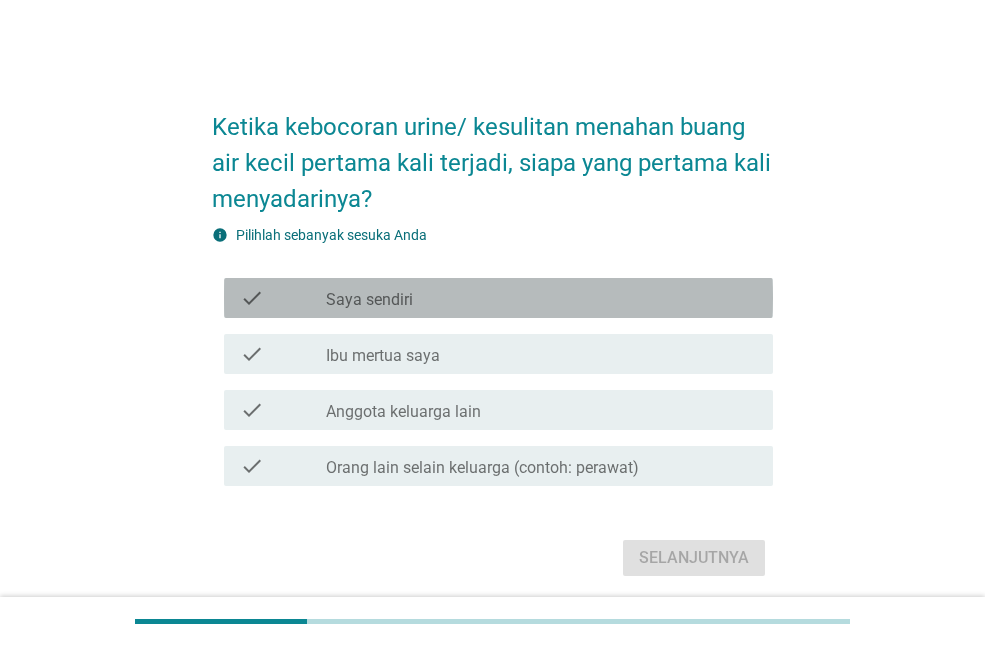 click on "check_box_outline_blank Saya sendiri" at bounding box center [541, 298] 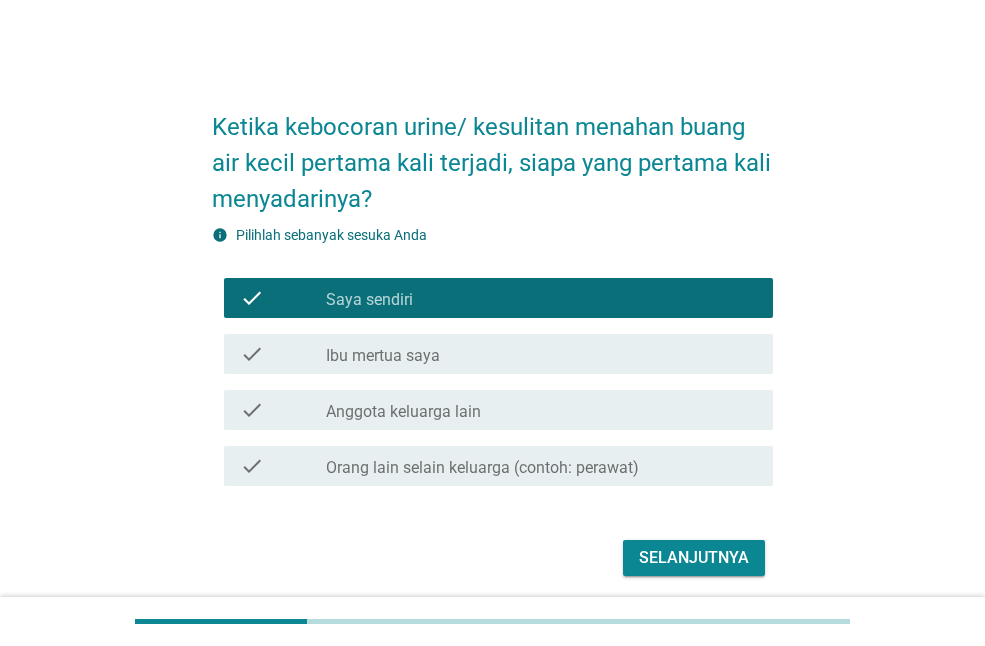 click on "Selanjutnya" at bounding box center (694, 558) 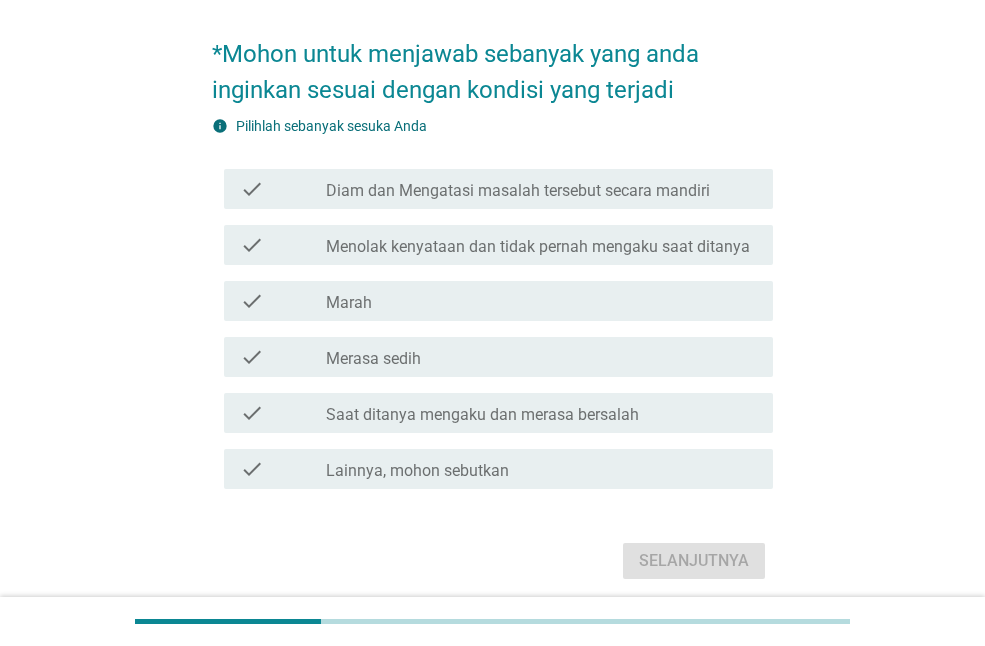 scroll, scrollTop: 182, scrollLeft: 0, axis: vertical 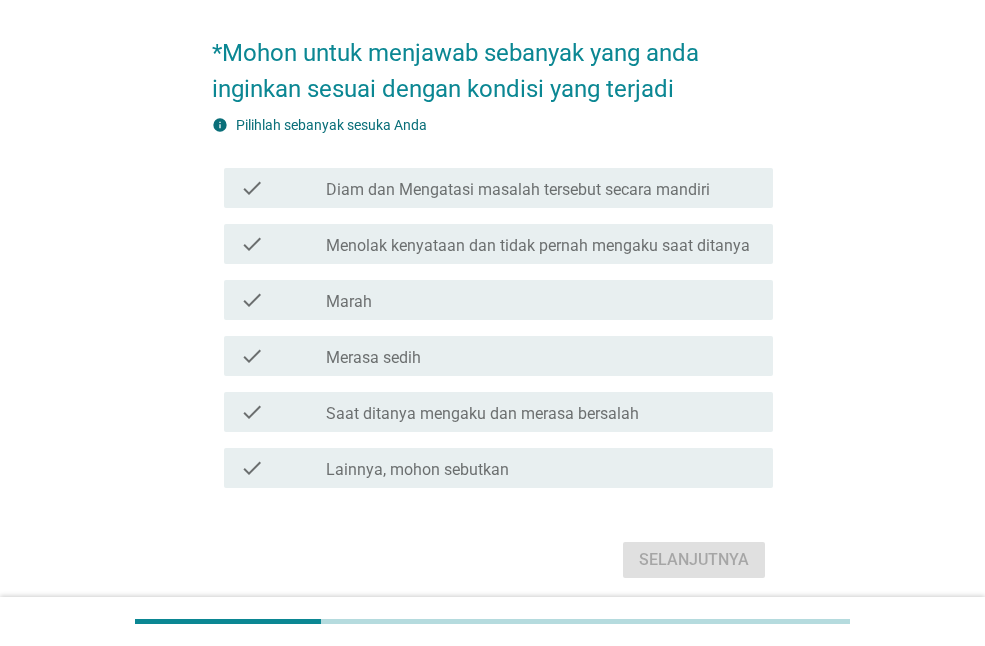 click on "check_box_outline_blank Merasa sedih" at bounding box center (541, 356) 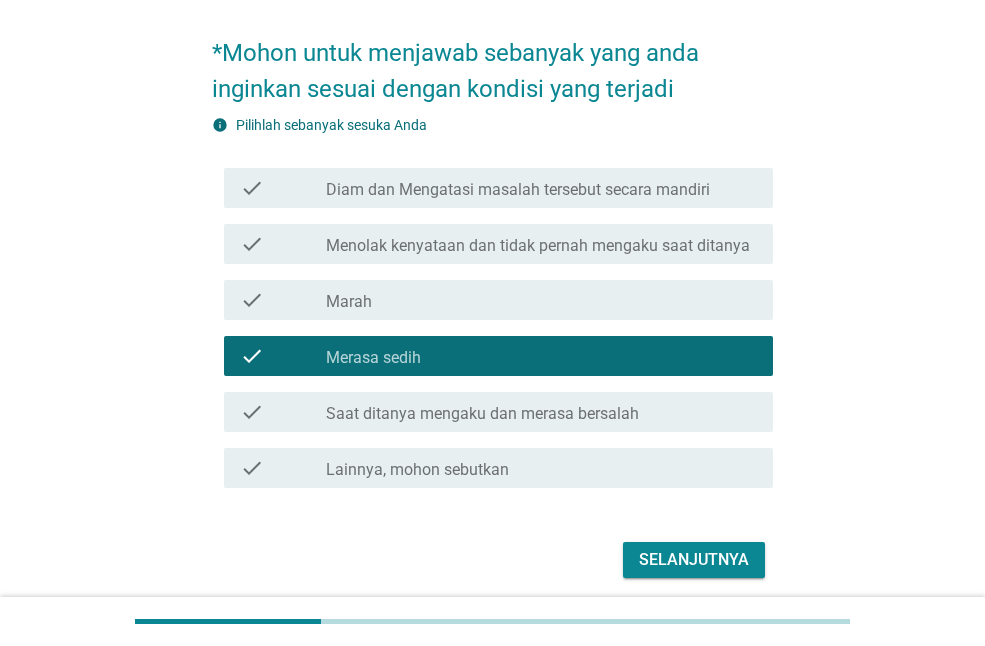 click on "Saat ditanya mengaku dan merasa bersalah" at bounding box center (482, 414) 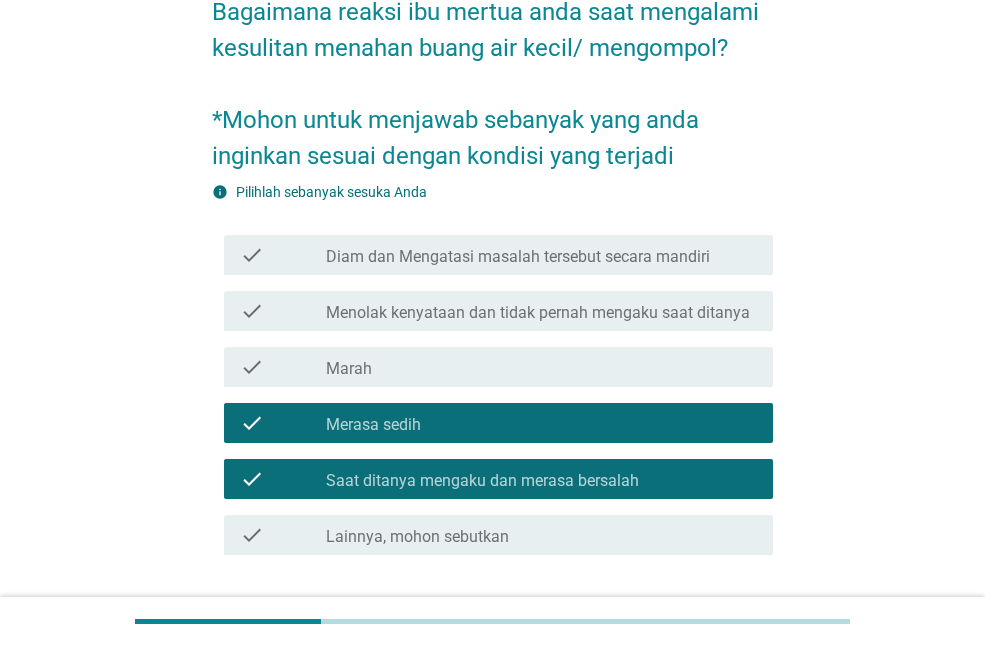 scroll, scrollTop: 121, scrollLeft: 0, axis: vertical 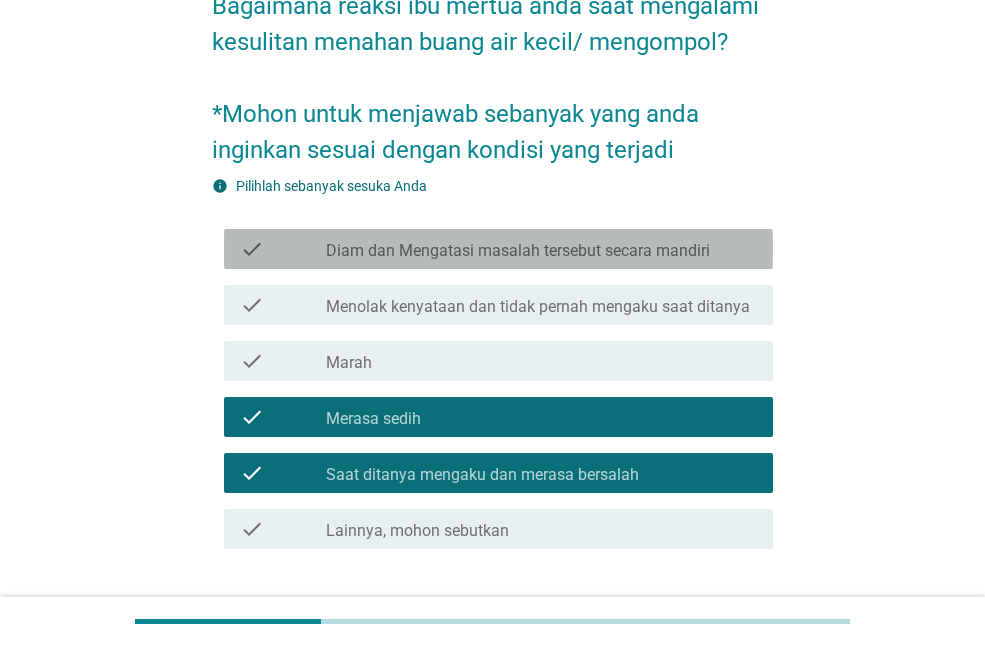 click on "check     check_box_outline_blank Diam dan Mengatasi masalah tersebut secara mandiri" at bounding box center (498, 249) 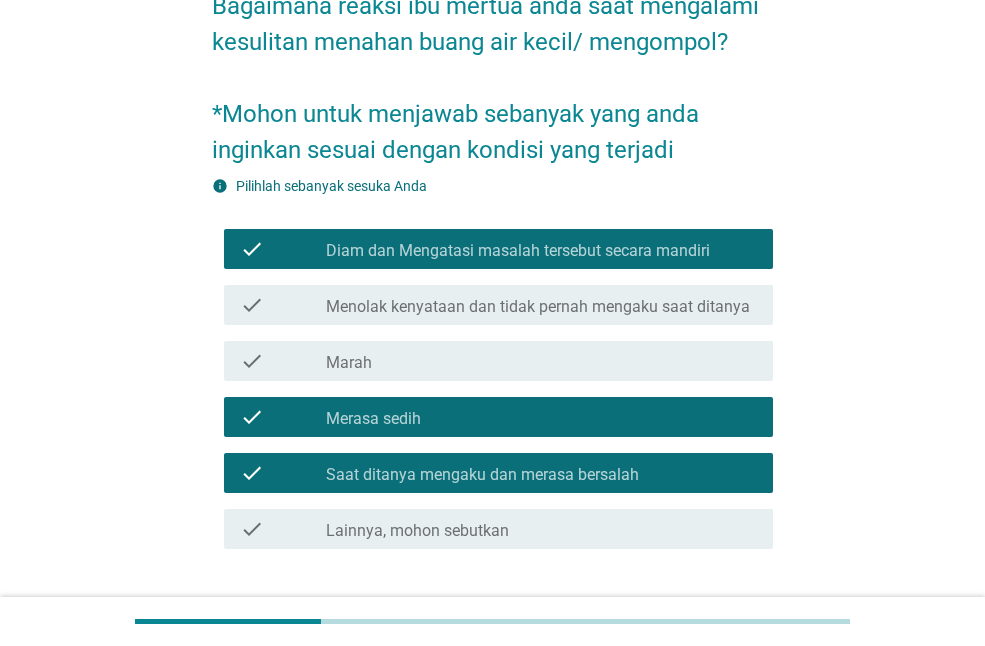 scroll, scrollTop: 257, scrollLeft: 0, axis: vertical 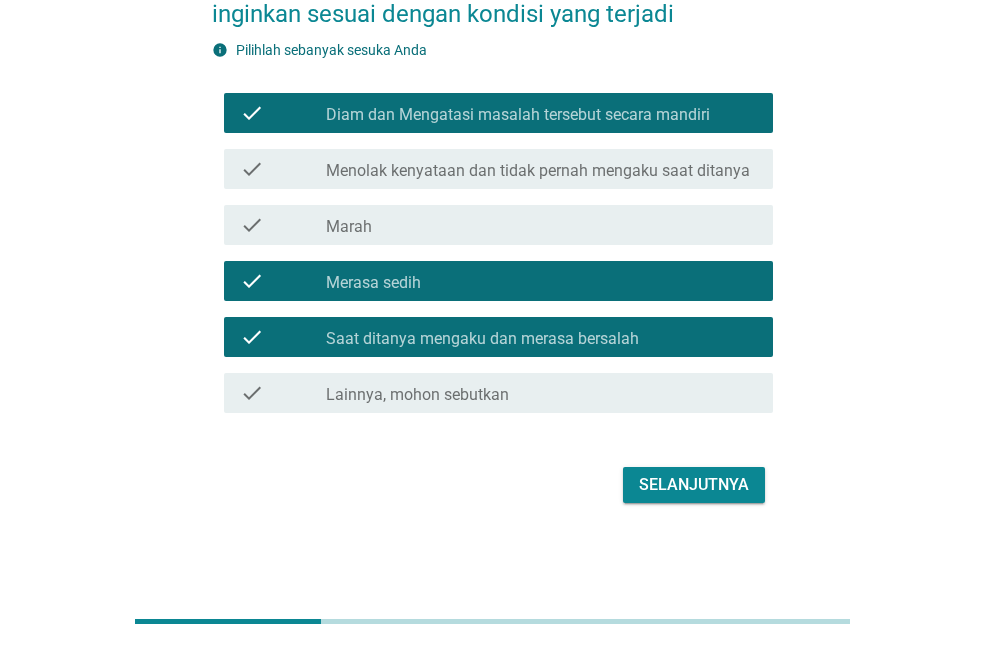click on "Selanjutnya" at bounding box center (694, 485) 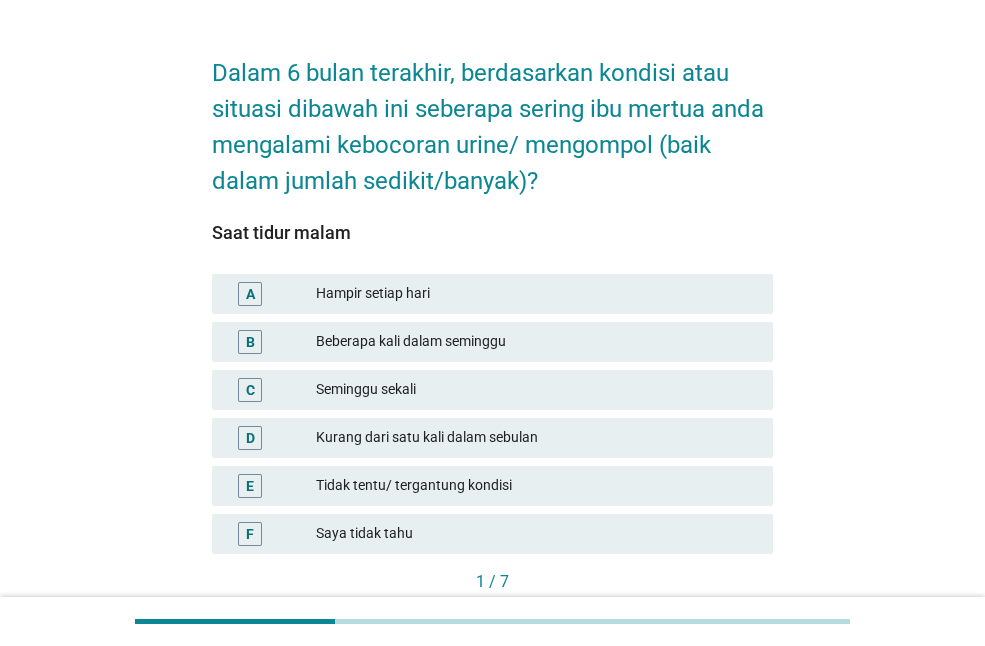 scroll, scrollTop: 55, scrollLeft: 0, axis: vertical 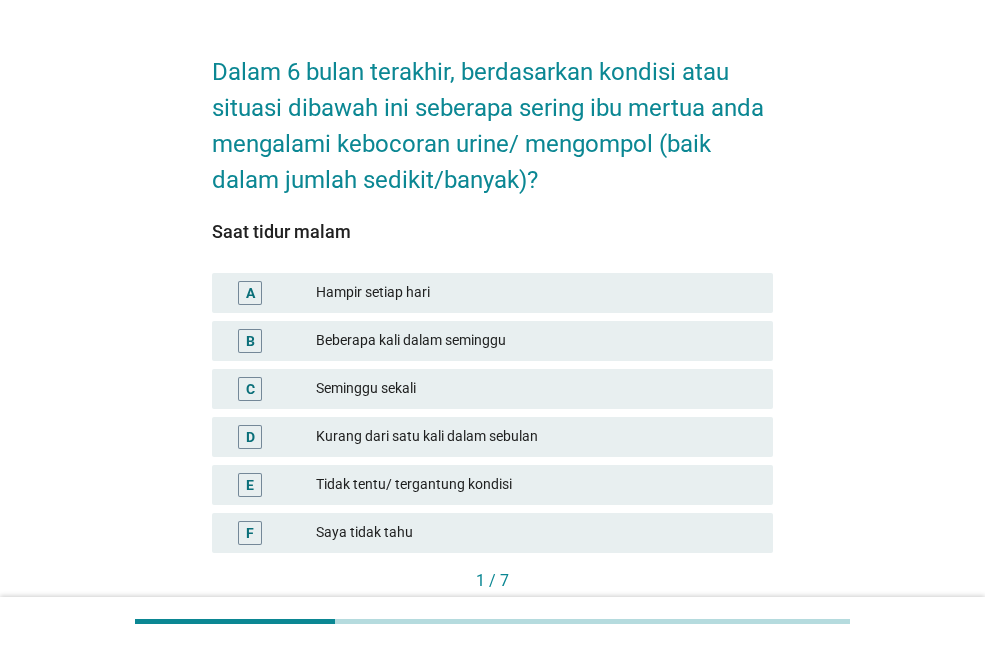 click on "Beberapa kali dalam seminggu" at bounding box center [536, 341] 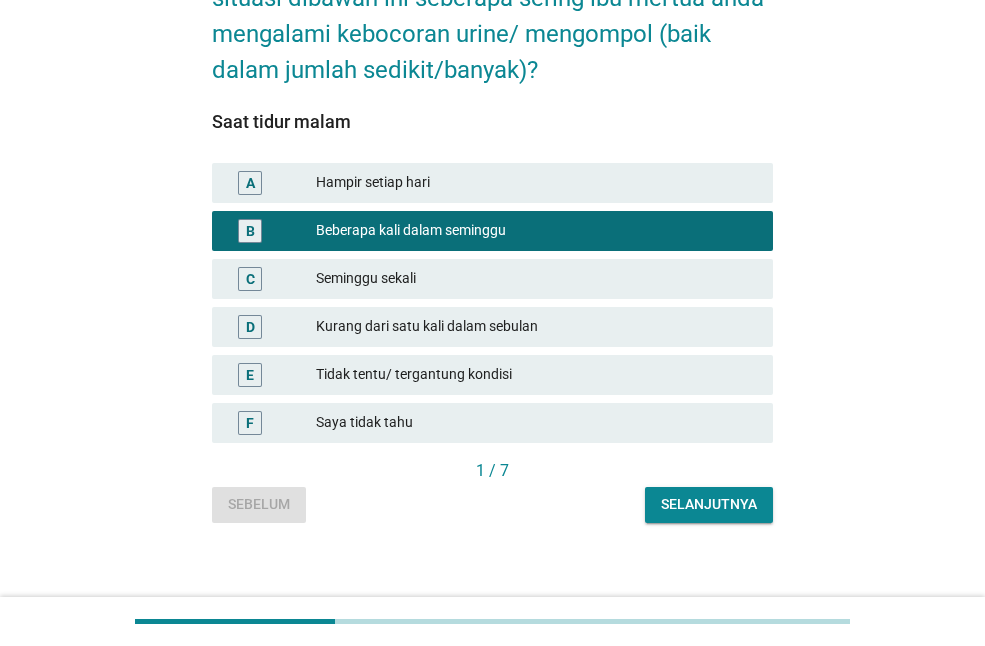 scroll, scrollTop: 168, scrollLeft: 0, axis: vertical 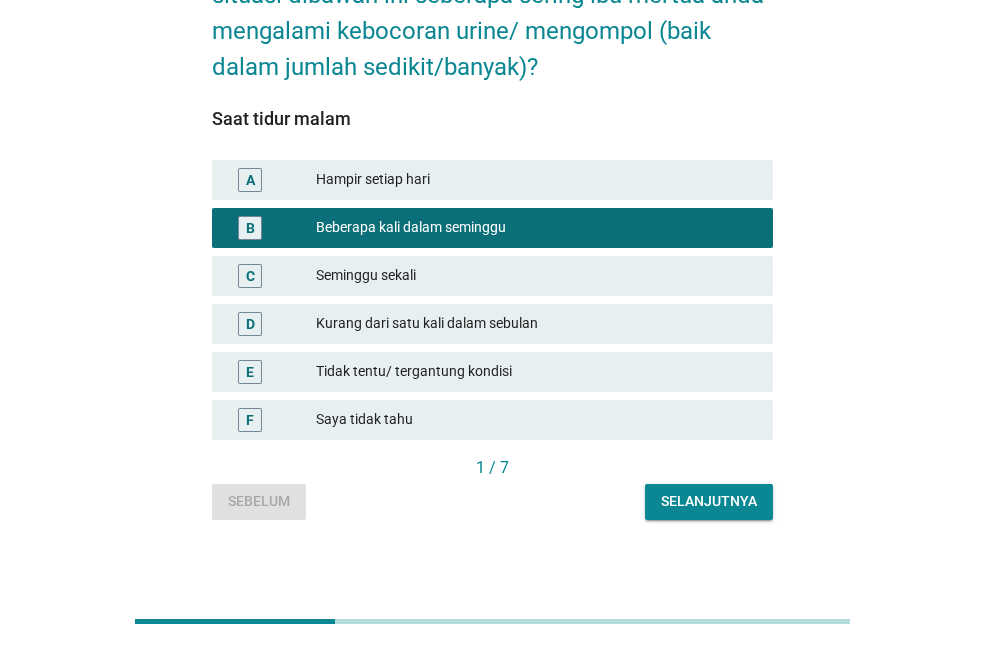 click on "Hampir setiap hari" at bounding box center (536, 180) 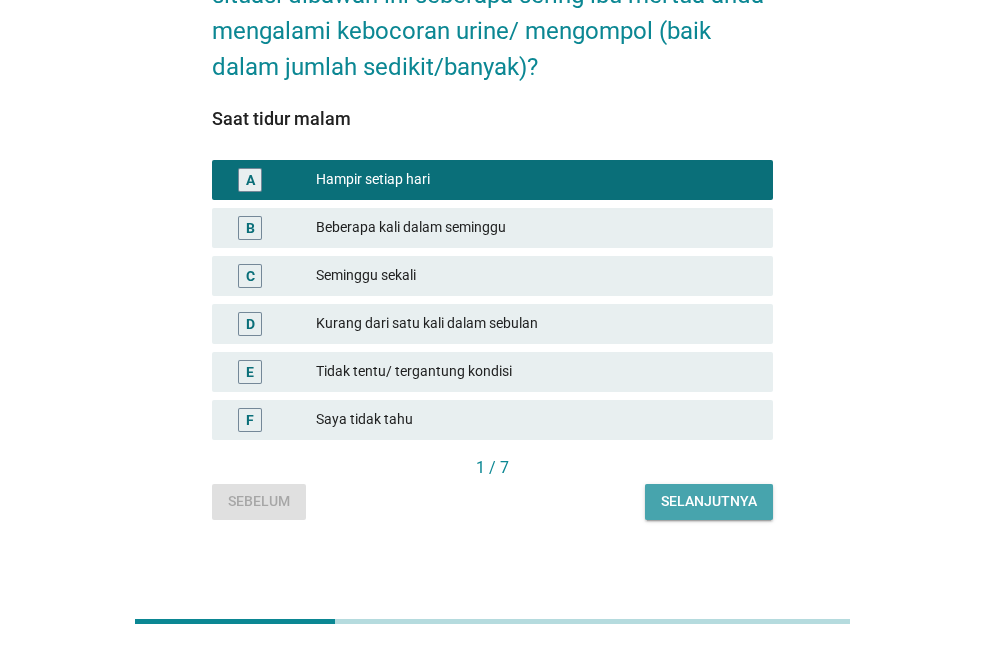 click on "Selanjutnya" at bounding box center (709, 501) 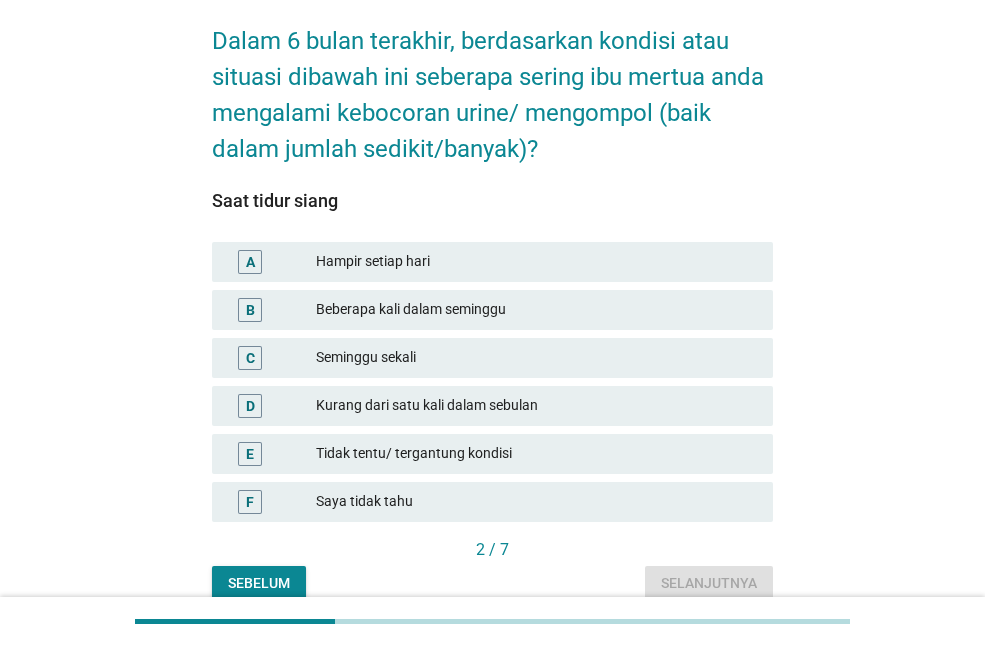 scroll, scrollTop: 87, scrollLeft: 0, axis: vertical 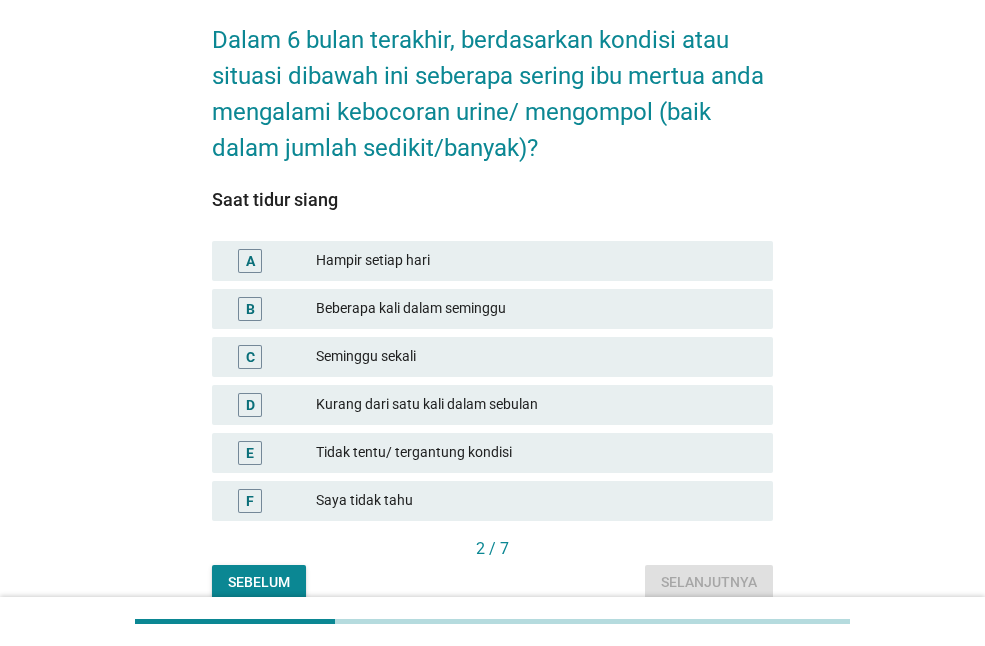click on "Beberapa kali dalam seminggu" at bounding box center [536, 309] 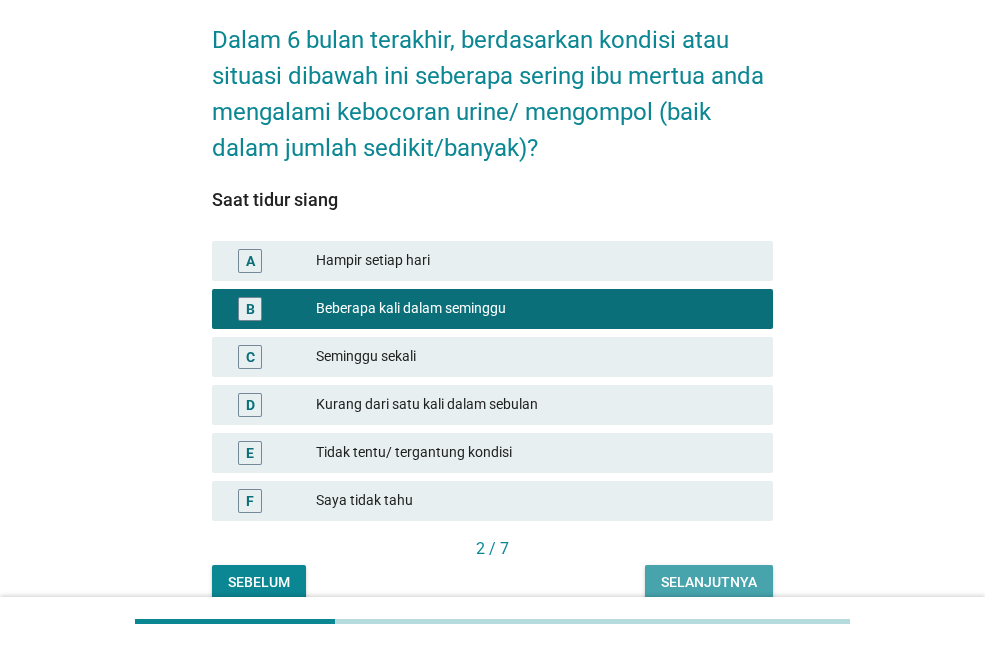 click on "Selanjutnya" at bounding box center (709, 583) 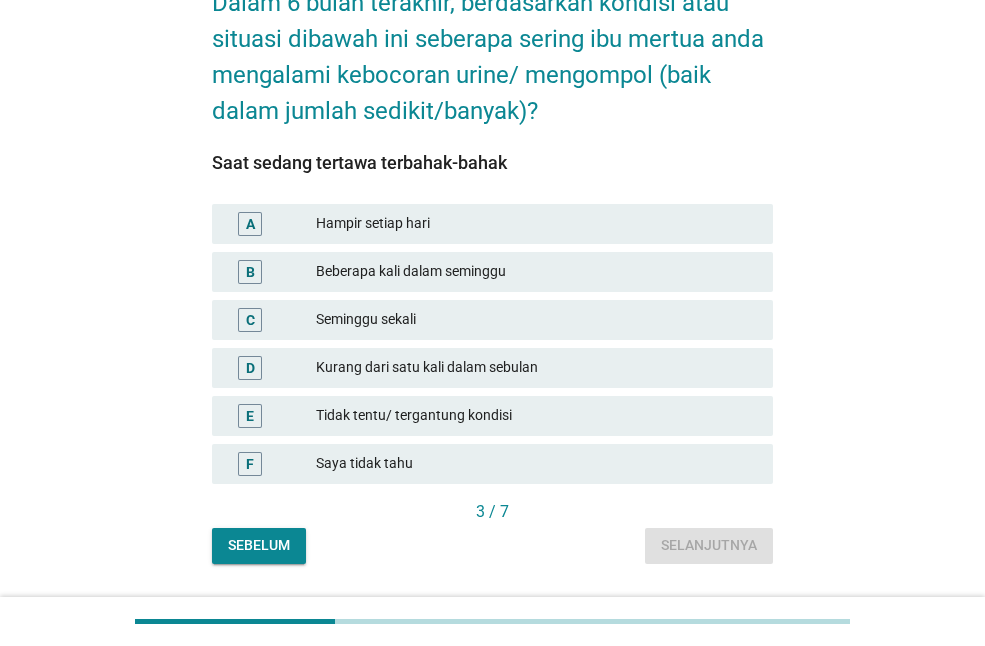 scroll, scrollTop: 127, scrollLeft: 0, axis: vertical 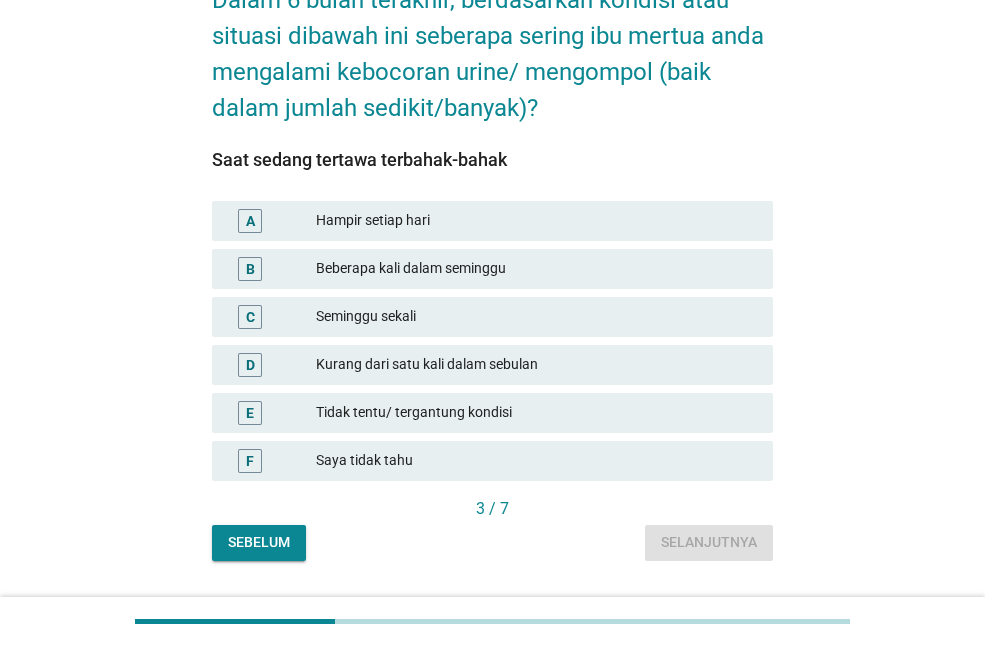 click on "Hampir setiap hari" at bounding box center (536, 221) 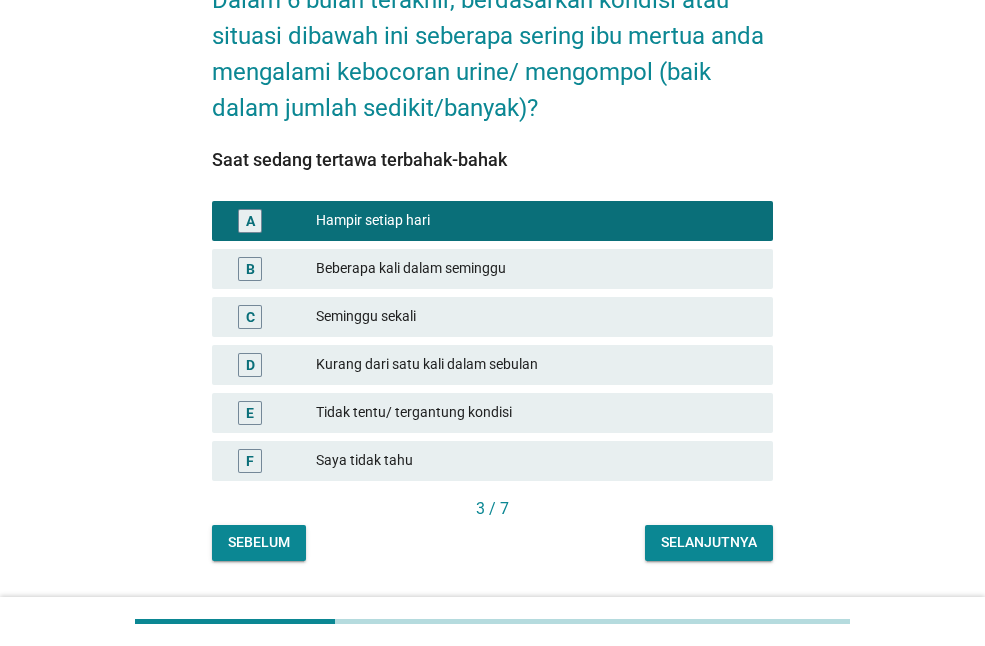 click on "Selanjutnya" at bounding box center [709, 542] 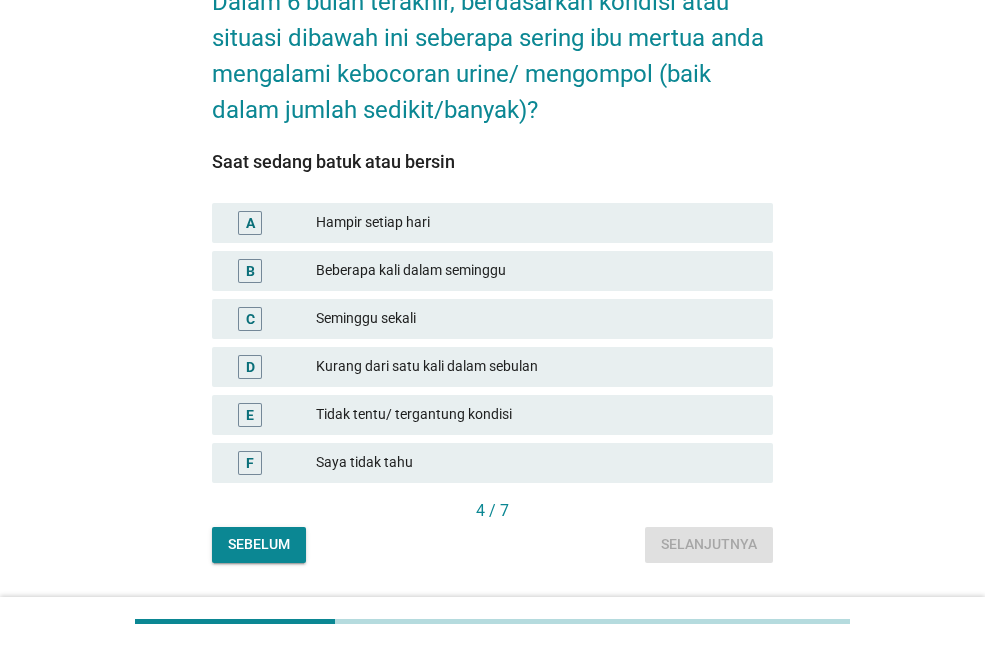 scroll, scrollTop: 132, scrollLeft: 0, axis: vertical 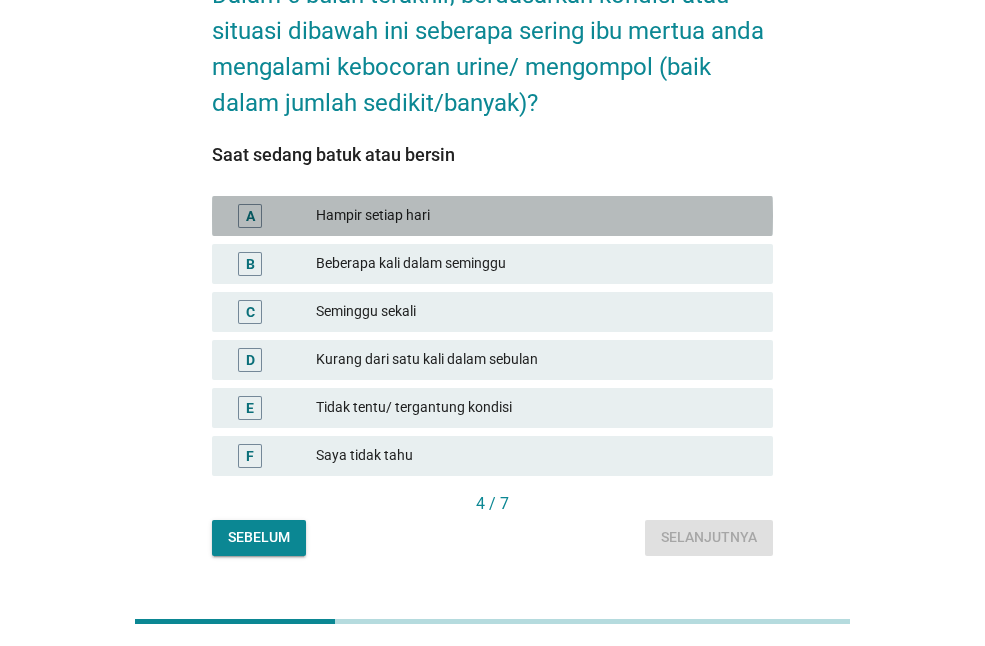 click on "A   Hampir setiap hari" at bounding box center (492, 216) 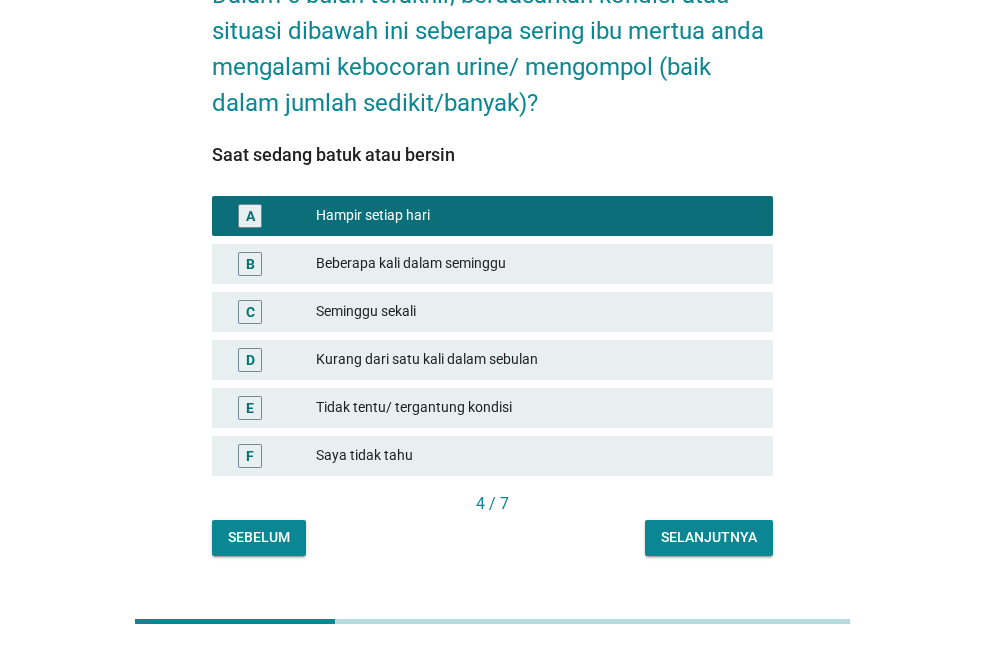 click on "Selanjutnya" at bounding box center (709, 537) 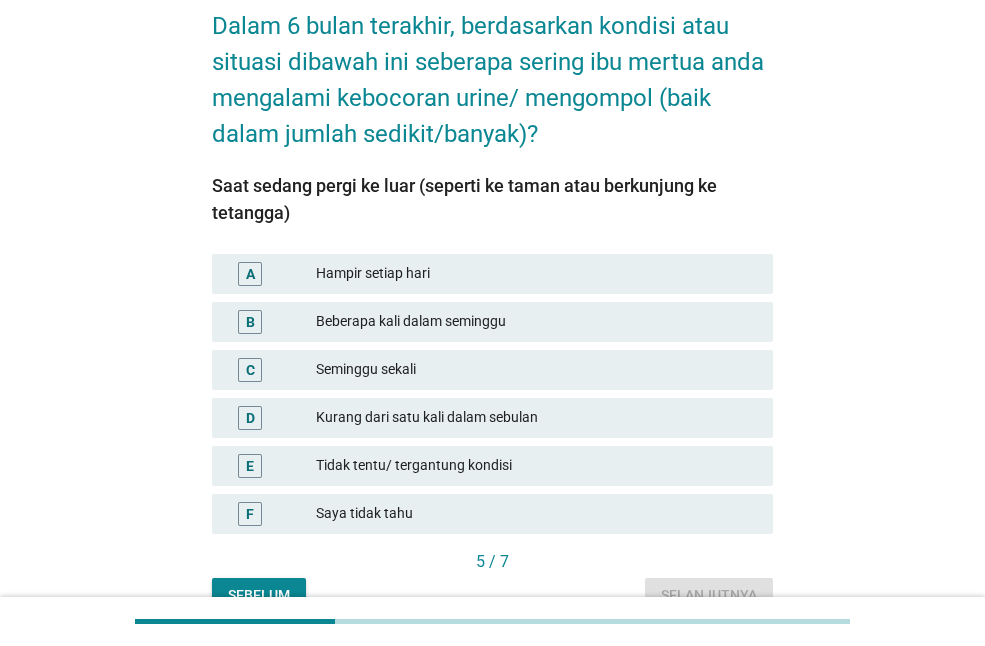 scroll, scrollTop: 104, scrollLeft: 0, axis: vertical 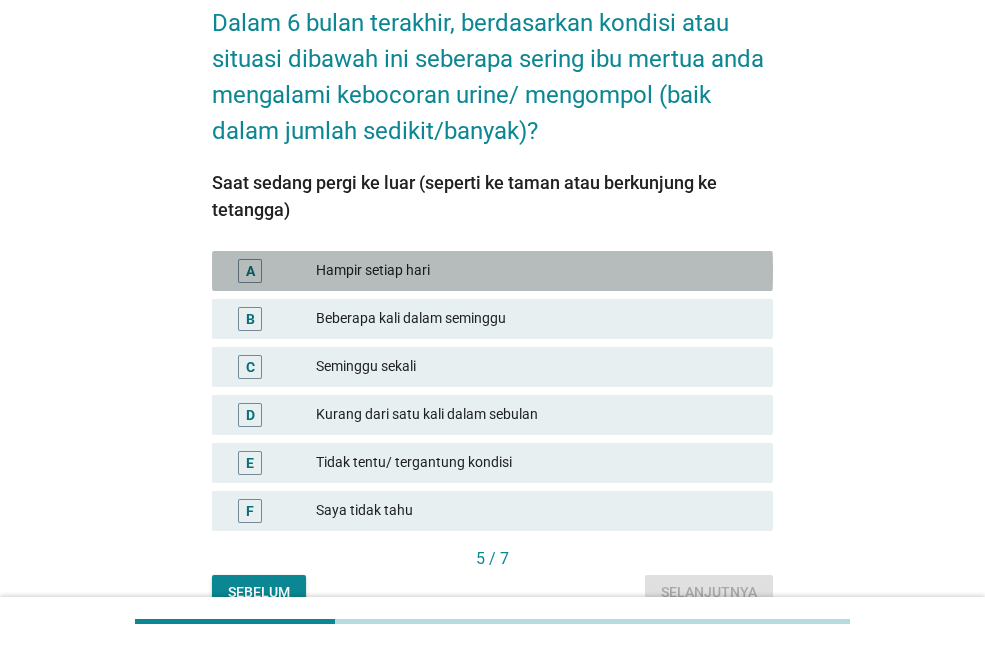 click on "A   Hampir setiap hari" at bounding box center [492, 271] 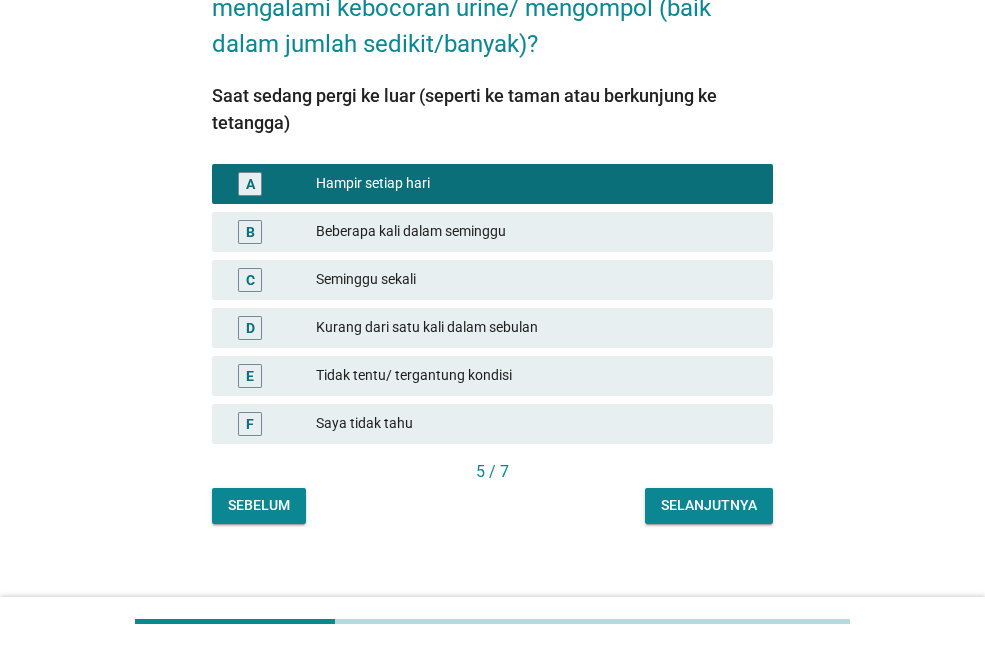 scroll, scrollTop: 192, scrollLeft: 0, axis: vertical 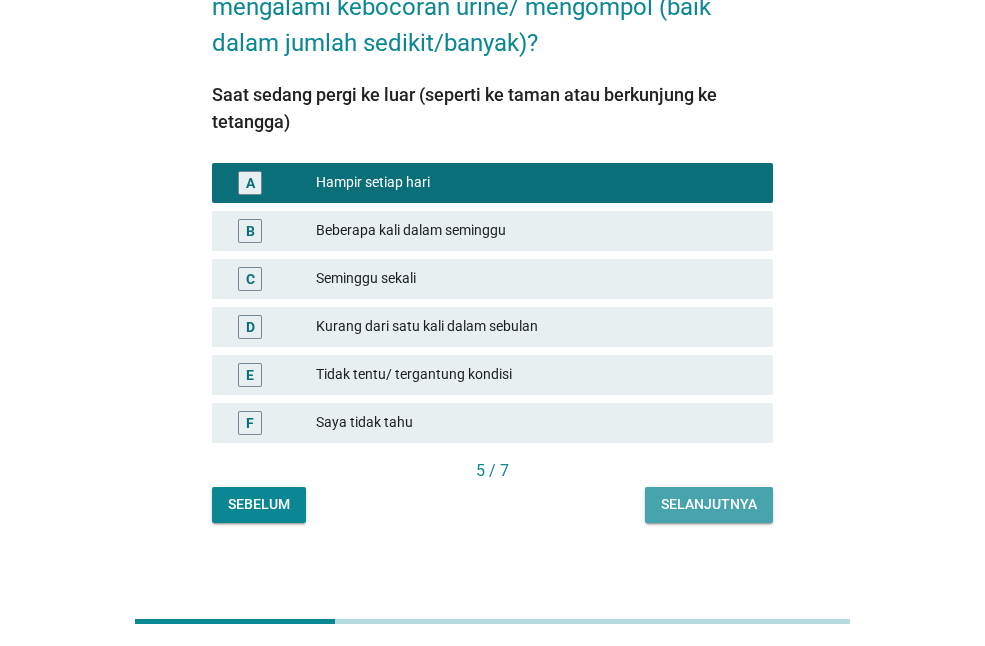 click on "Selanjutnya" at bounding box center (709, 504) 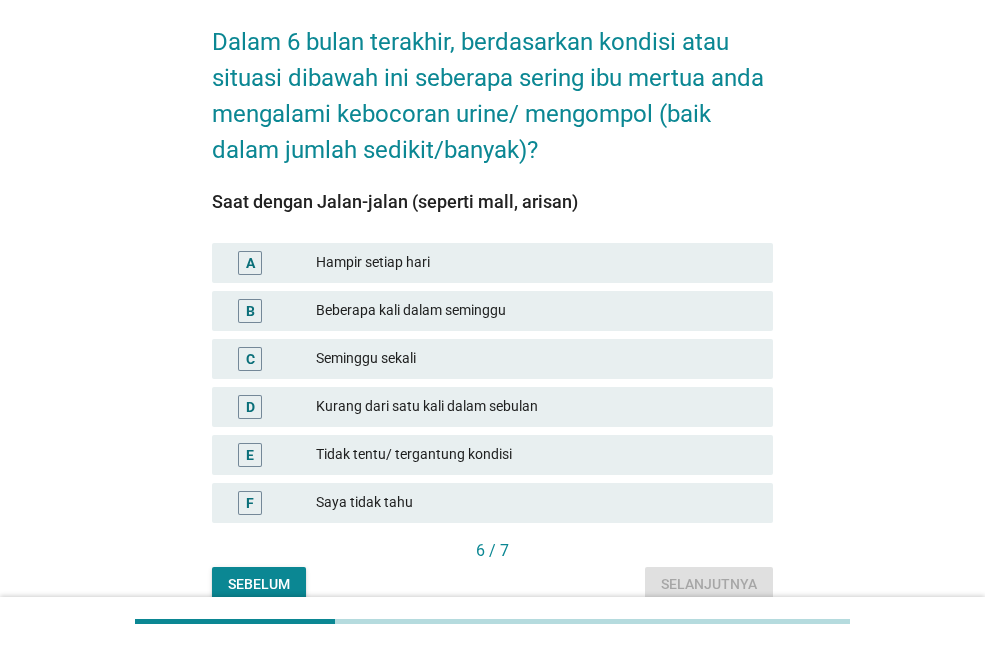 scroll, scrollTop: 94, scrollLeft: 0, axis: vertical 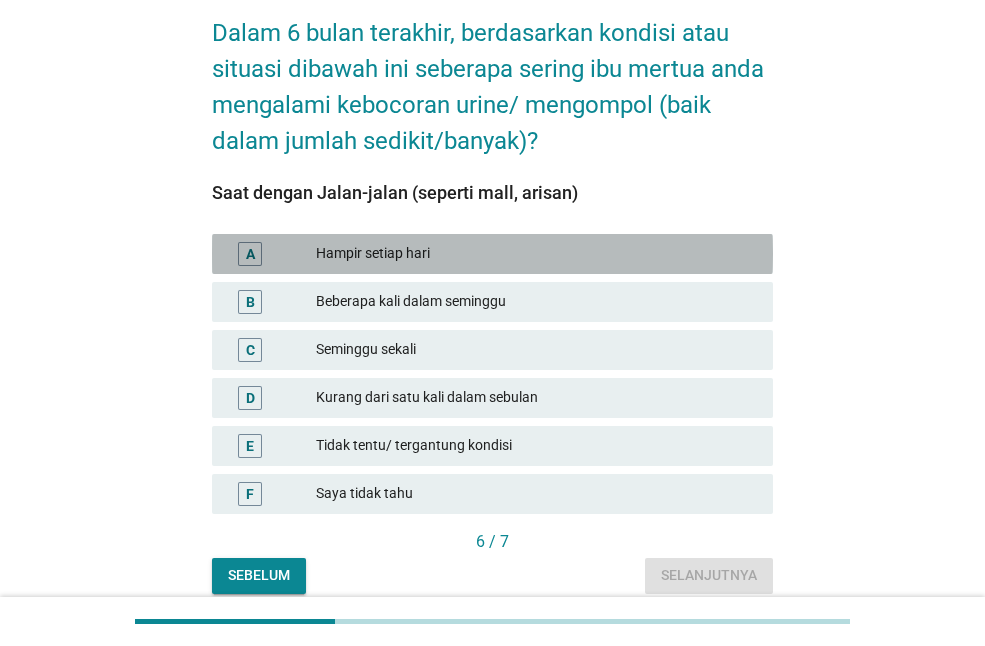 click on "Hampir setiap hari" at bounding box center (536, 254) 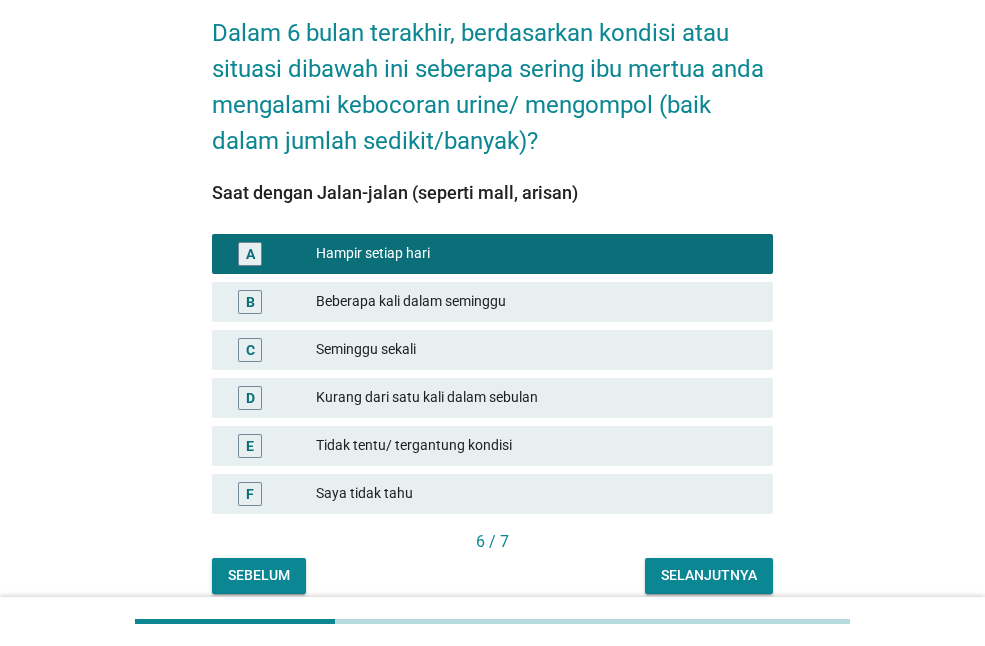 click on "Selanjutnya" at bounding box center (709, 575) 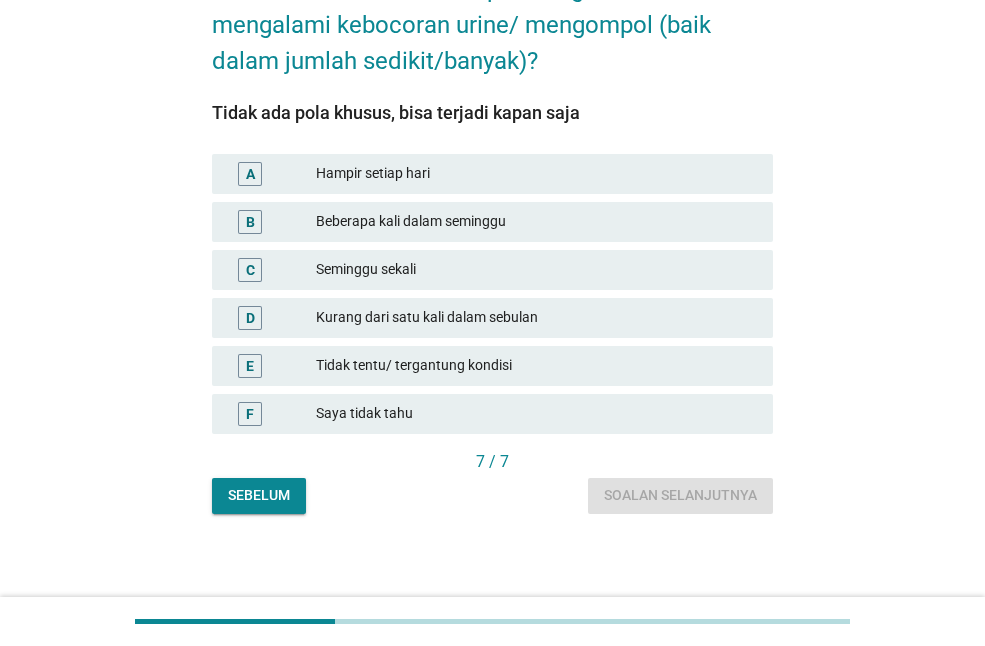 scroll, scrollTop: 176, scrollLeft: 0, axis: vertical 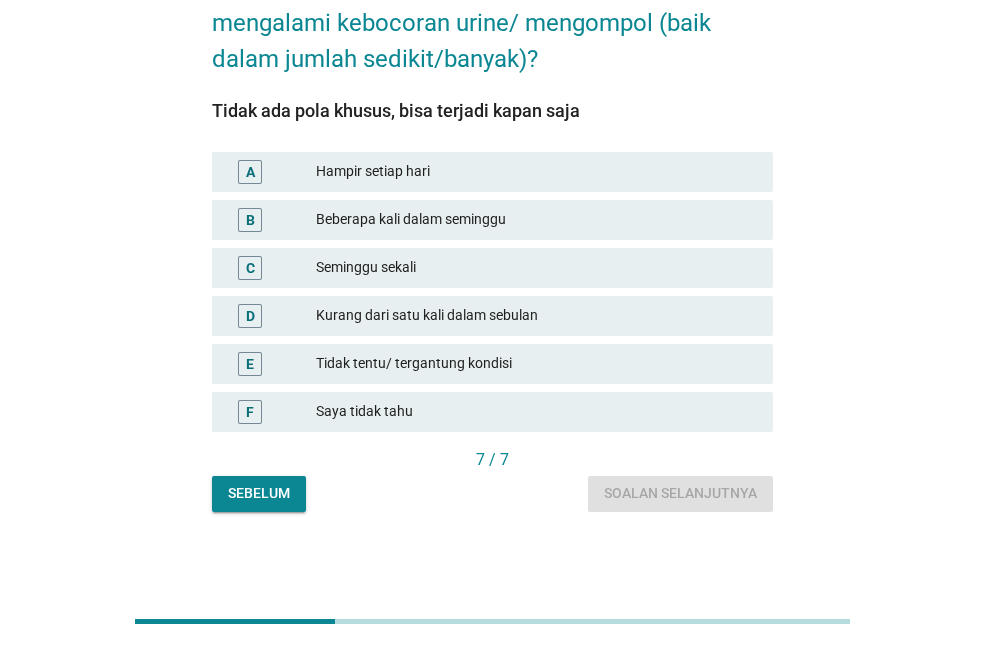 click on "Hampir setiap hari" at bounding box center [536, 172] 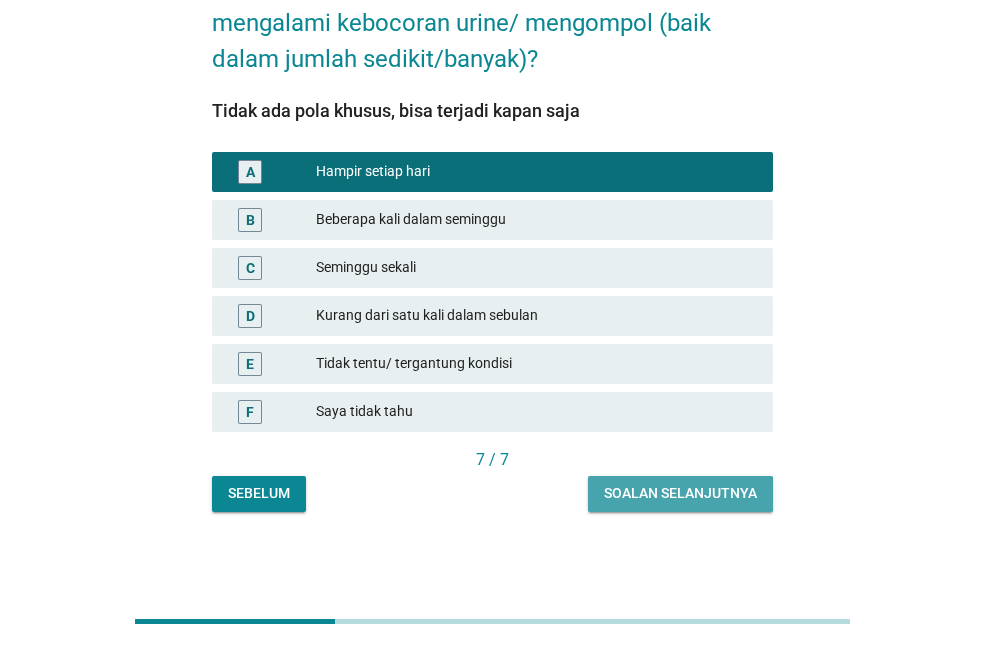 click on "Soalan selanjutnya" at bounding box center [680, 493] 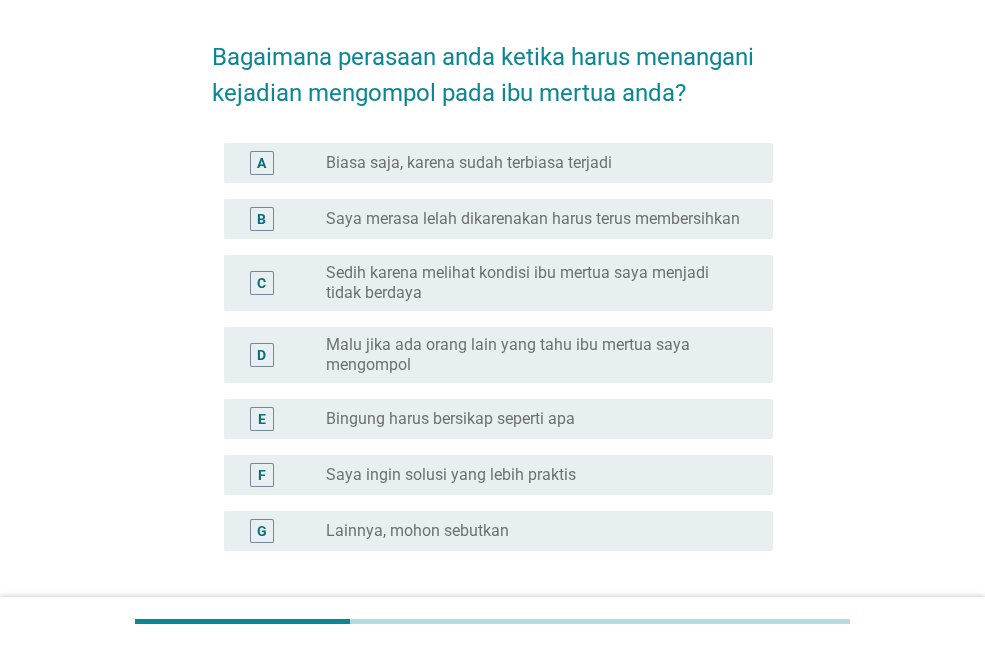 scroll, scrollTop: 72, scrollLeft: 0, axis: vertical 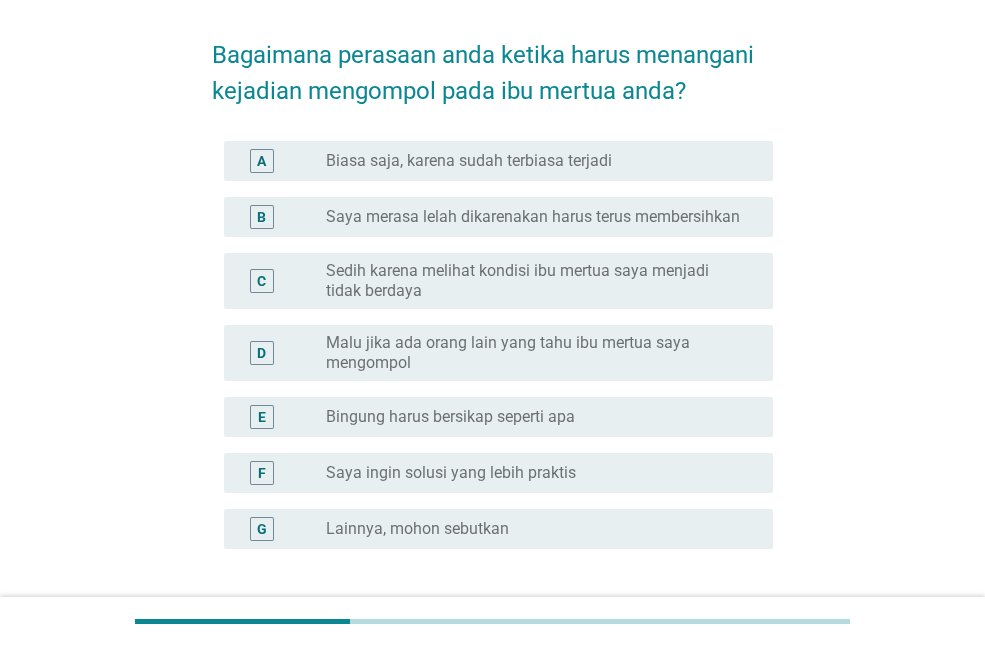 click on "Sedih karena melihat kondisi ibu mertua saya menjadi tidak berdaya" at bounding box center (533, 281) 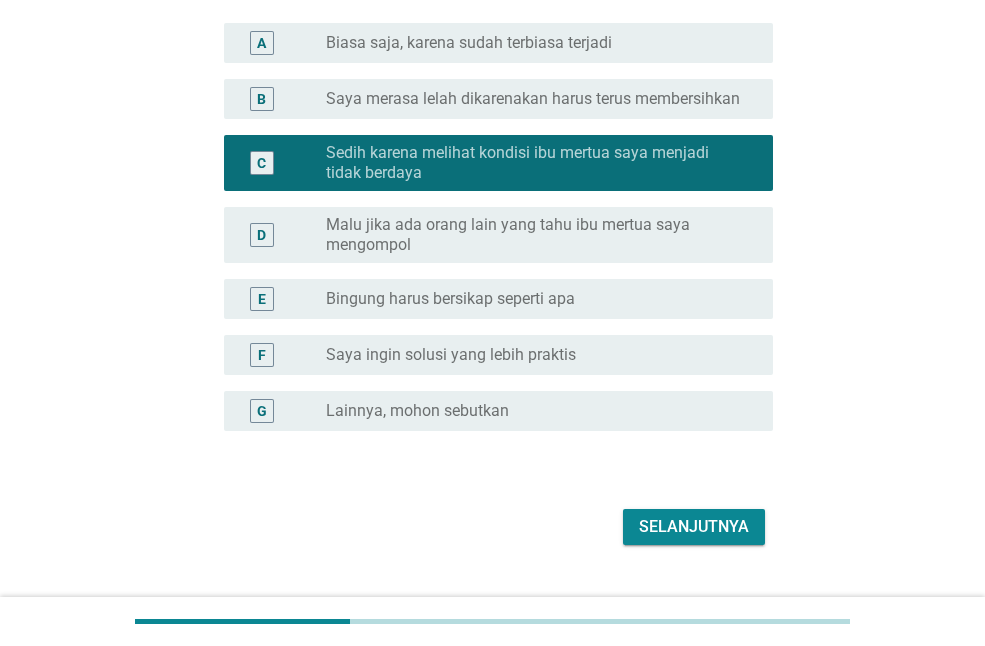 scroll, scrollTop: 197, scrollLeft: 0, axis: vertical 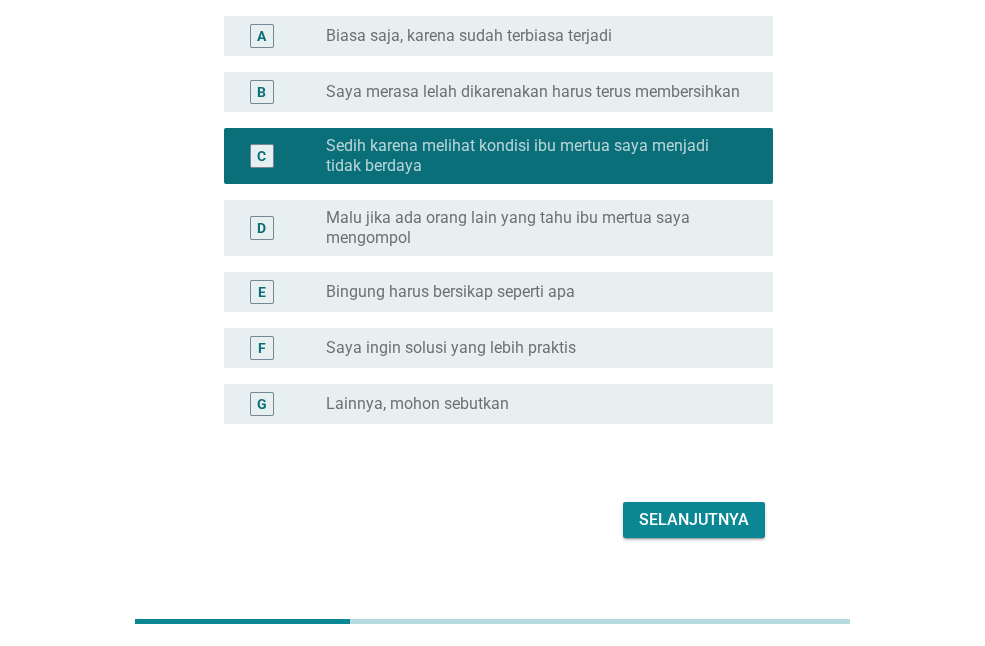 click on "Selanjutnya" at bounding box center [694, 520] 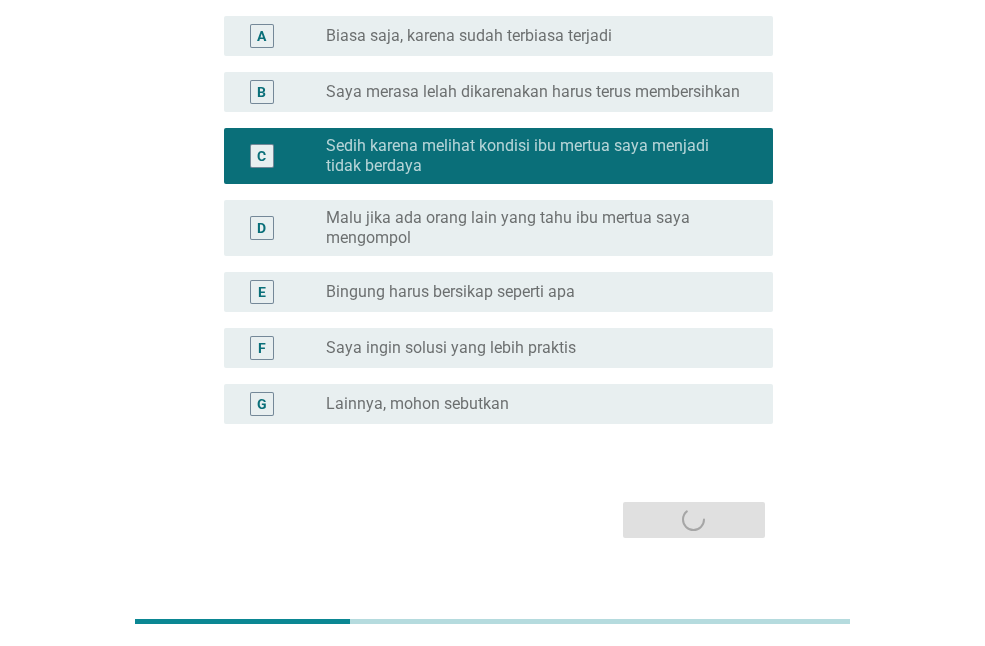 scroll, scrollTop: 0, scrollLeft: 0, axis: both 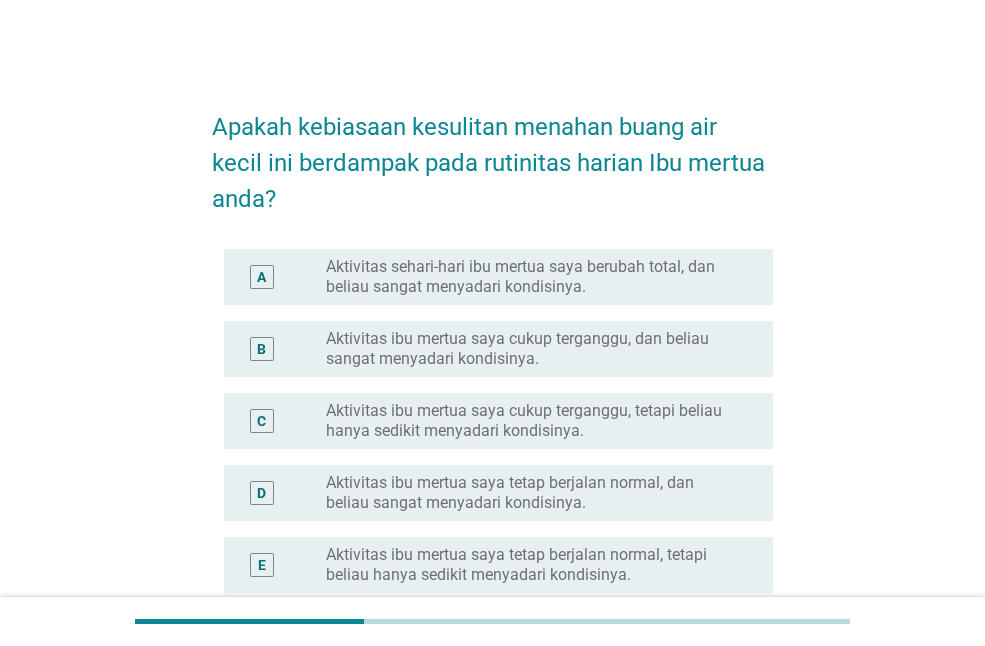 click on "Aktivitas sehari-hari ibu mertua saya berubah total, dan beliau sangat menyadari kondisinya." at bounding box center [533, 277] 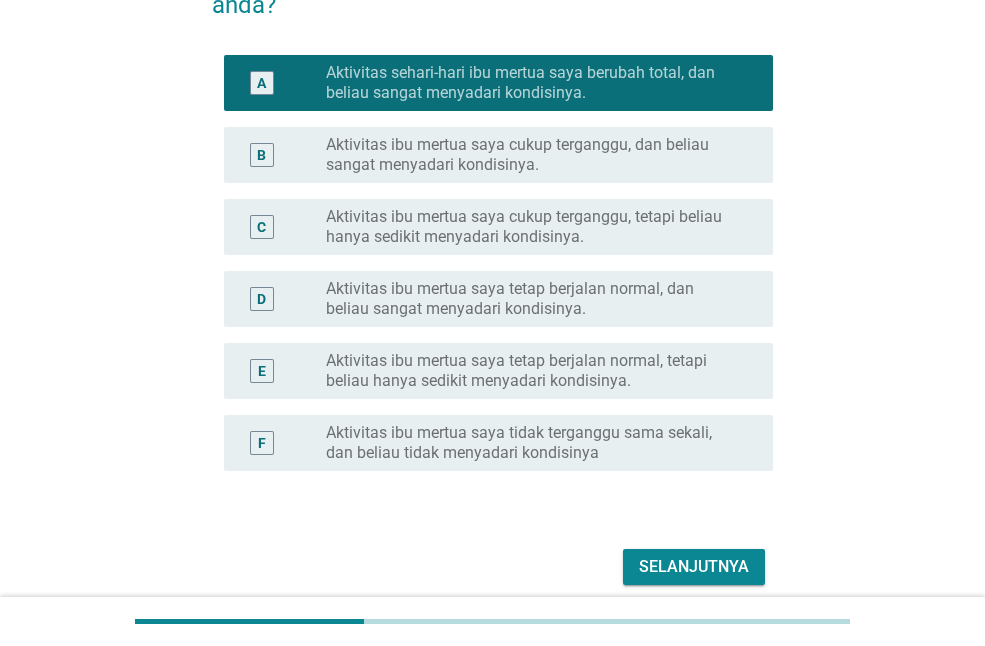 scroll, scrollTop: 195, scrollLeft: 0, axis: vertical 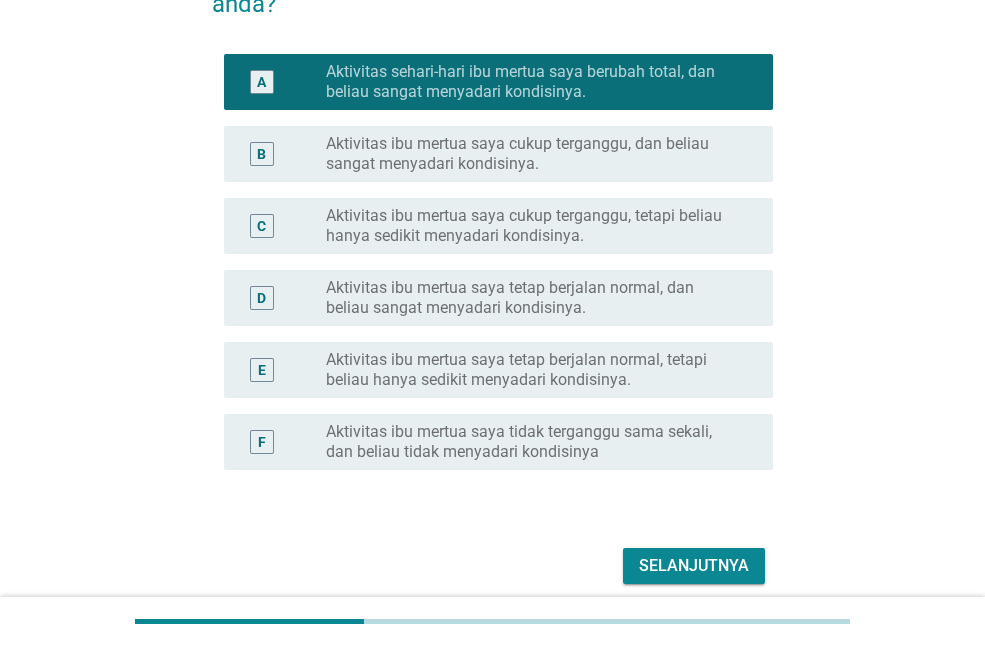 click on "Selanjutnya" at bounding box center (694, 566) 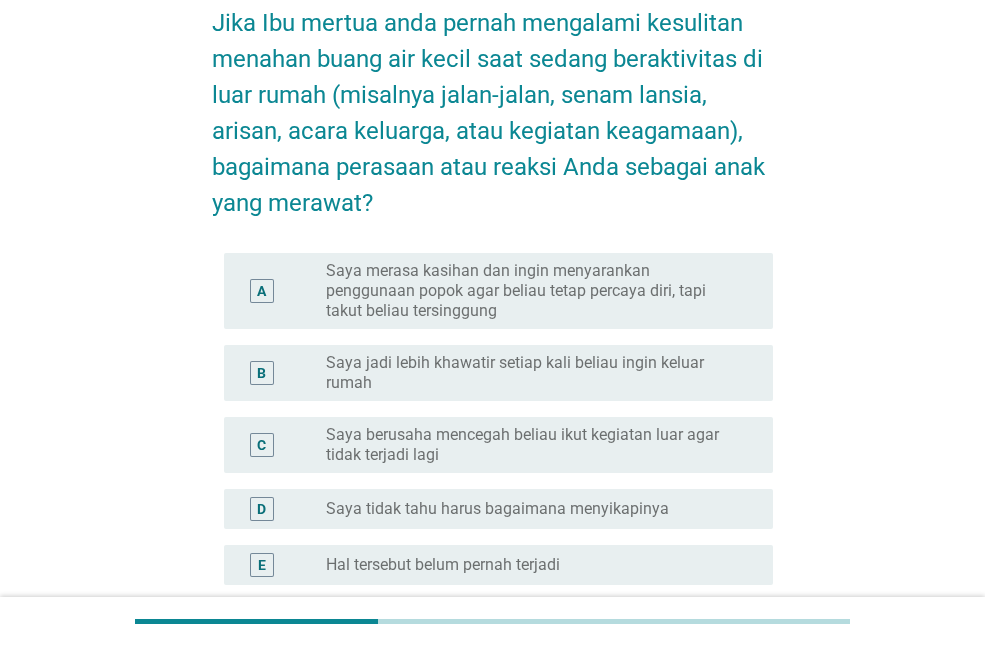 scroll, scrollTop: 105, scrollLeft: 0, axis: vertical 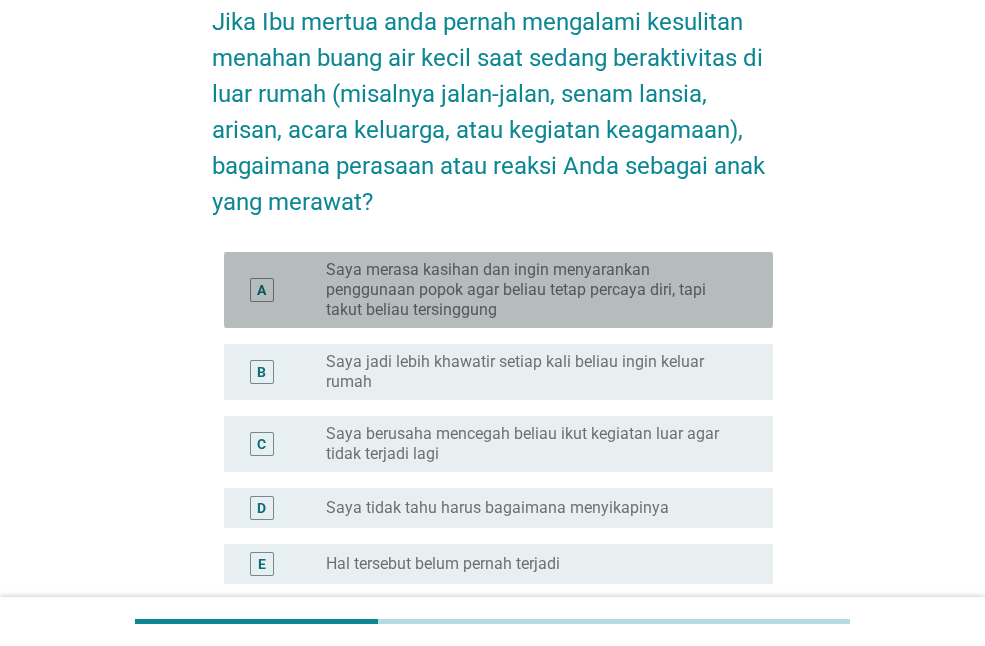 click on "Saya merasa kasihan dan ingin menyarankan penggunaan popok agar beliau tetap percaya diri, tapi takut beliau tersinggung" at bounding box center [533, 290] 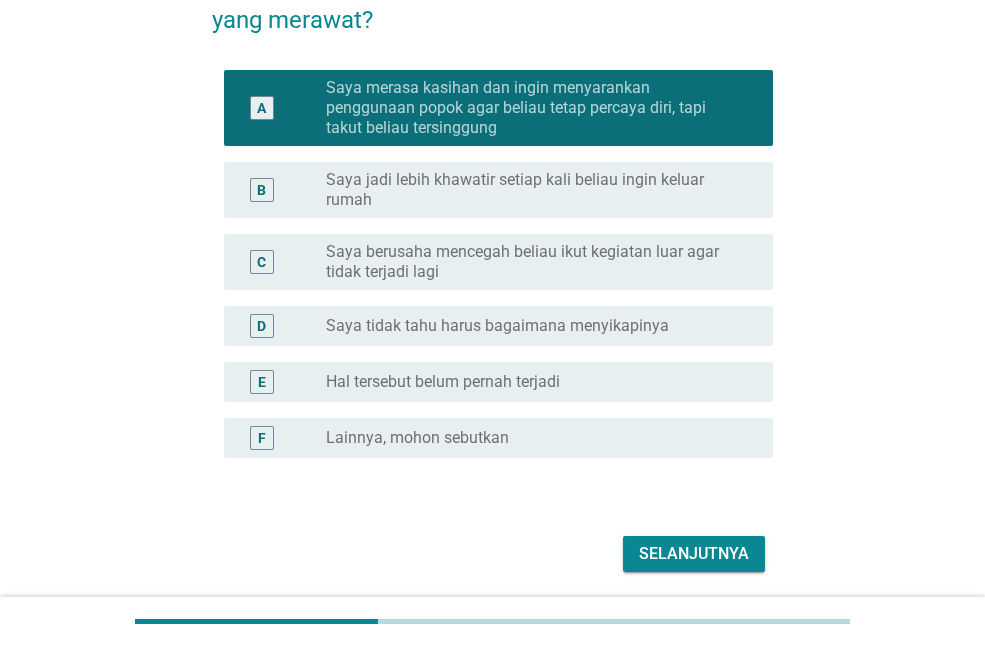 scroll, scrollTop: 288, scrollLeft: 0, axis: vertical 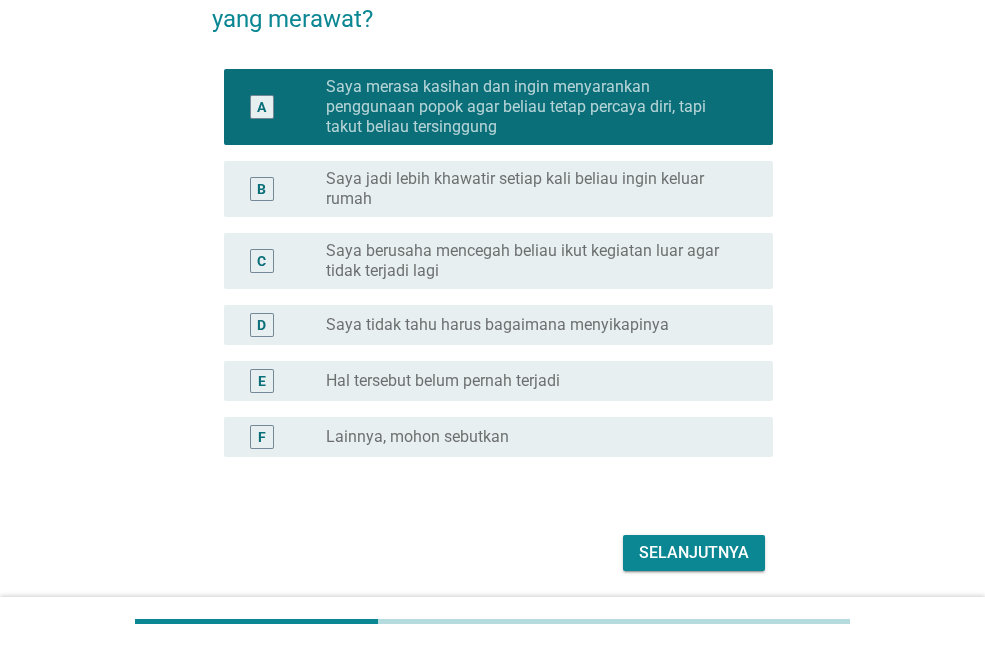click on "Selanjutnya" at bounding box center (694, 553) 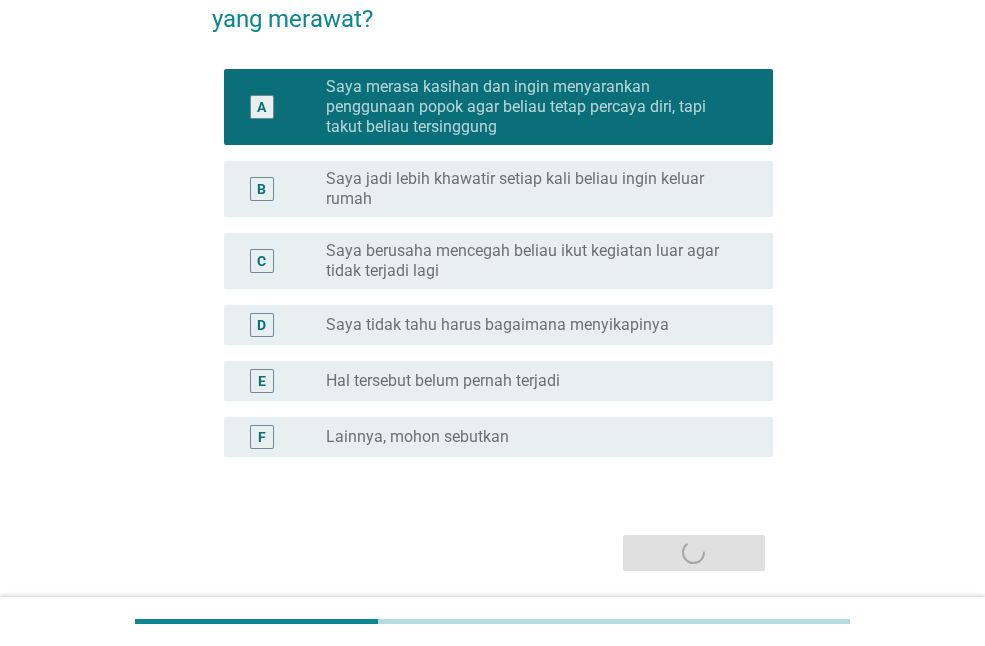 scroll, scrollTop: 0, scrollLeft: 0, axis: both 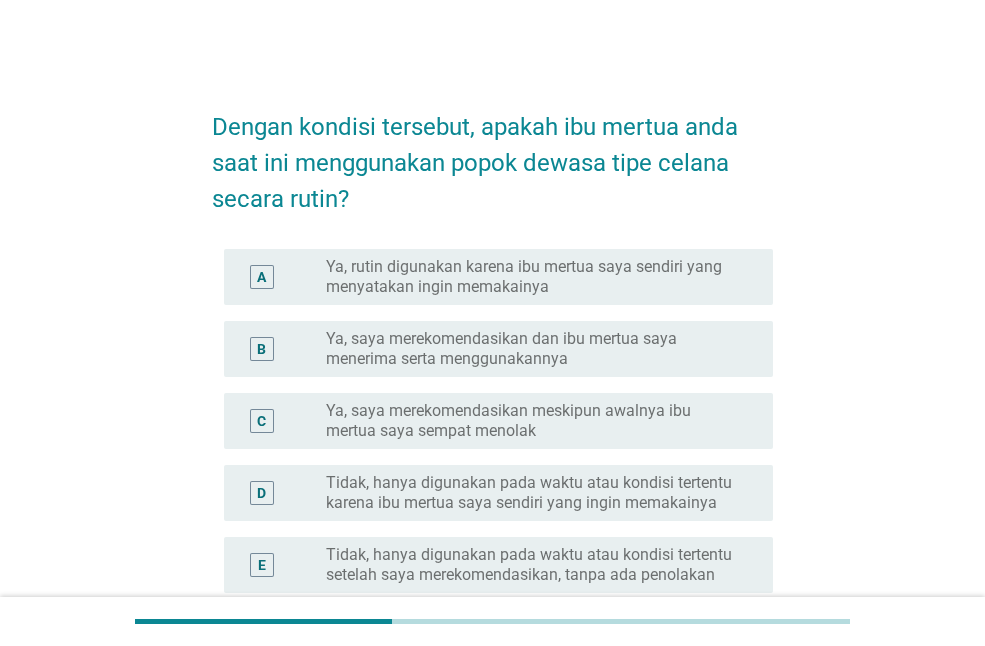 click on "Ya, rutin digunakan karena ibu mertua saya sendiri yang menyatakan ingin memakainya" at bounding box center [533, 277] 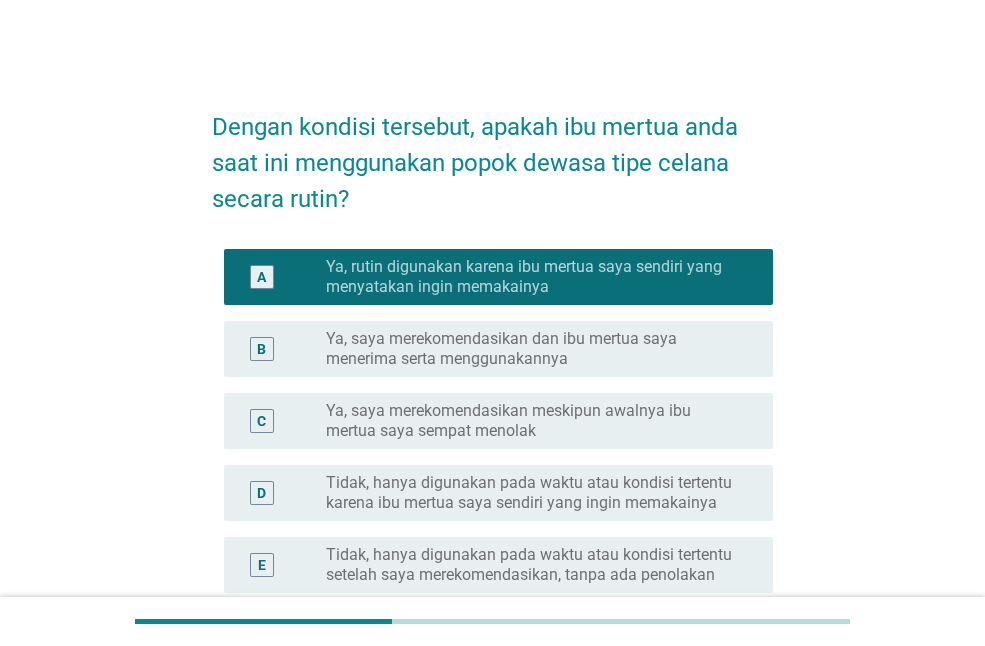 click on "Ya, saya merekomendasikan dan ibu mertua saya menerima serta menggunakannya" at bounding box center (533, 349) 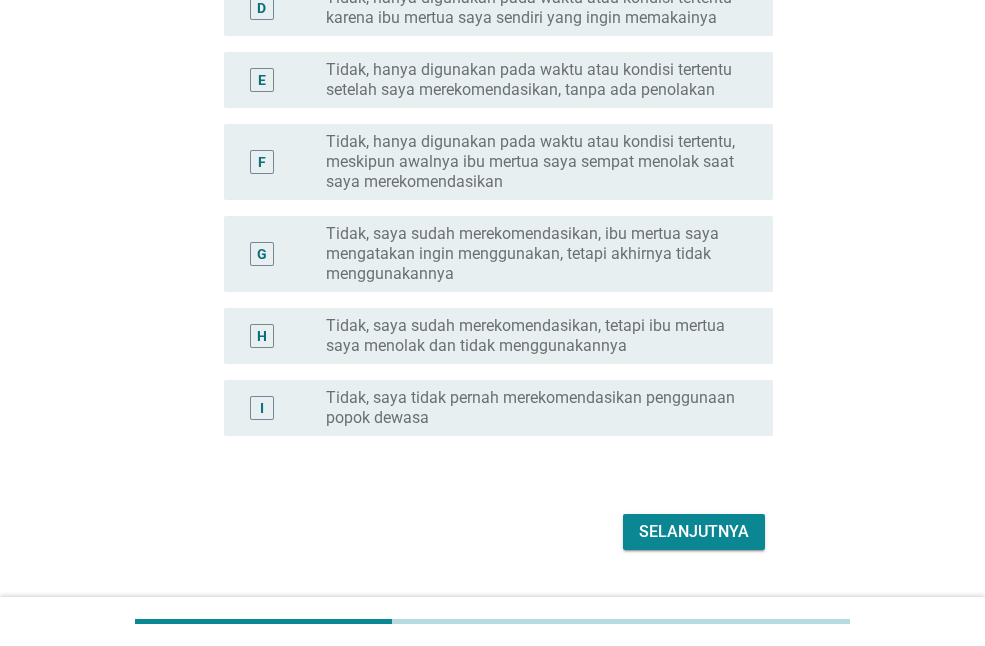 scroll, scrollTop: 532, scrollLeft: 0, axis: vertical 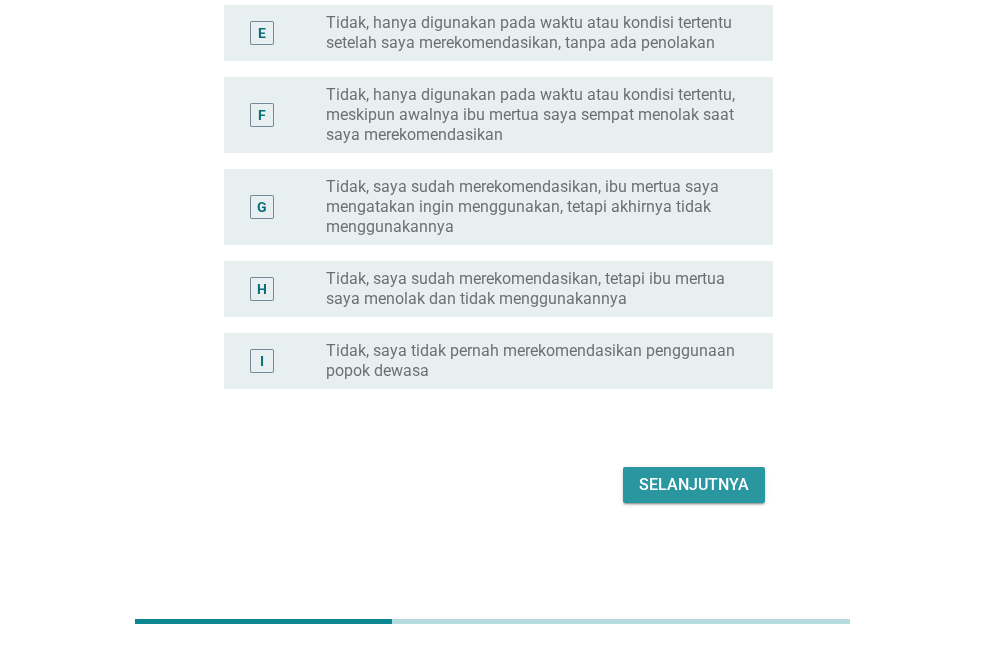click on "Selanjutnya" at bounding box center [694, 485] 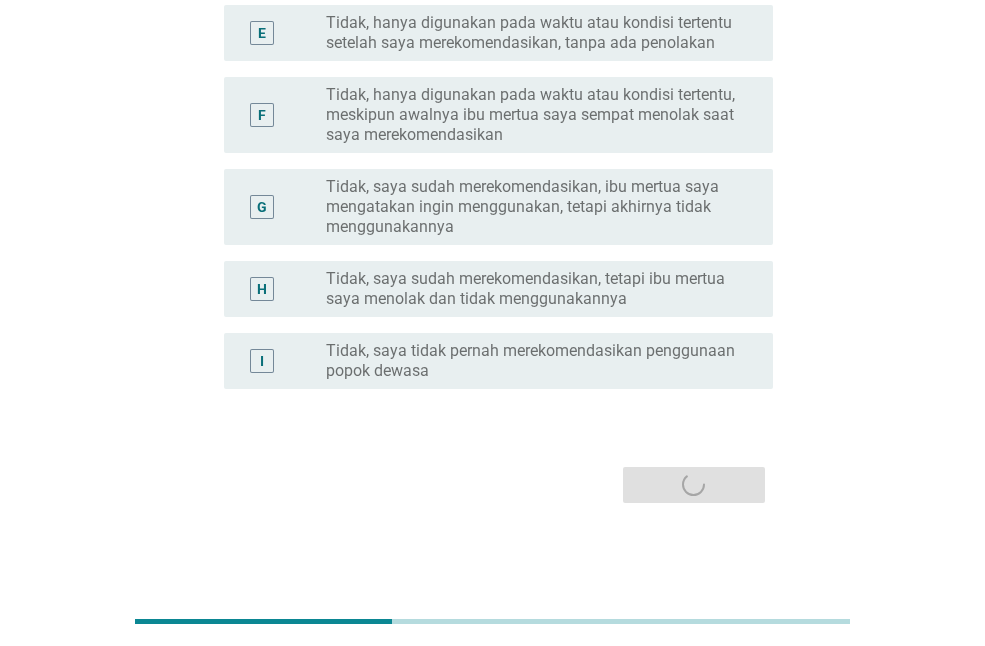 scroll, scrollTop: 0, scrollLeft: 0, axis: both 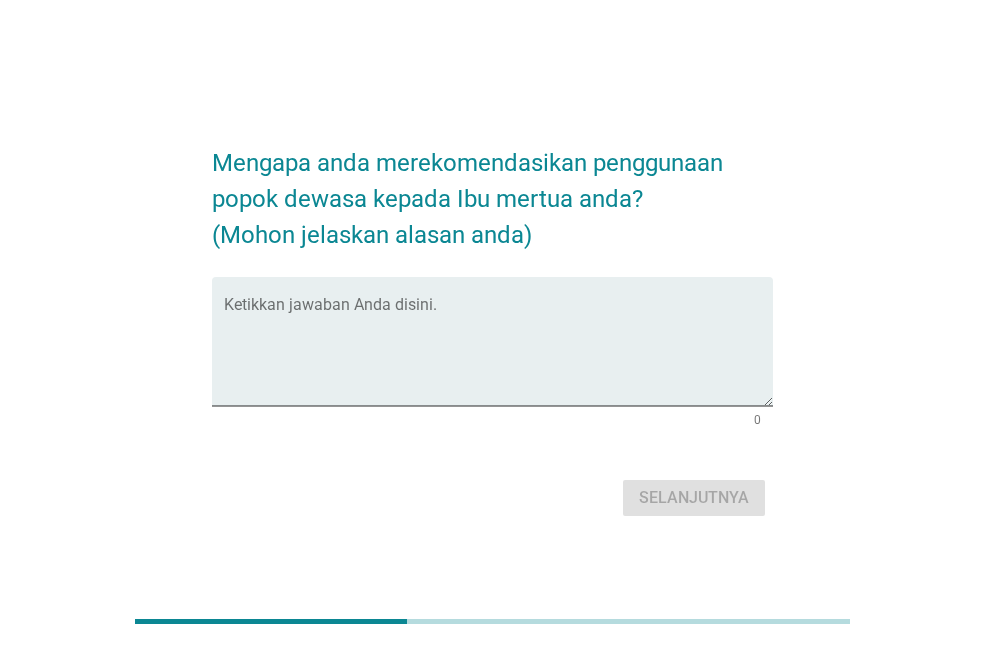 click at bounding box center [485, 420] 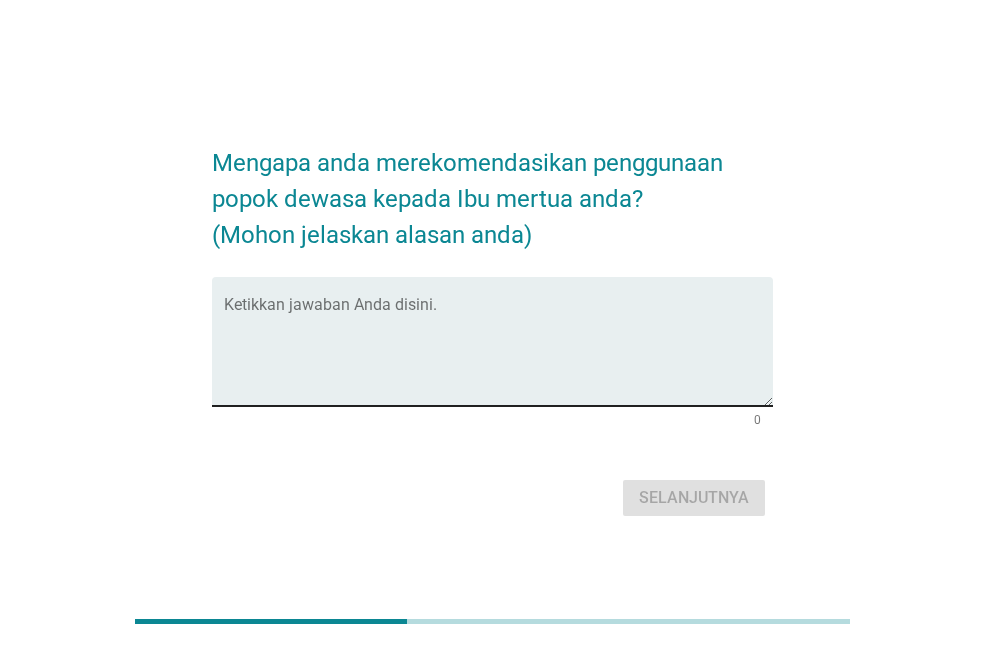 click at bounding box center [498, 353] 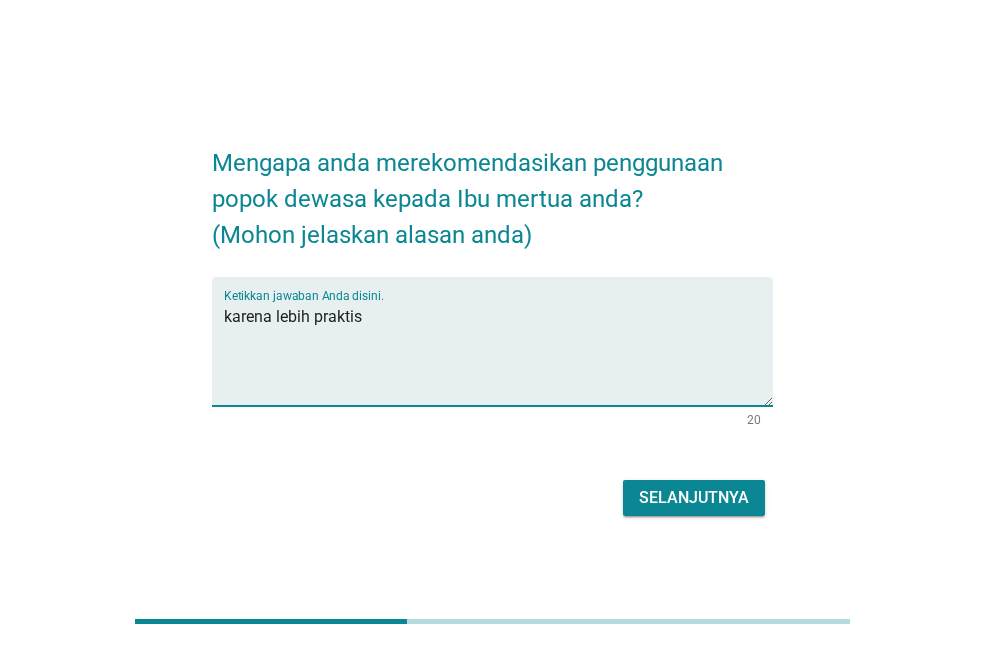 type on "karena lebih praktis" 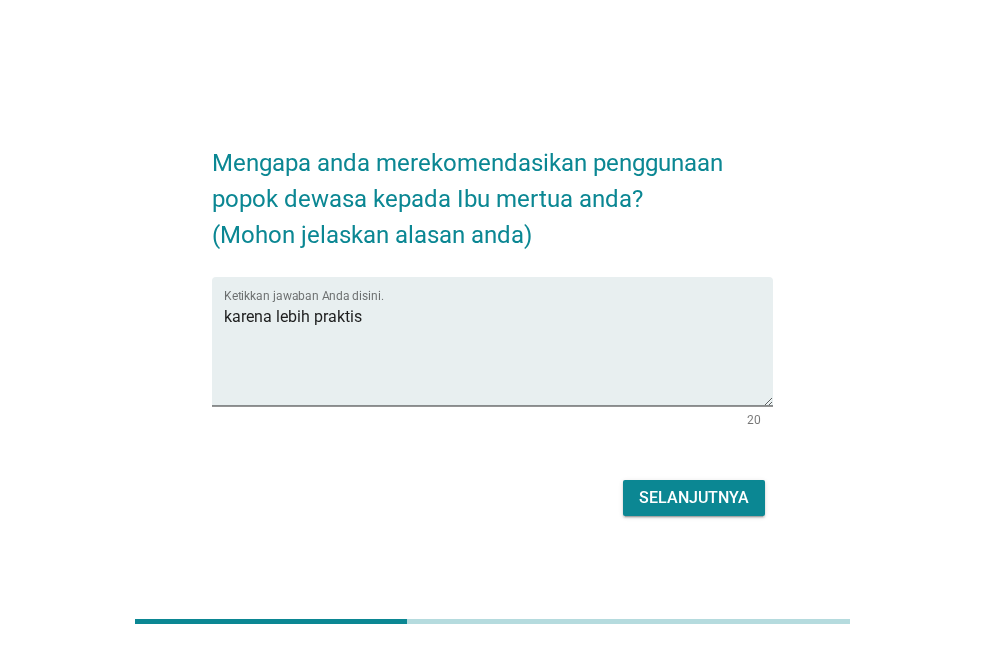 click on "Selanjutnya" at bounding box center (694, 498) 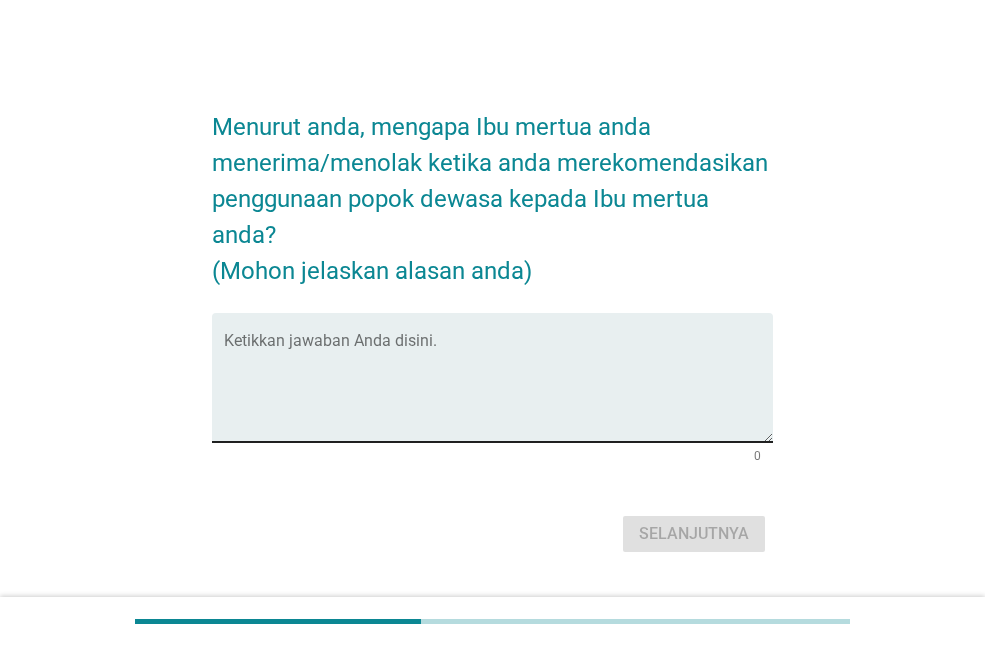 click at bounding box center [498, 389] 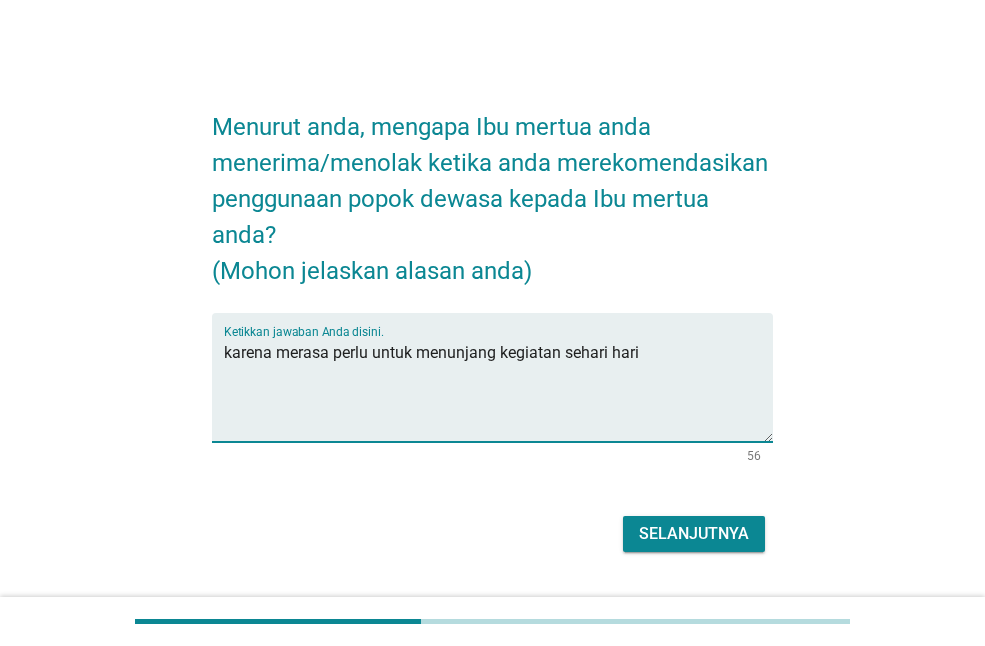 type on "karena merasa perlu untuk menunjang kegiatan sehari hari" 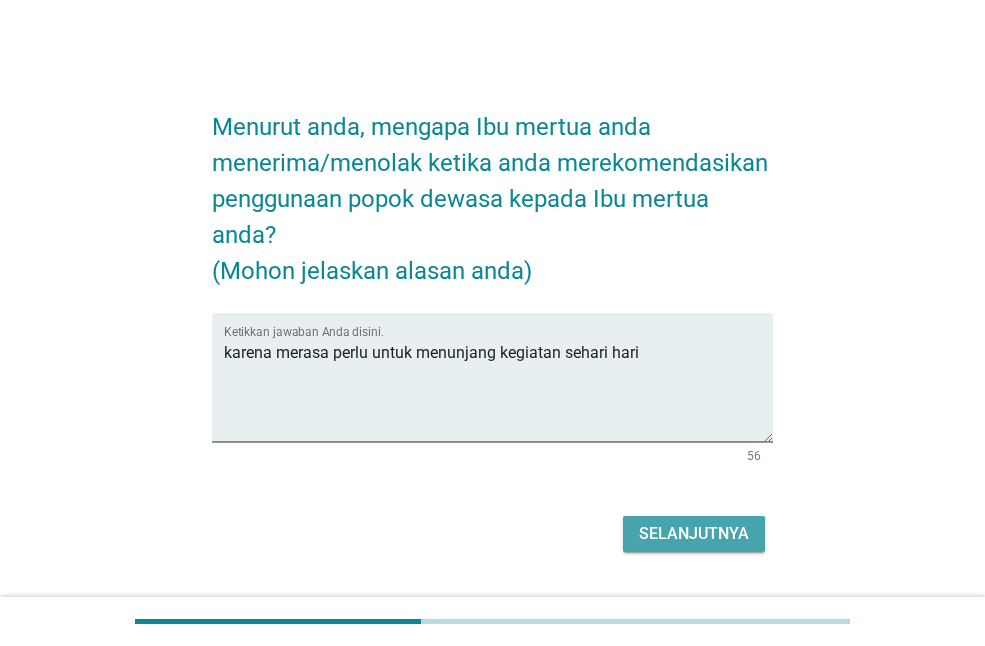 click on "Selanjutnya" at bounding box center (694, 534) 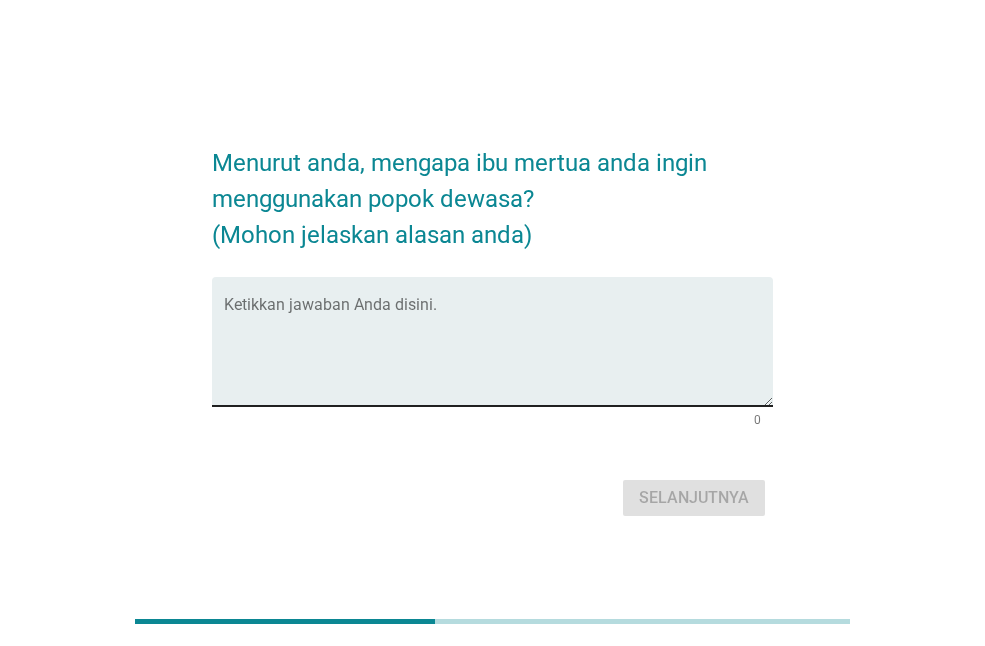 click at bounding box center [498, 353] 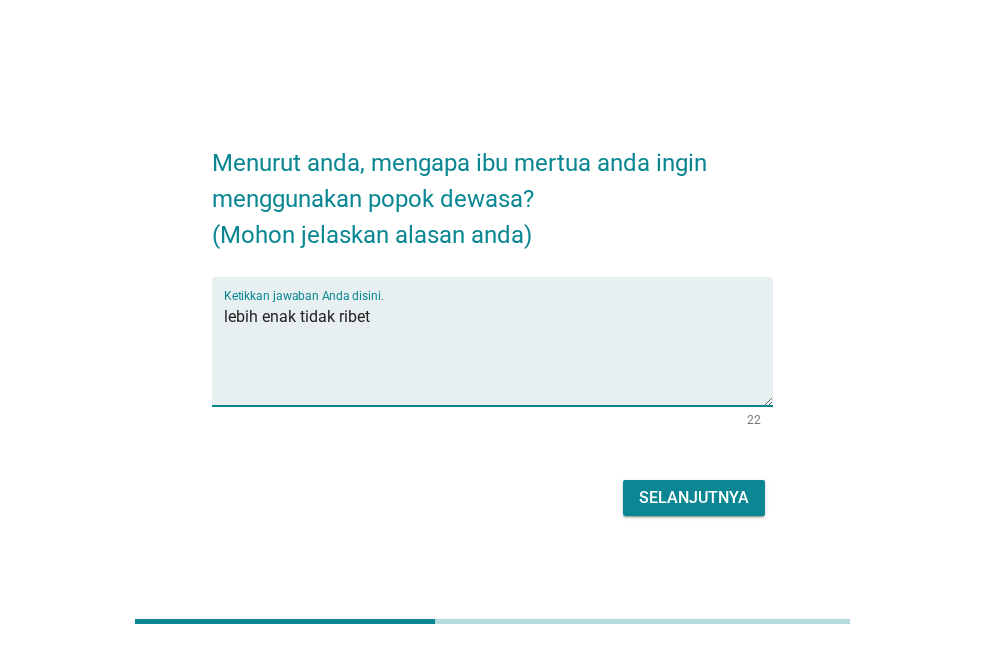 type on "lebih enak tidak ribet" 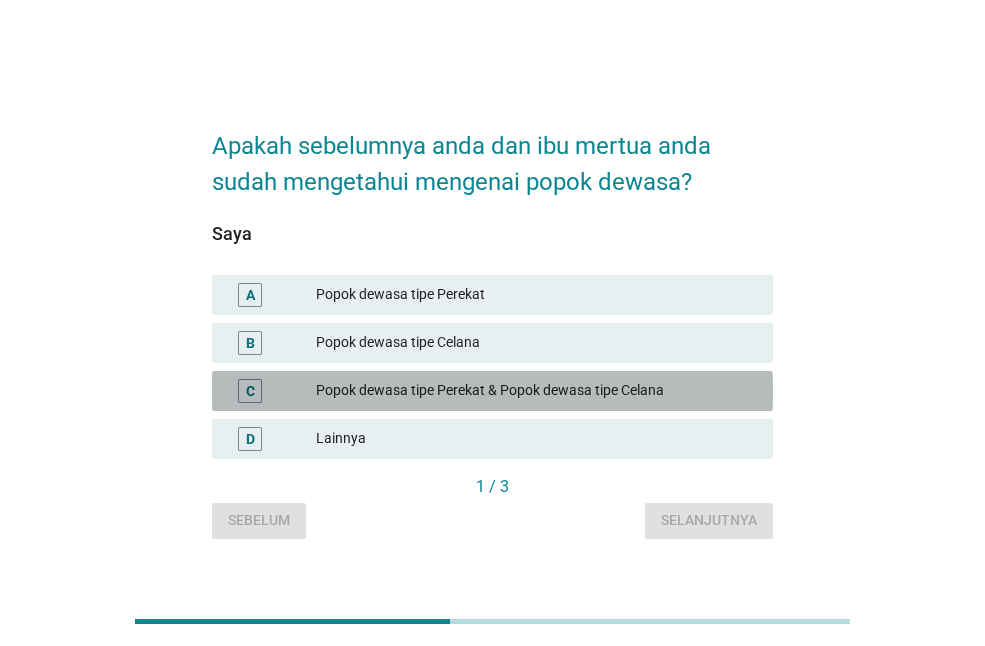 click on "Popok dewasa tipe Perekat & Popok dewasa tipe Celana" at bounding box center [536, 391] 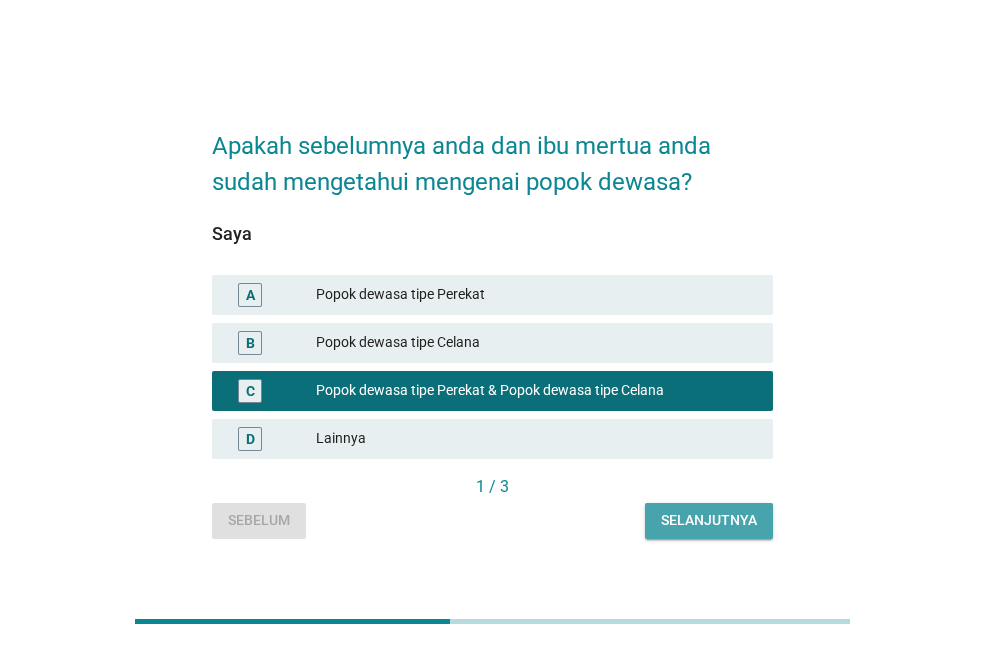 click on "Selanjutnya" at bounding box center [709, 521] 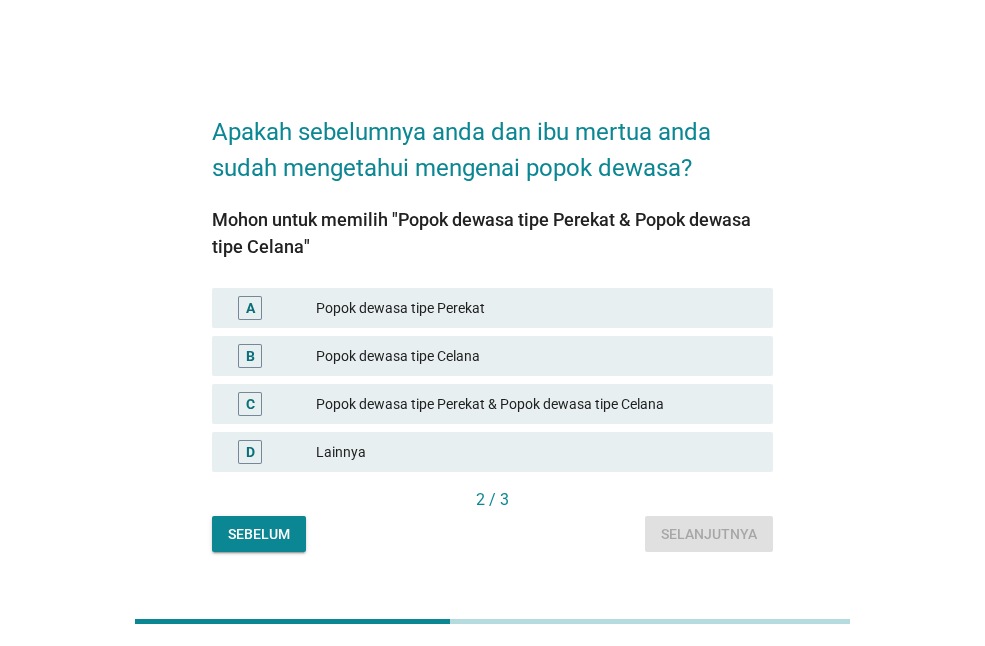 click on "Popok dewasa tipe Perekat & Popok dewasa tipe Celana" at bounding box center [536, 404] 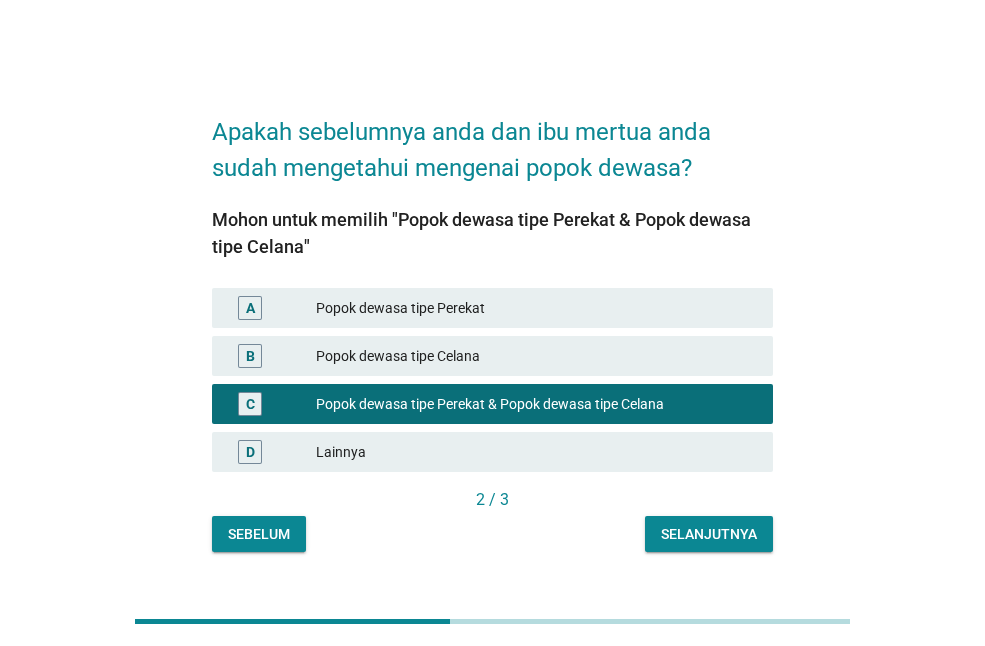 click on "Selanjutnya" at bounding box center (709, 534) 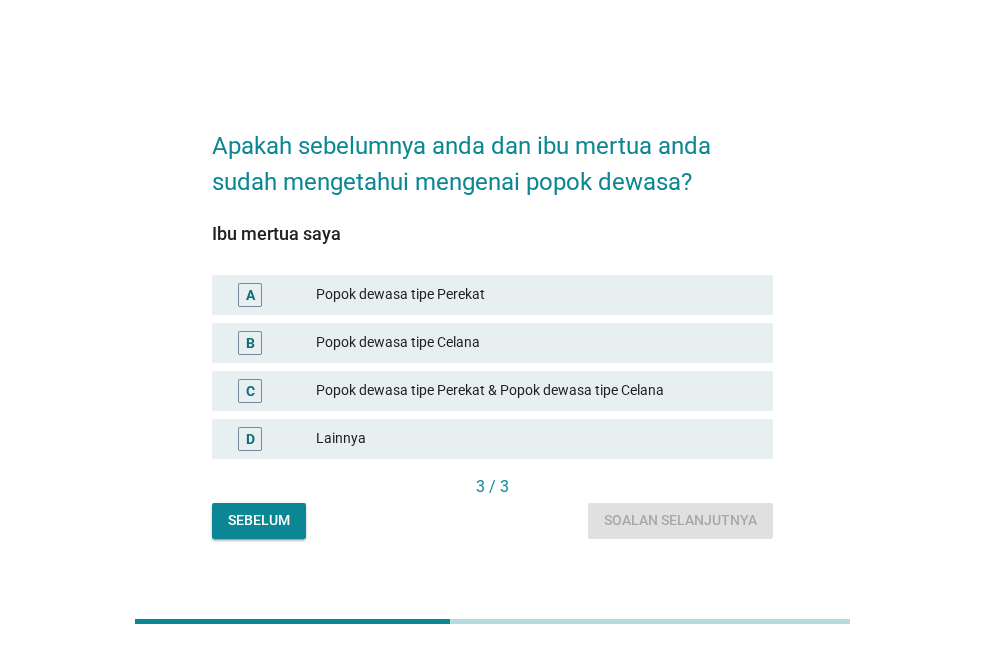 click on "Popok dewasa tipe Celana" at bounding box center (536, 343) 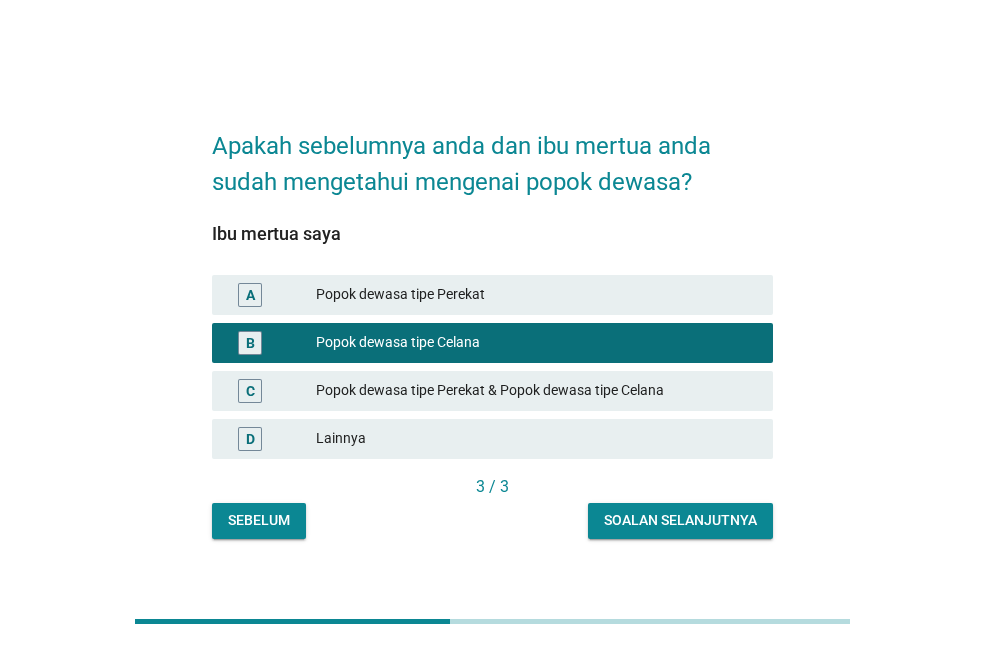 click on "Soalan selanjutnya" at bounding box center (680, 520) 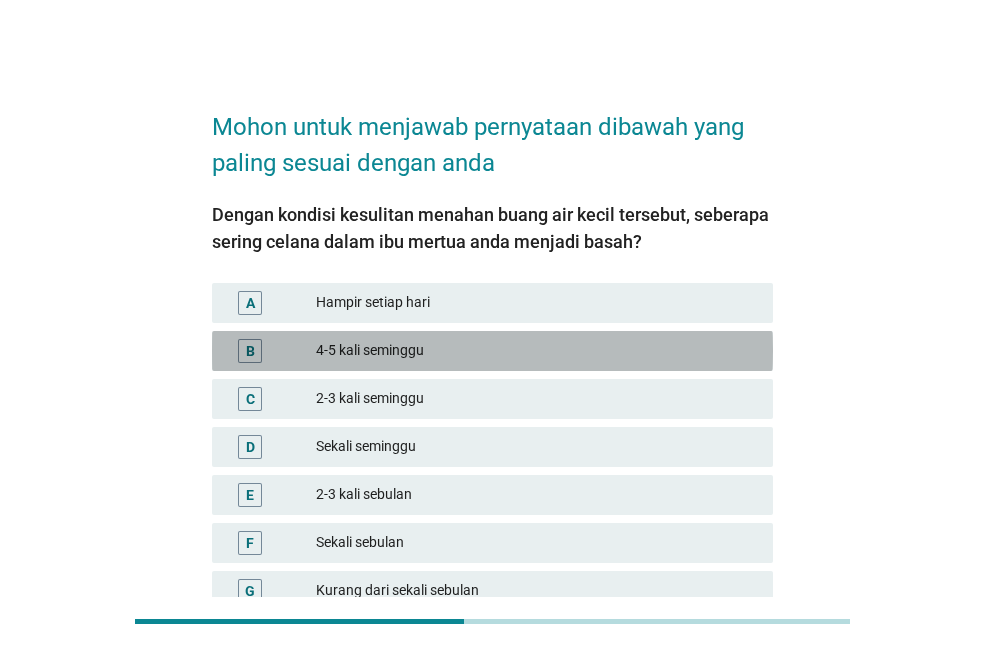click on "4-5 kali seminggu" at bounding box center [536, 351] 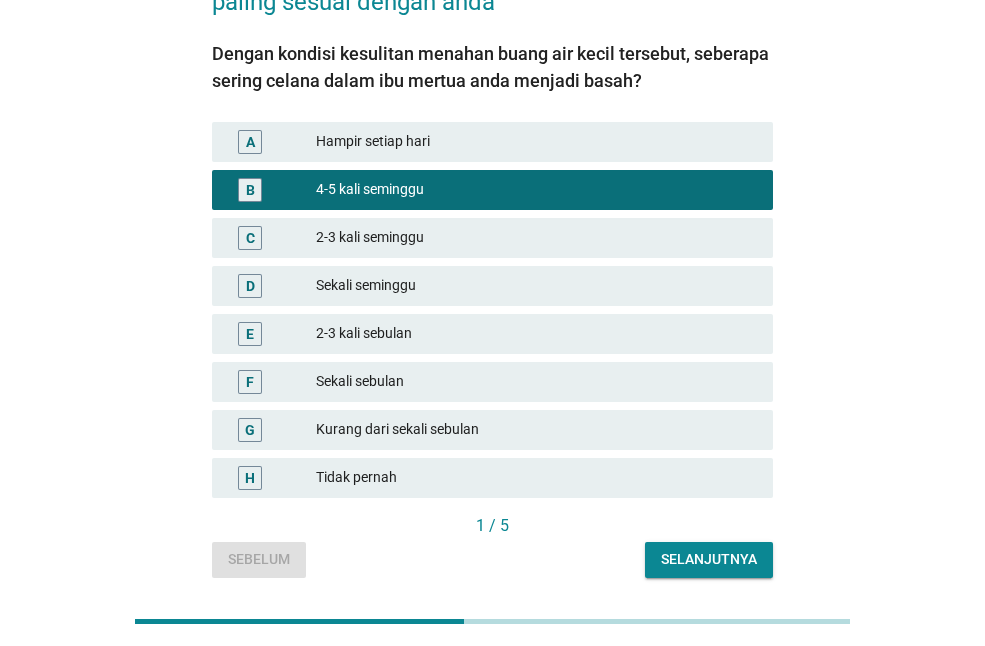 scroll, scrollTop: 164, scrollLeft: 0, axis: vertical 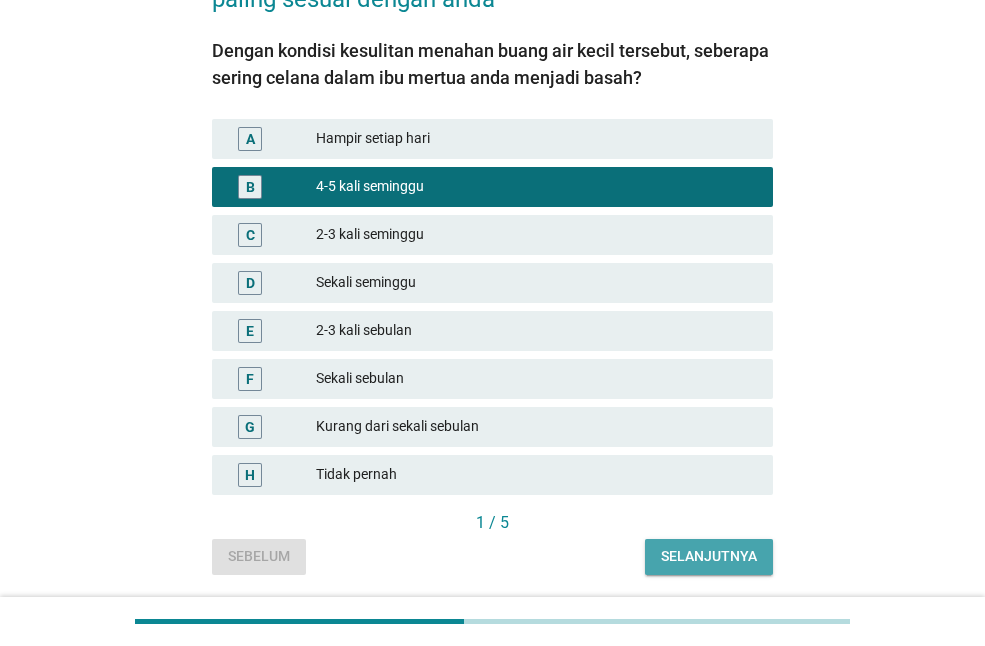 click on "Selanjutnya" at bounding box center [709, 556] 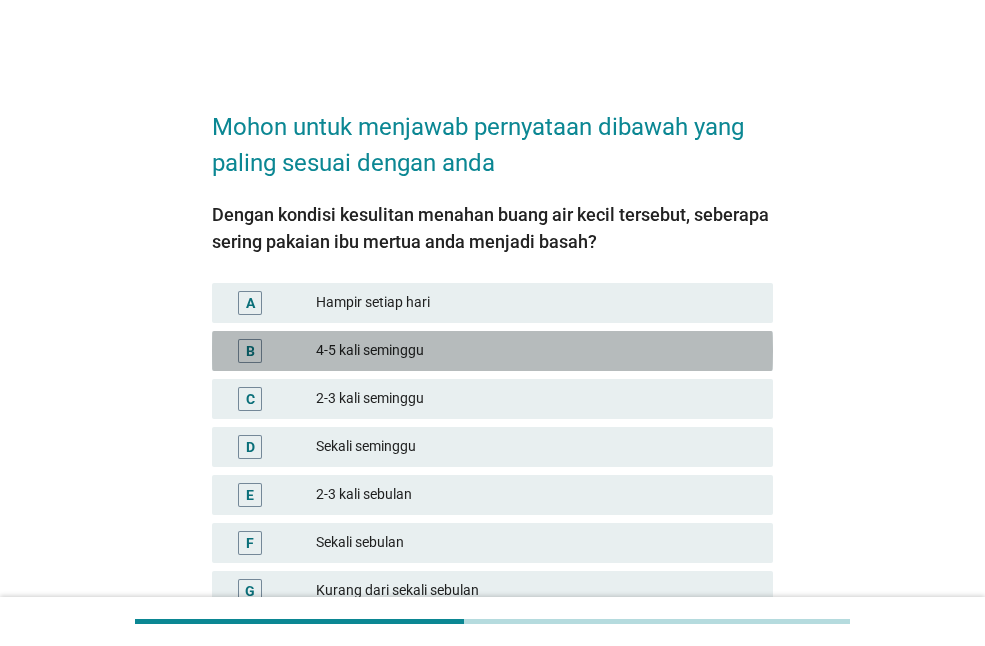 click on "4-5 kali seminggu" at bounding box center [536, 351] 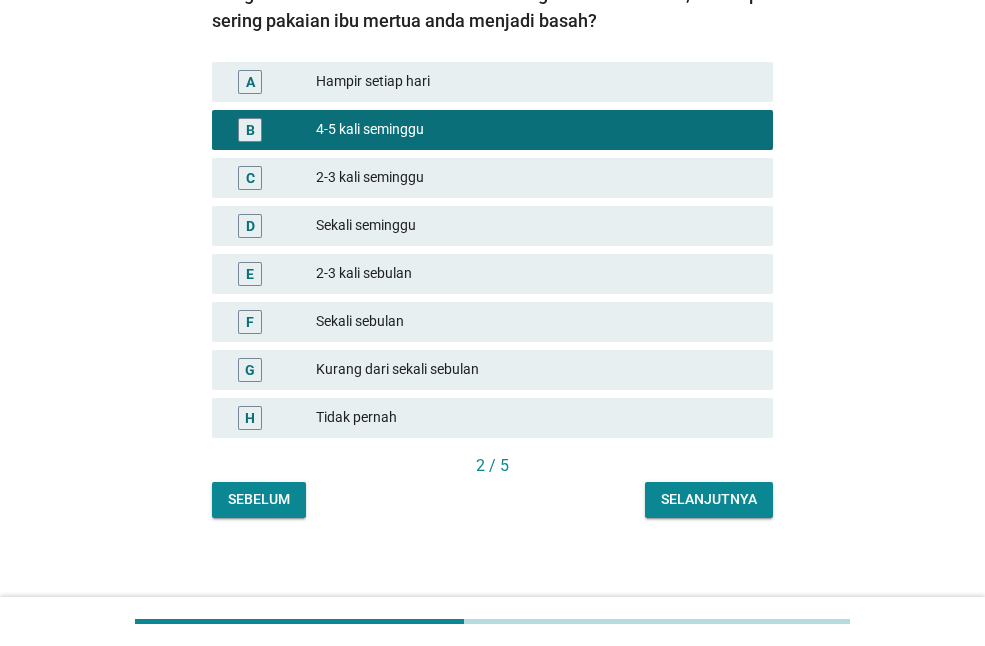 scroll, scrollTop: 226, scrollLeft: 0, axis: vertical 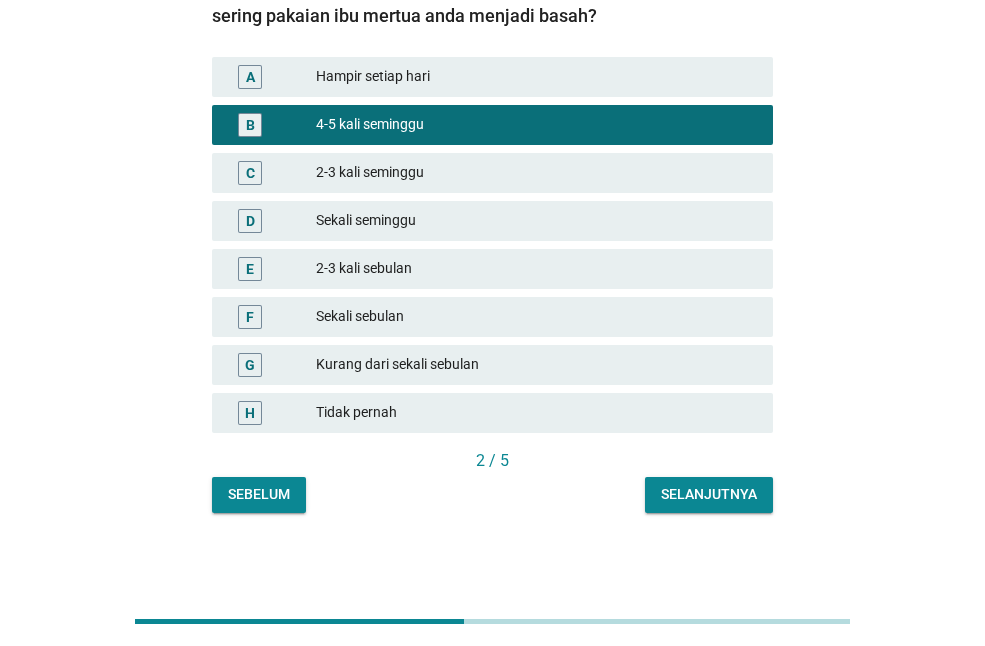 click on "Selanjutnya" at bounding box center (709, 495) 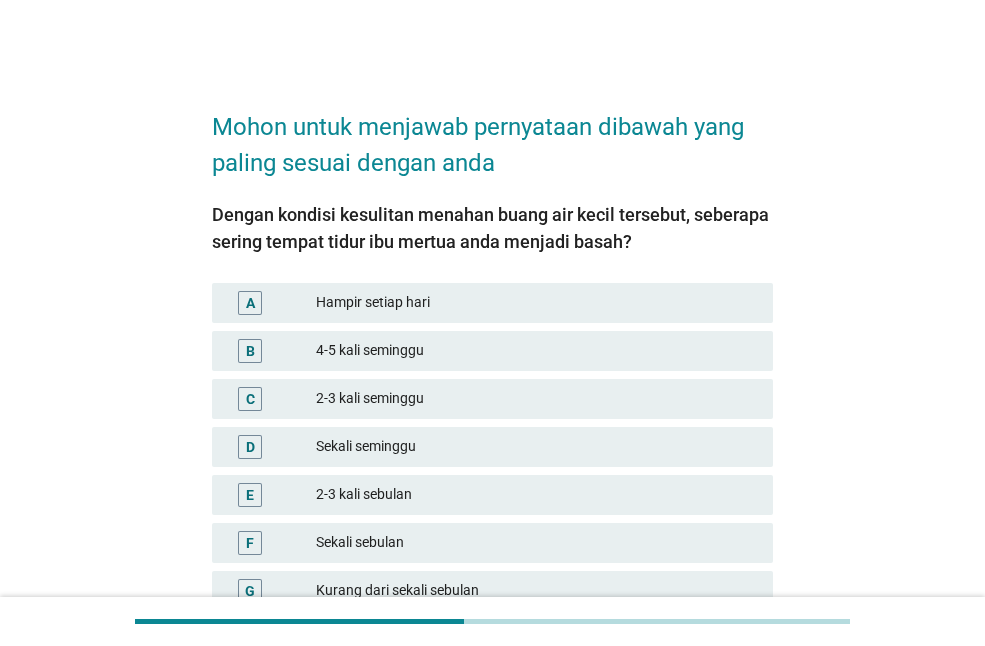 click on "Hampir setiap hari" at bounding box center (536, 303) 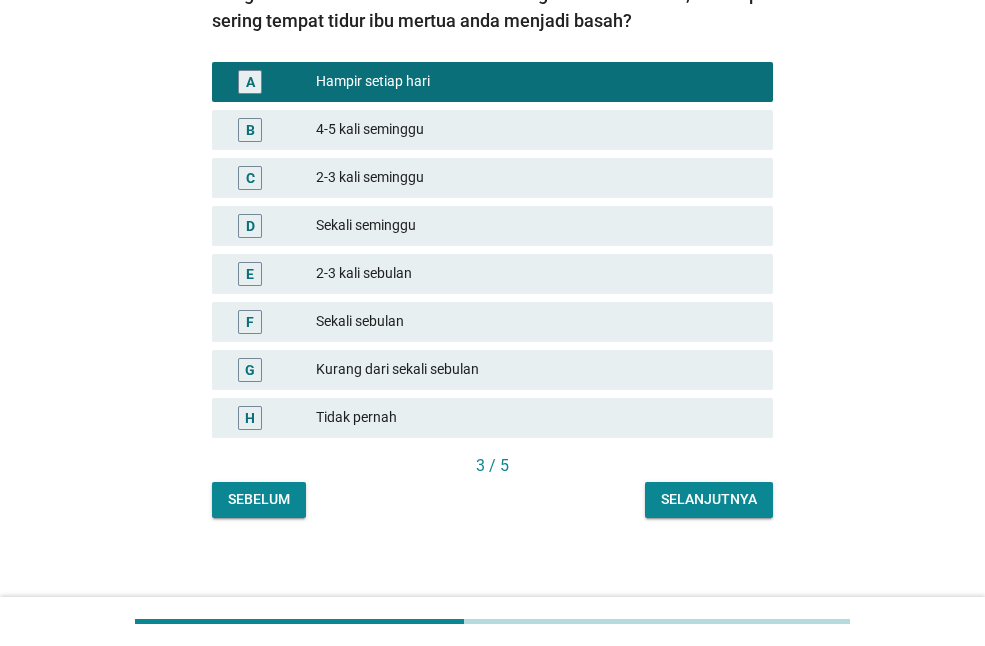 scroll, scrollTop: 230, scrollLeft: 0, axis: vertical 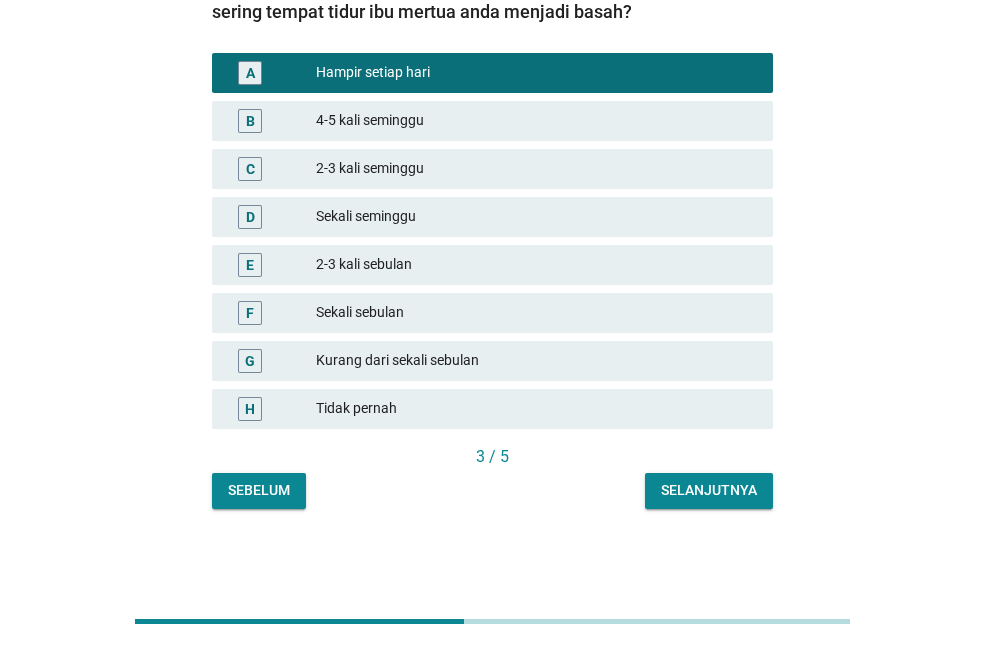 click on "Selanjutnya" at bounding box center [709, 491] 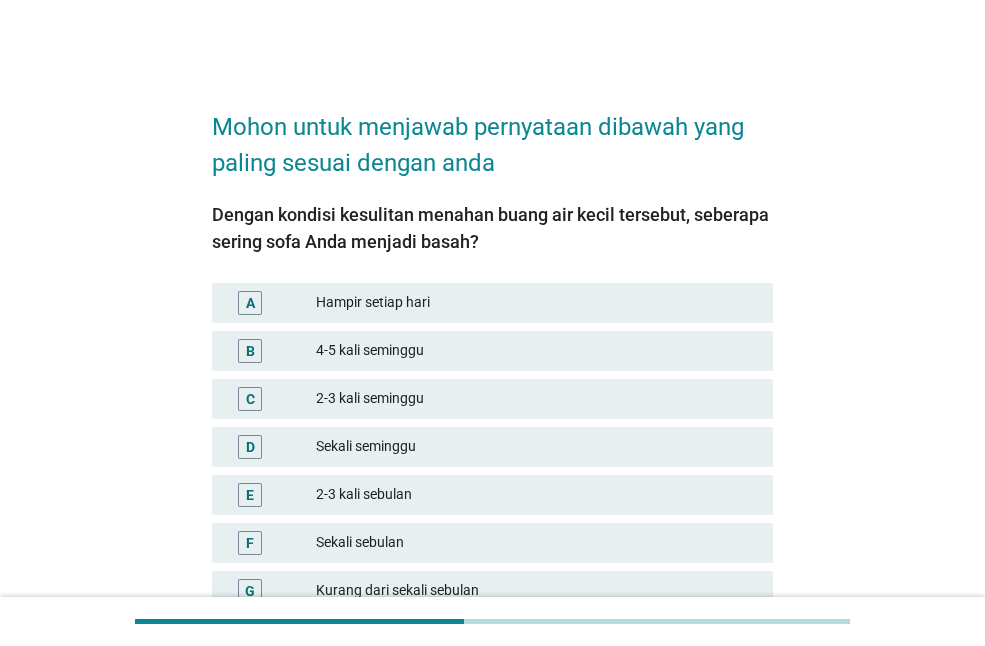 scroll, scrollTop: 56, scrollLeft: 0, axis: vertical 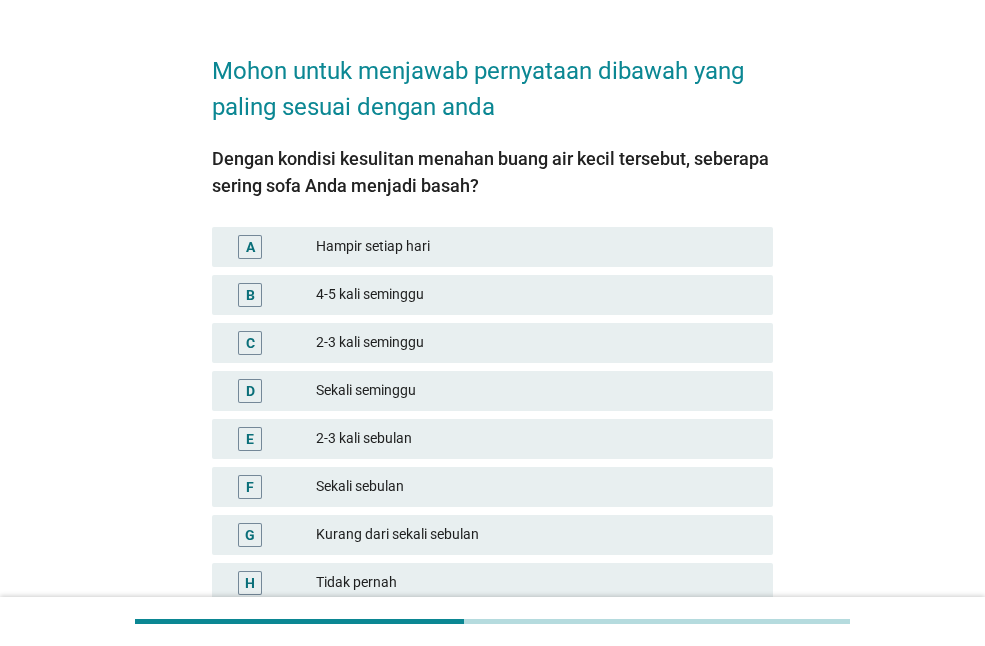 click on "B   4-5 kali seminggu" at bounding box center [492, 295] 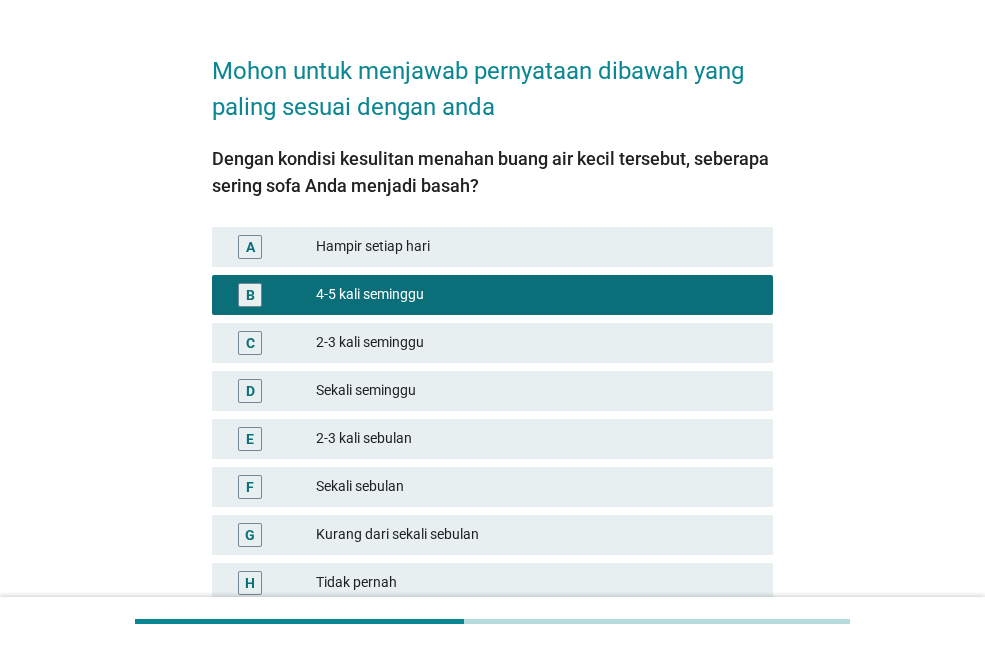 scroll, scrollTop: 230, scrollLeft: 0, axis: vertical 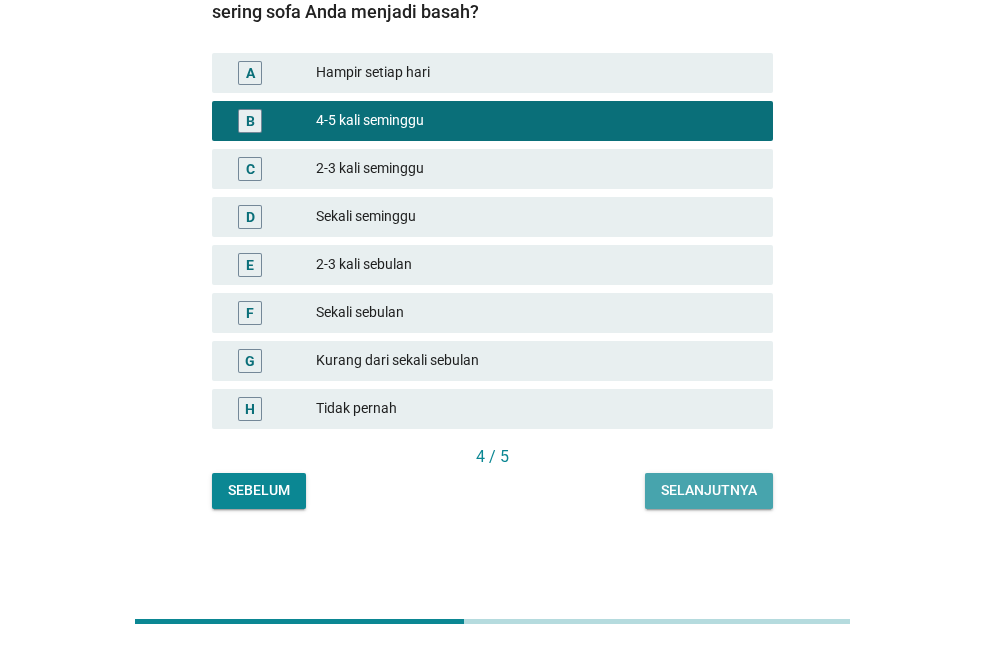 click on "Selanjutnya" at bounding box center (709, 491) 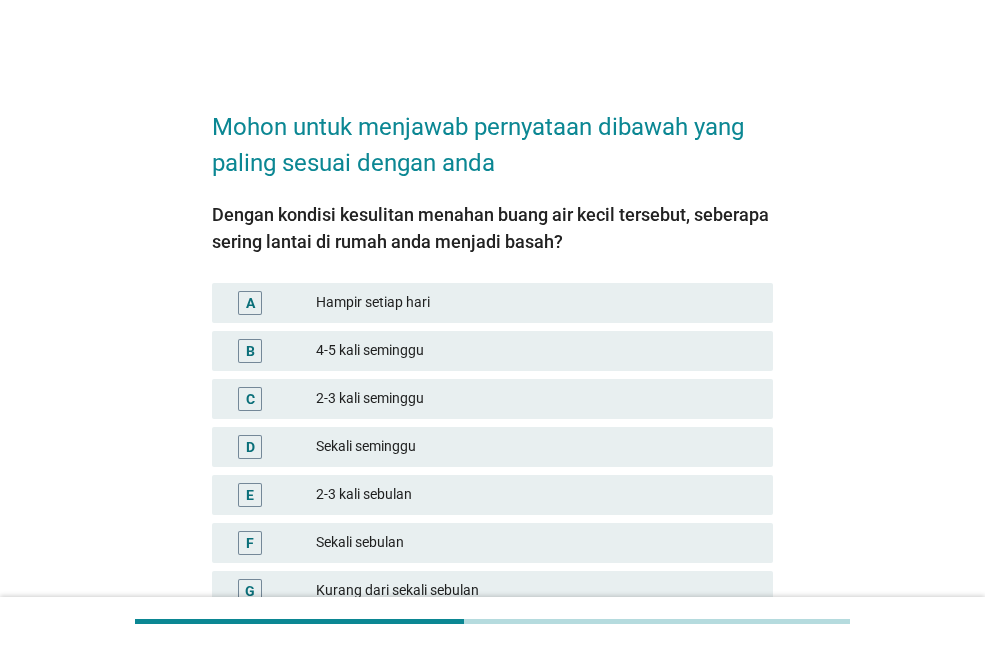 click on "2-3 kali seminggu" at bounding box center [536, 399] 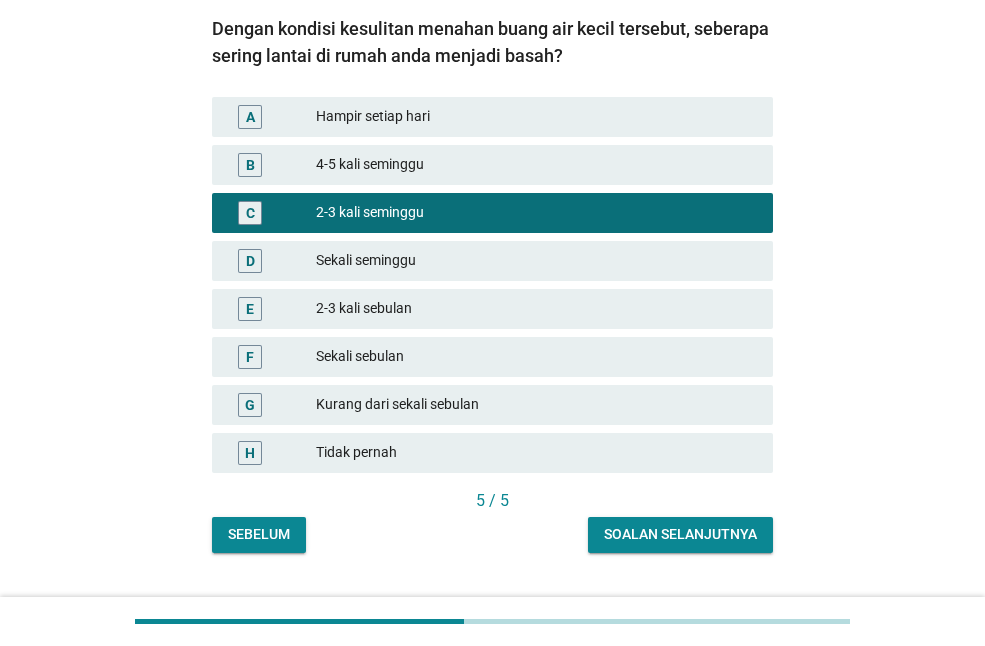 scroll, scrollTop: 200, scrollLeft: 0, axis: vertical 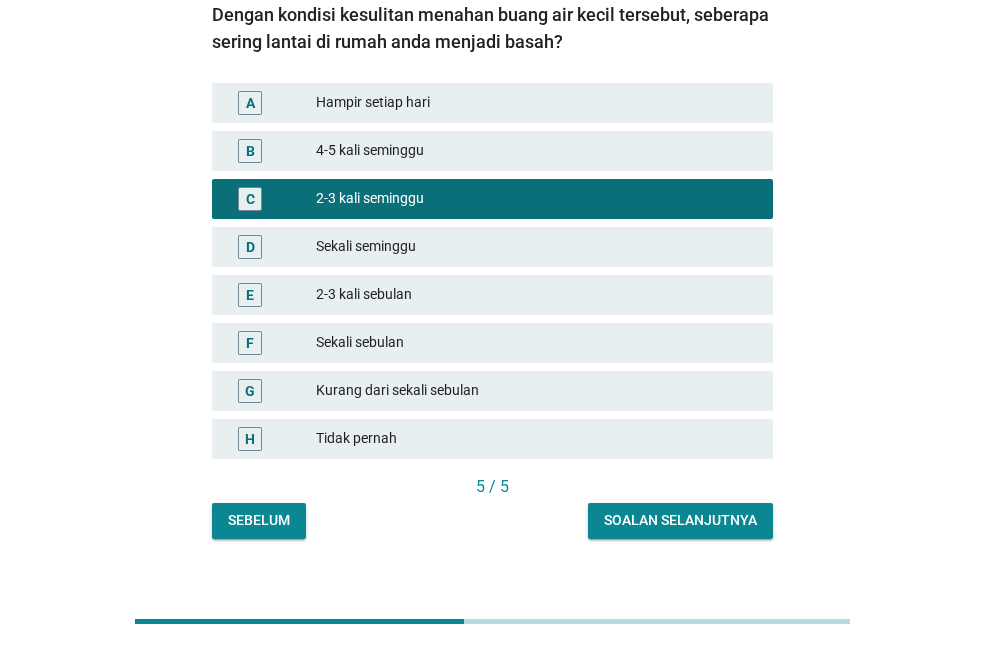 click on "Soalan selanjutnya" at bounding box center (680, 520) 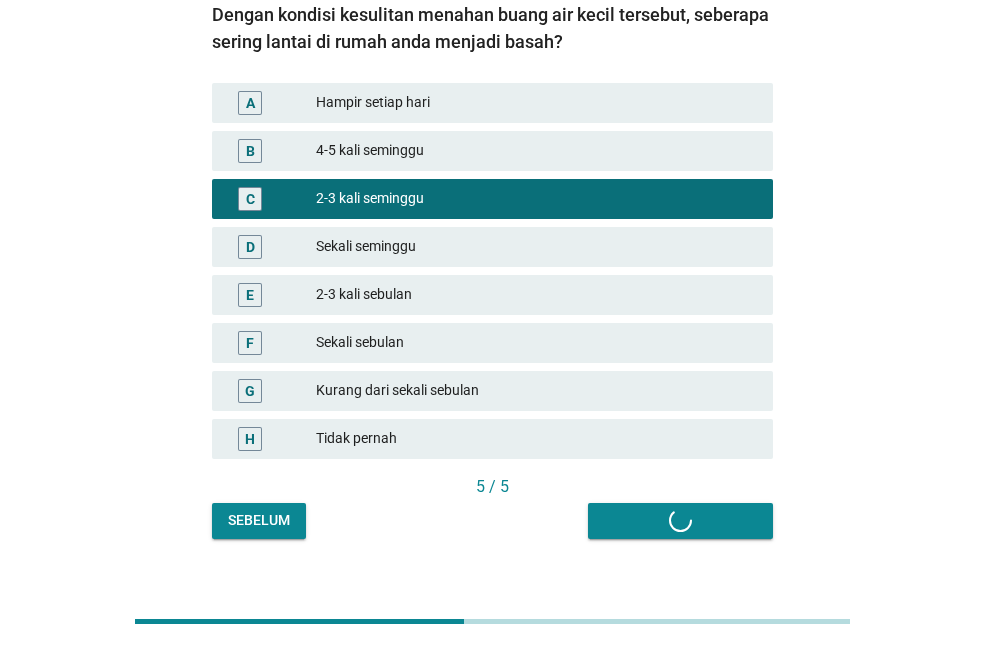 scroll, scrollTop: 0, scrollLeft: 0, axis: both 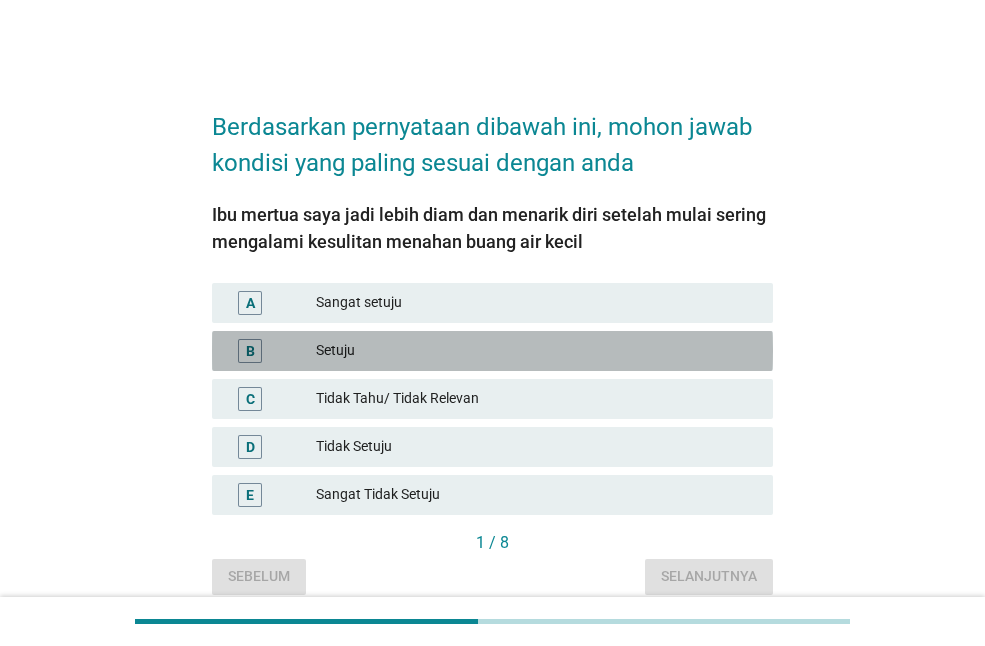 click on "Setuju" at bounding box center (536, 351) 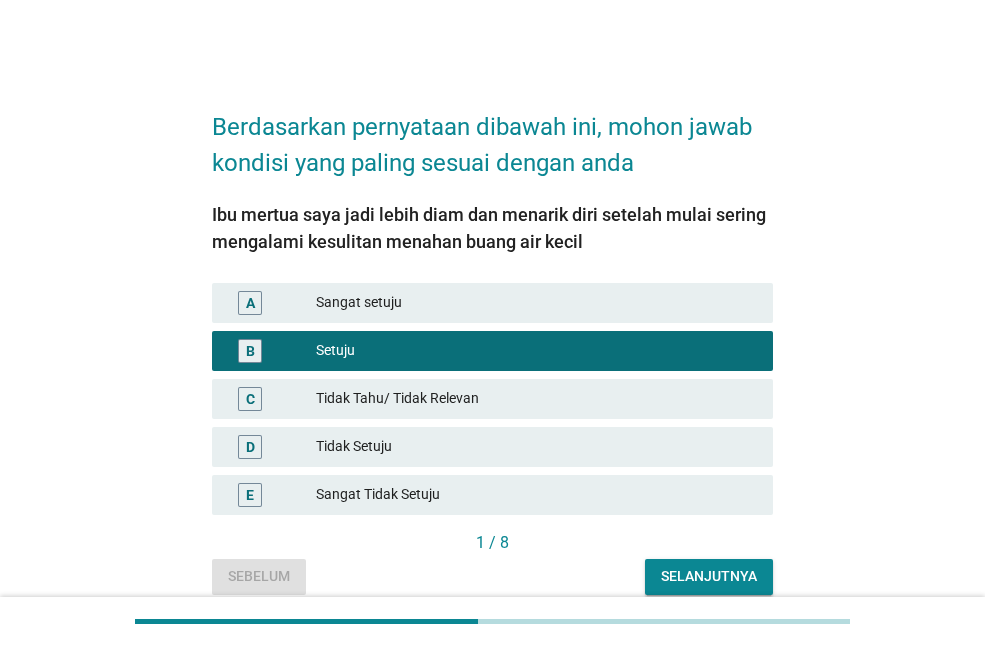 click on "Selanjutnya" at bounding box center [709, 576] 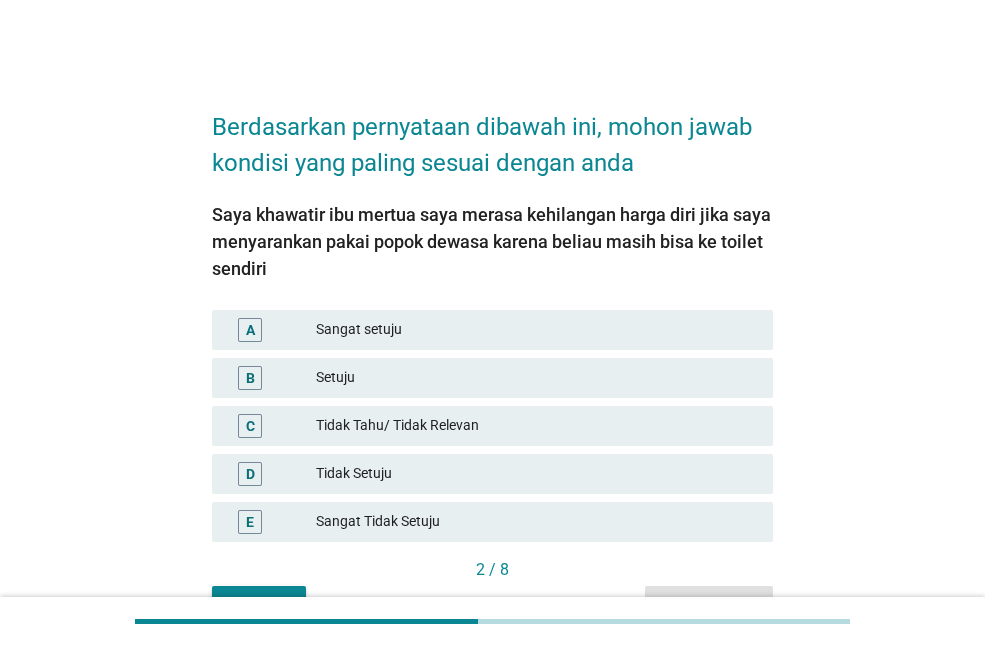 click on "B   Setuju" at bounding box center [492, 378] 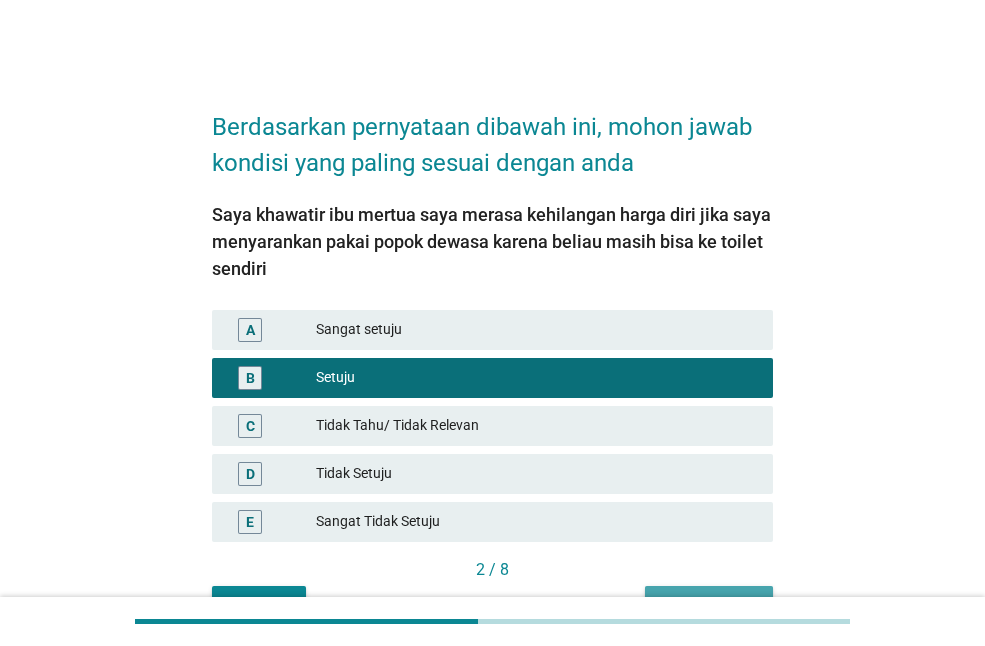 click on "Selanjutnya" at bounding box center (709, 604) 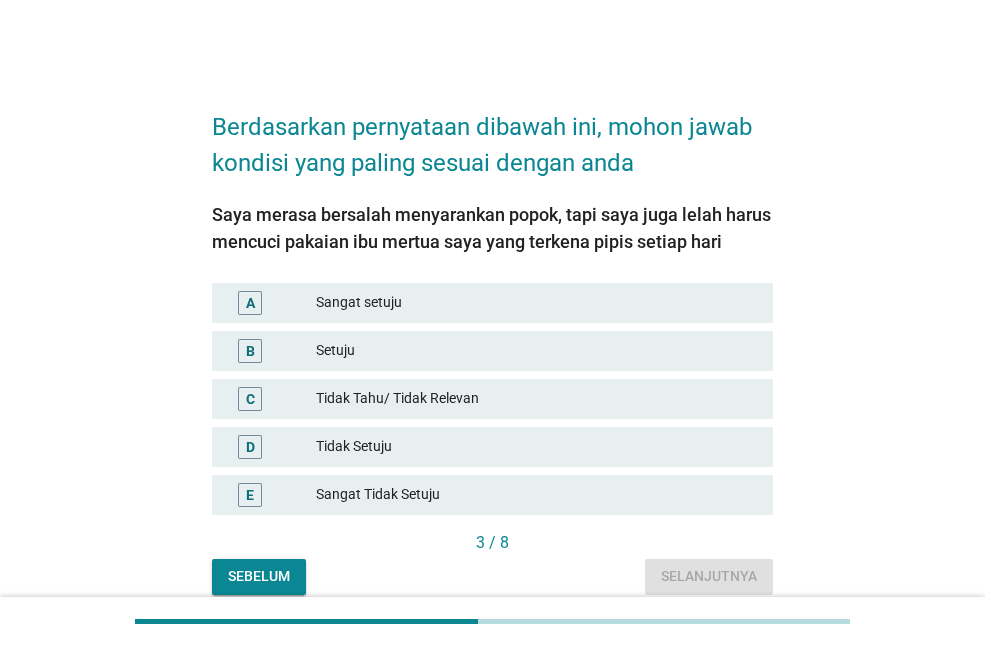 click on "Tidak Setuju" at bounding box center [536, 447] 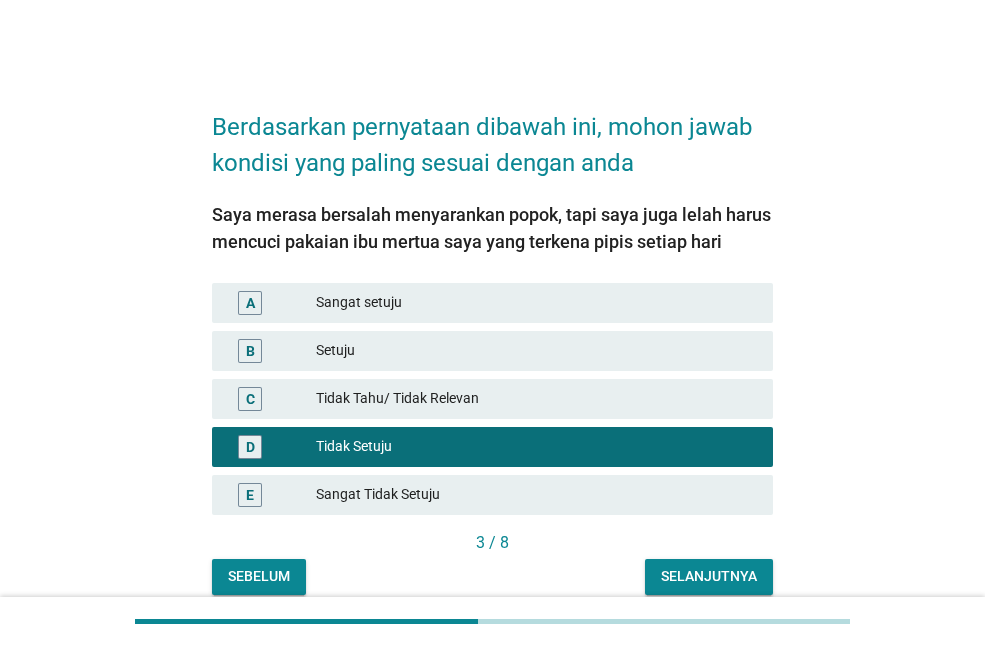 click on "Selanjutnya" at bounding box center [709, 577] 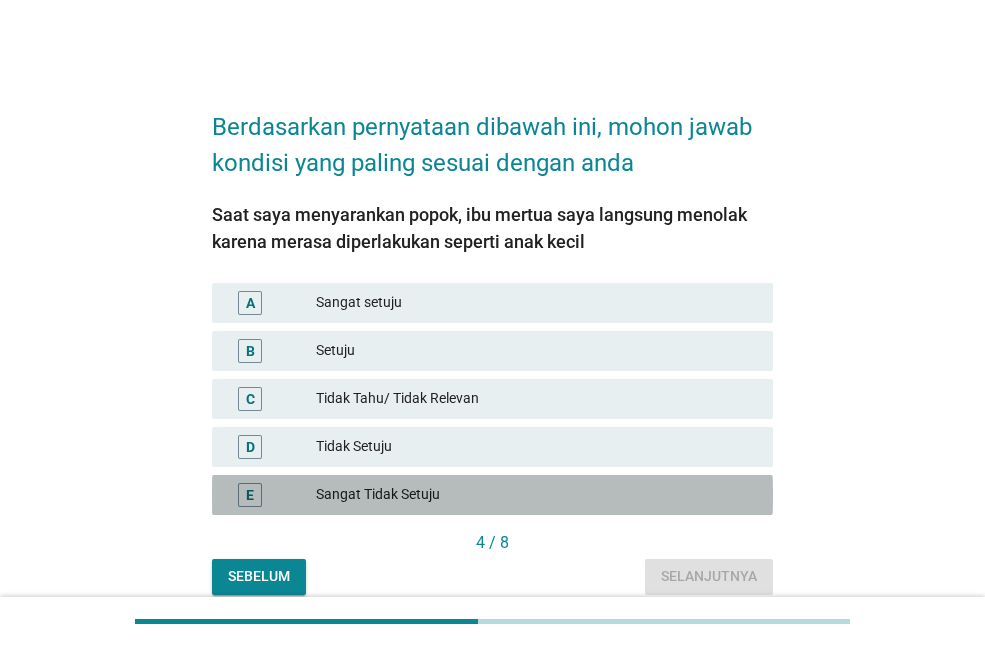 click on "E   Sangat Tidak Setuju" at bounding box center [492, 495] 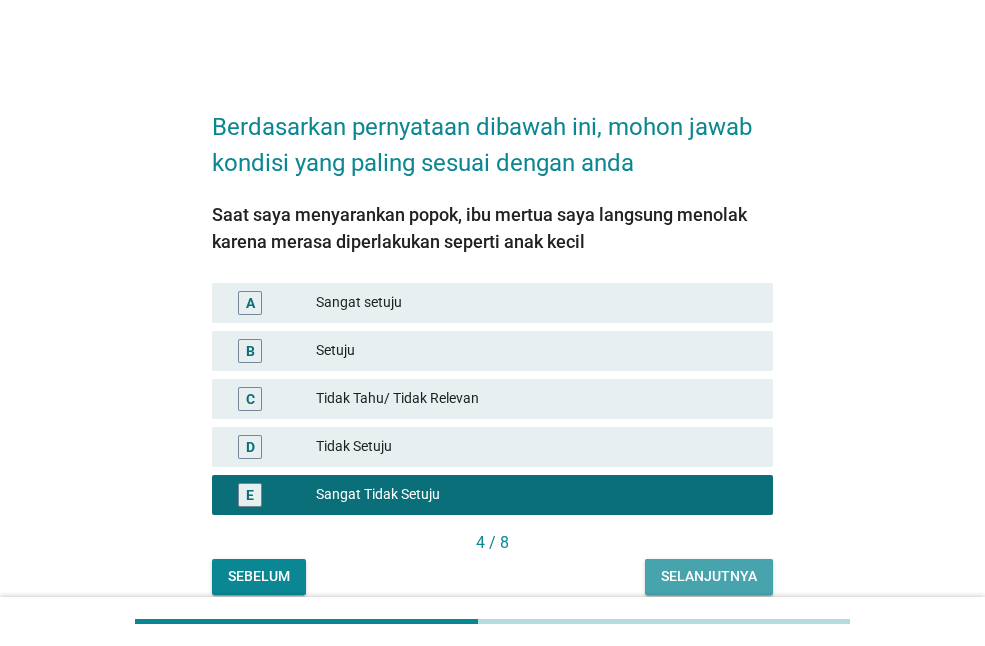 click on "Selanjutnya" at bounding box center (709, 576) 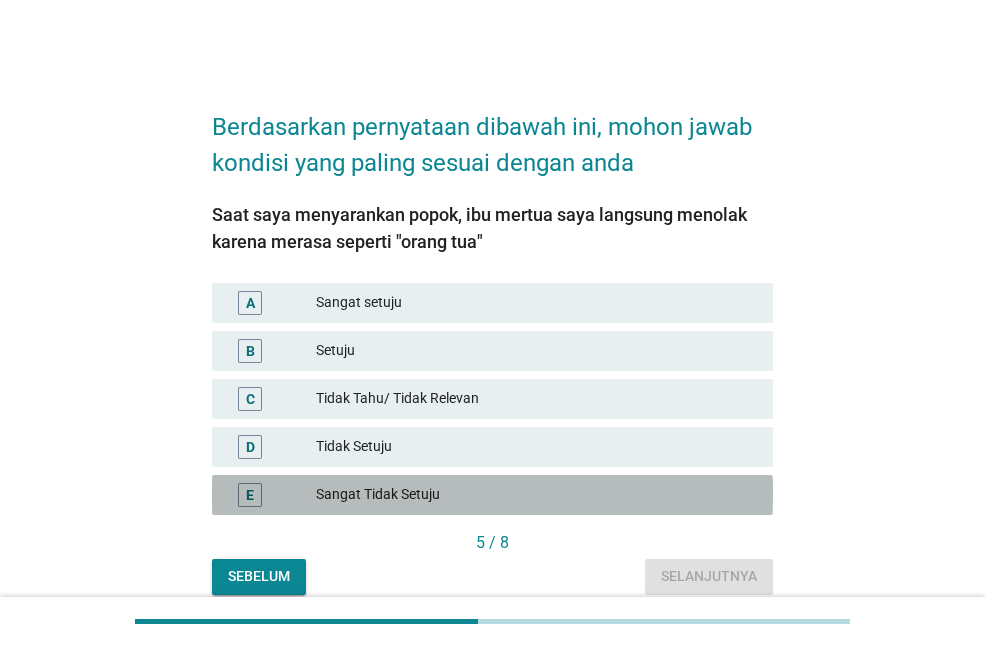 click on "E   Sangat Tidak Setuju" at bounding box center [492, 495] 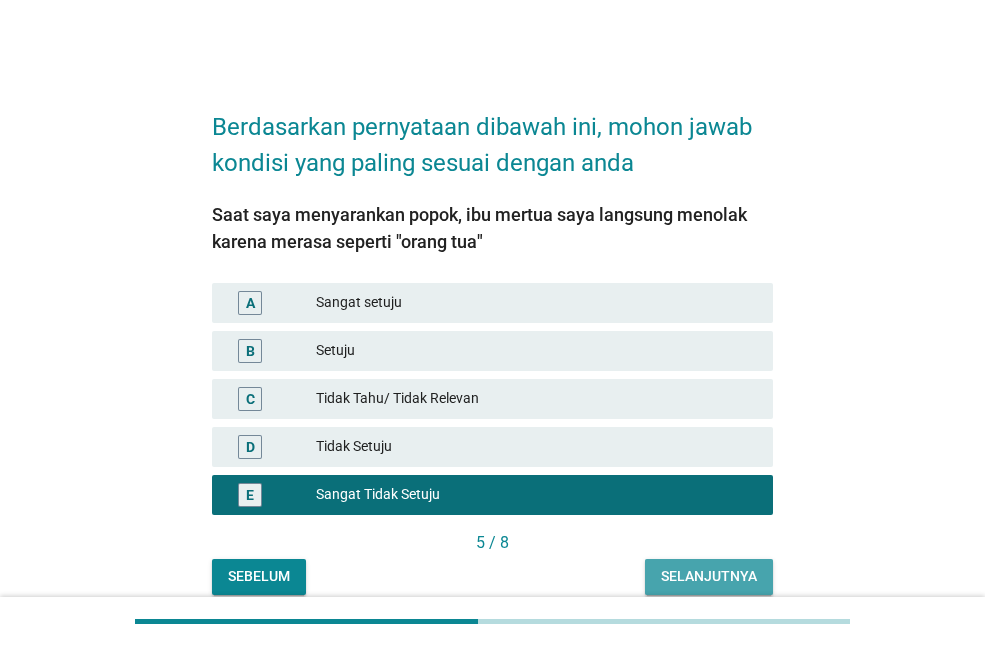 click on "Selanjutnya" at bounding box center [709, 576] 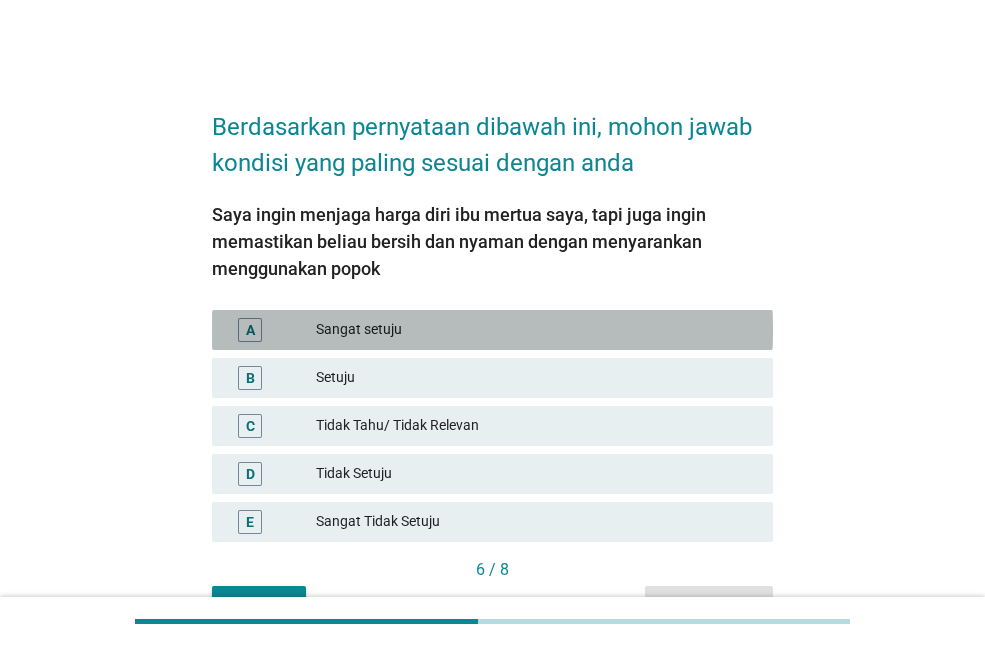 click on "Sangat setuju" at bounding box center (536, 330) 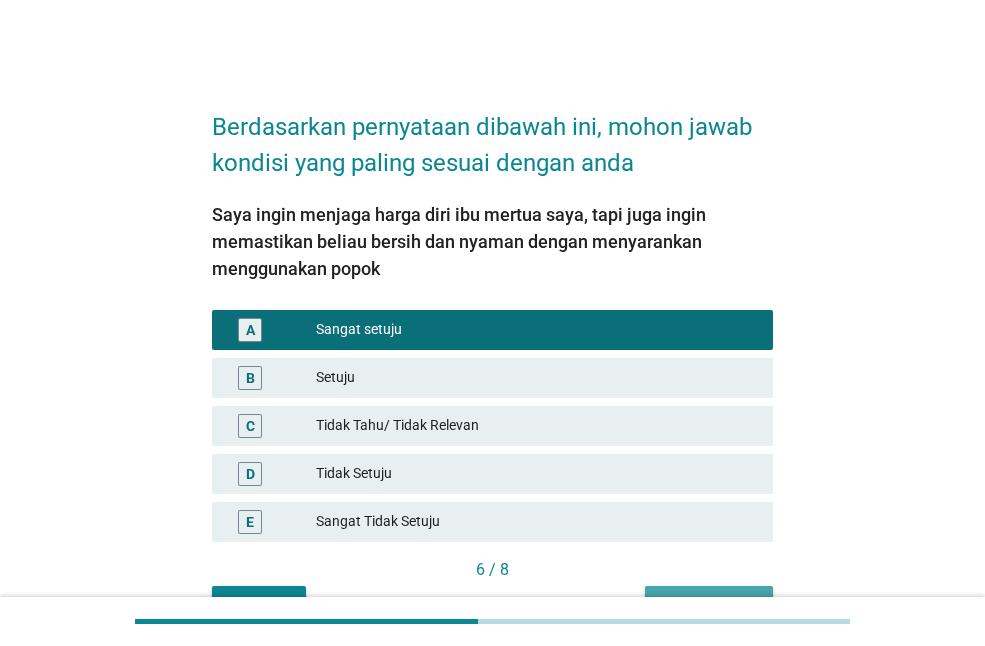 click on "Selanjutnya" at bounding box center [709, 604] 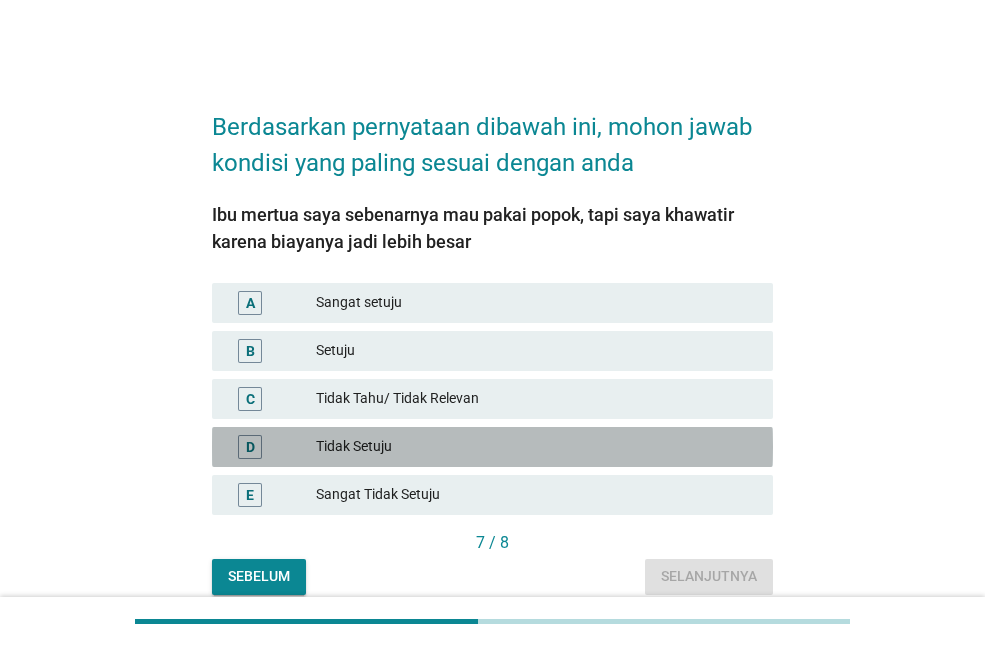 click on "Tidak Setuju" at bounding box center (536, 447) 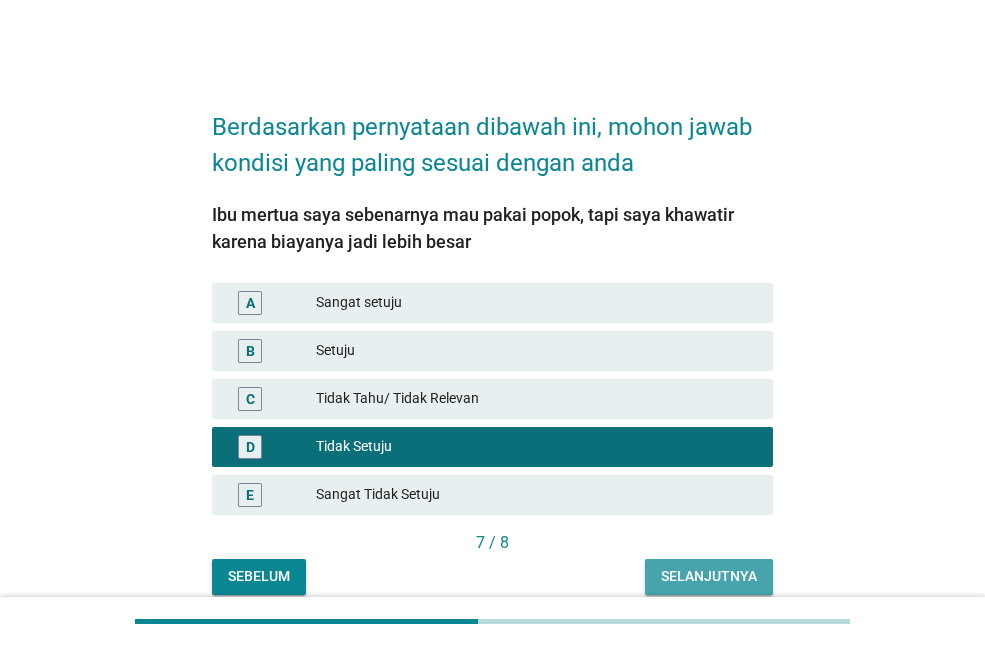 click on "Selanjutnya" at bounding box center [709, 576] 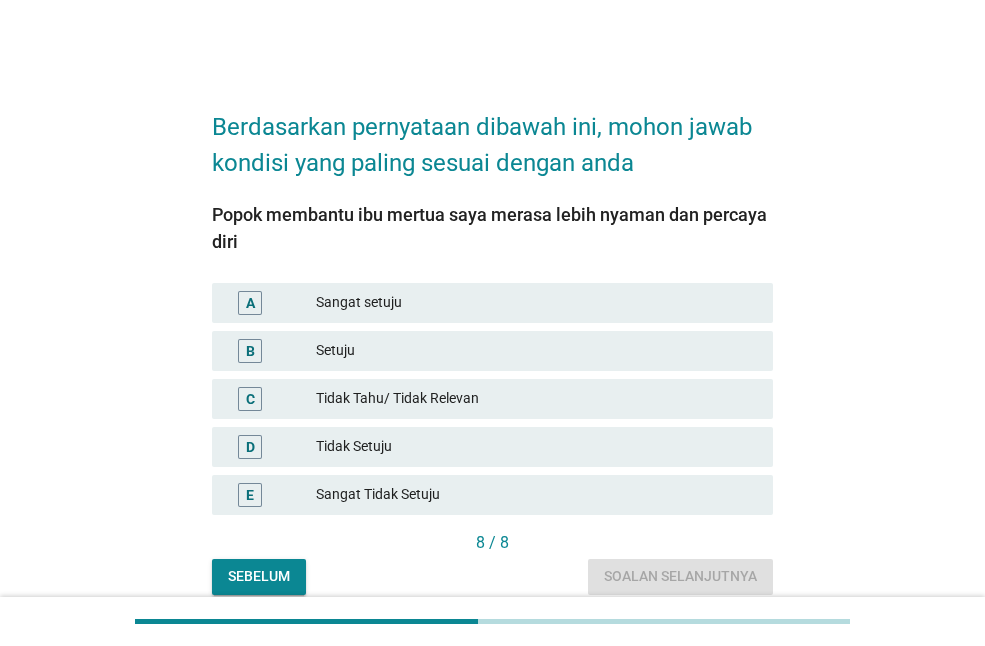 click on "Sangat setuju" at bounding box center (536, 303) 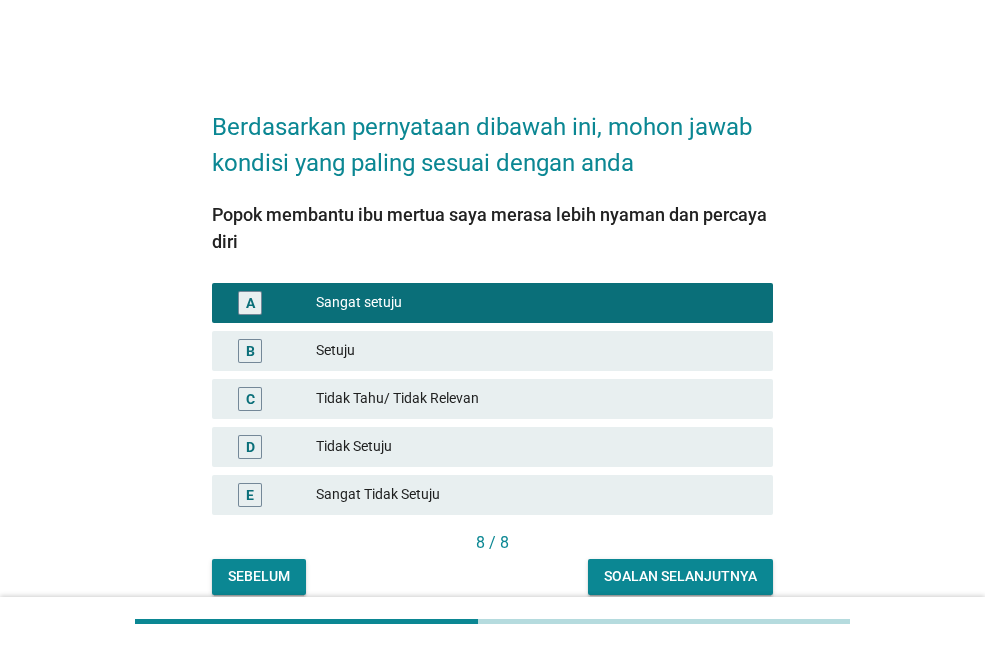 click on "Soalan selanjutnya" at bounding box center (680, 577) 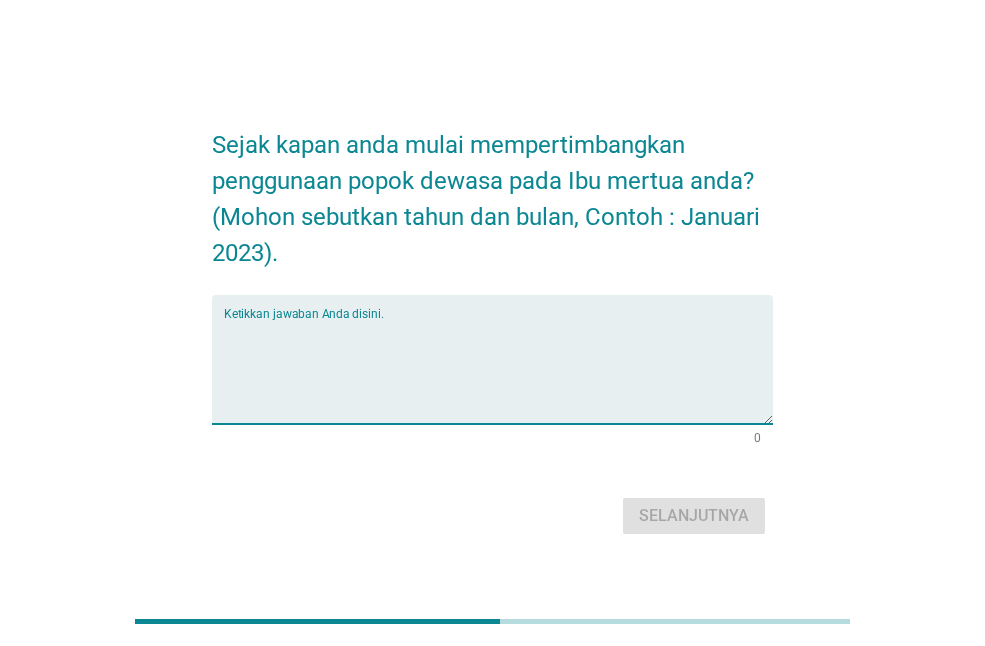 click at bounding box center [498, 371] 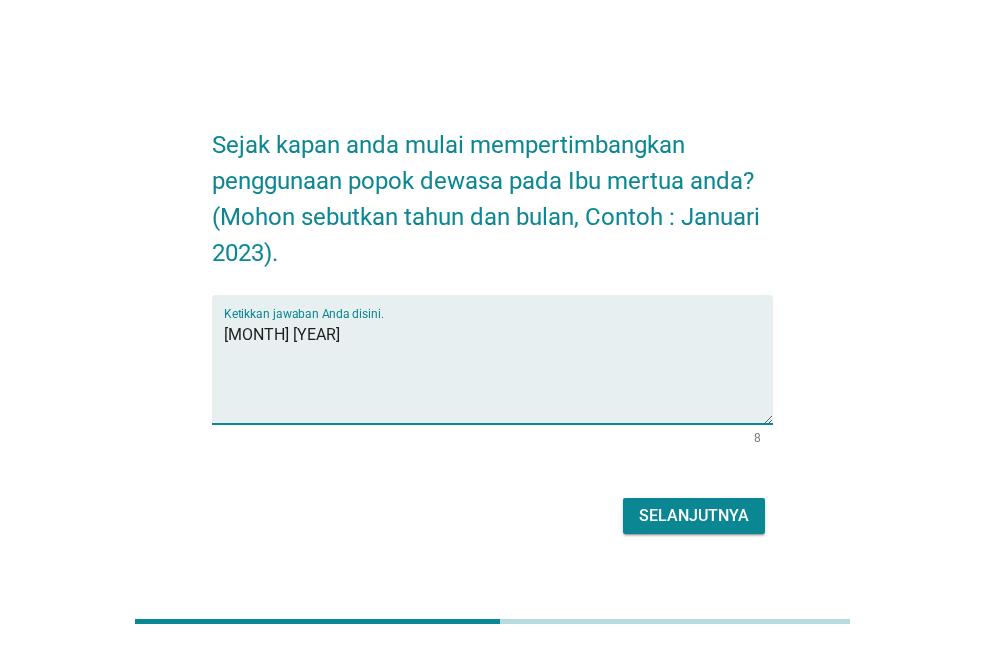 click on "[MONTH] [YEAR]" at bounding box center (498, 371) 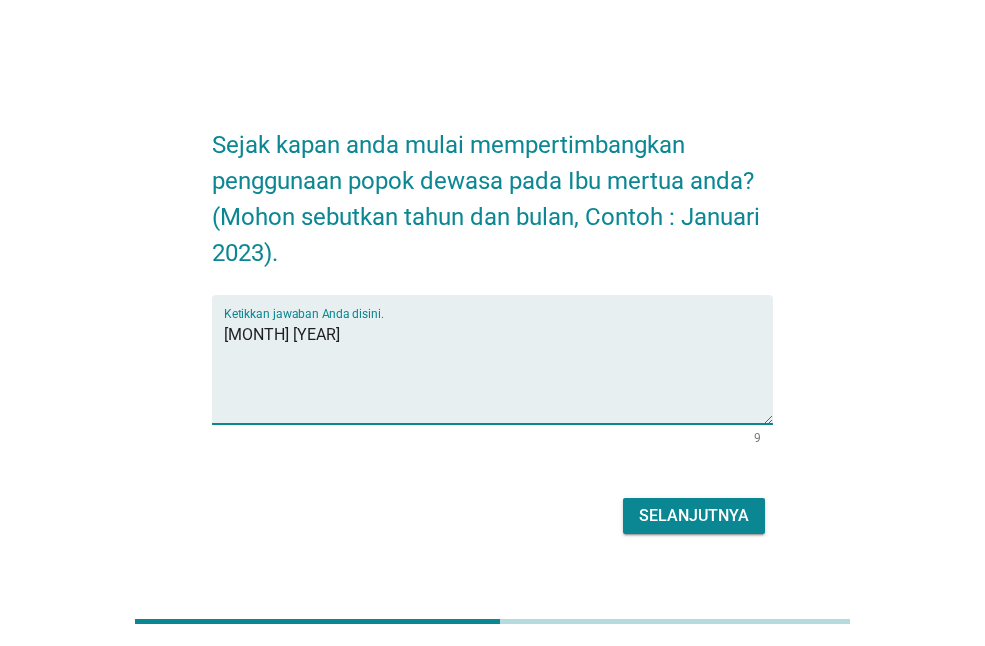 type on "[MONTH] [YEAR]" 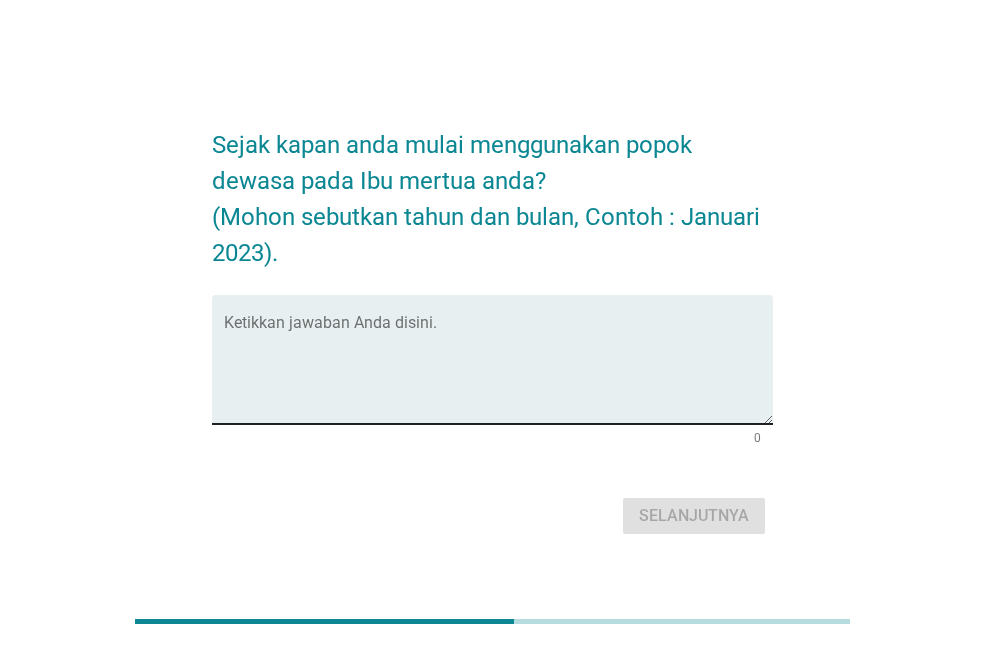click at bounding box center [498, 371] 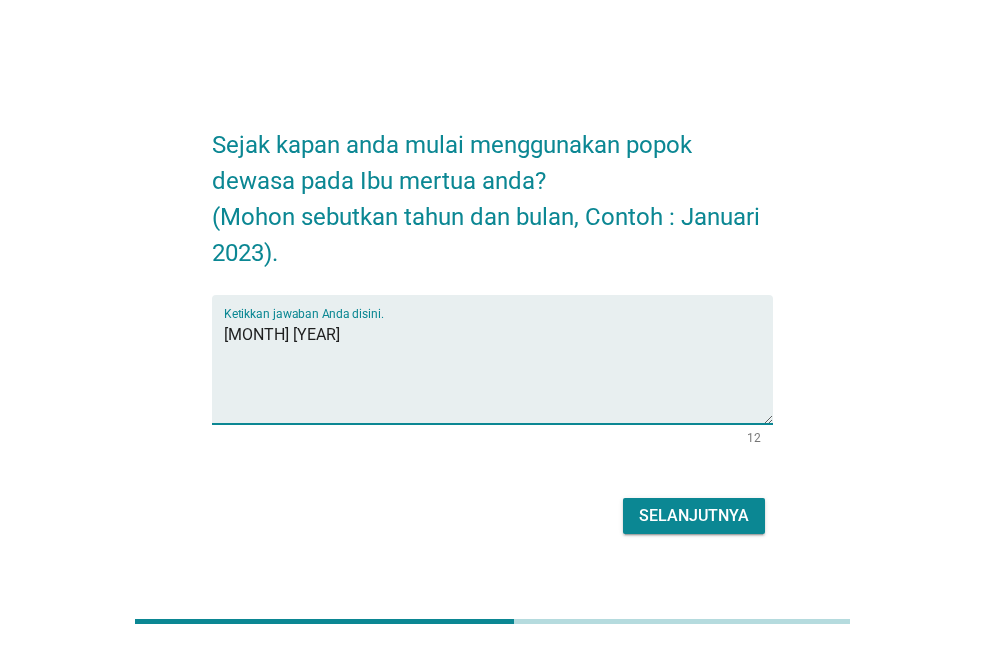 type on "[MONTH] [YEAR]" 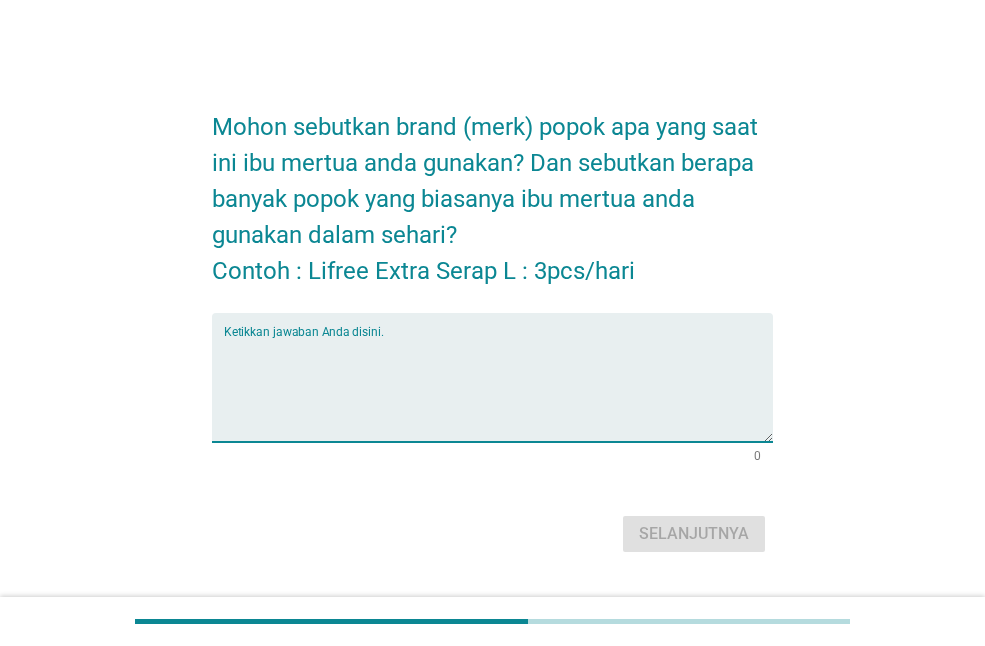 click at bounding box center (498, 389) 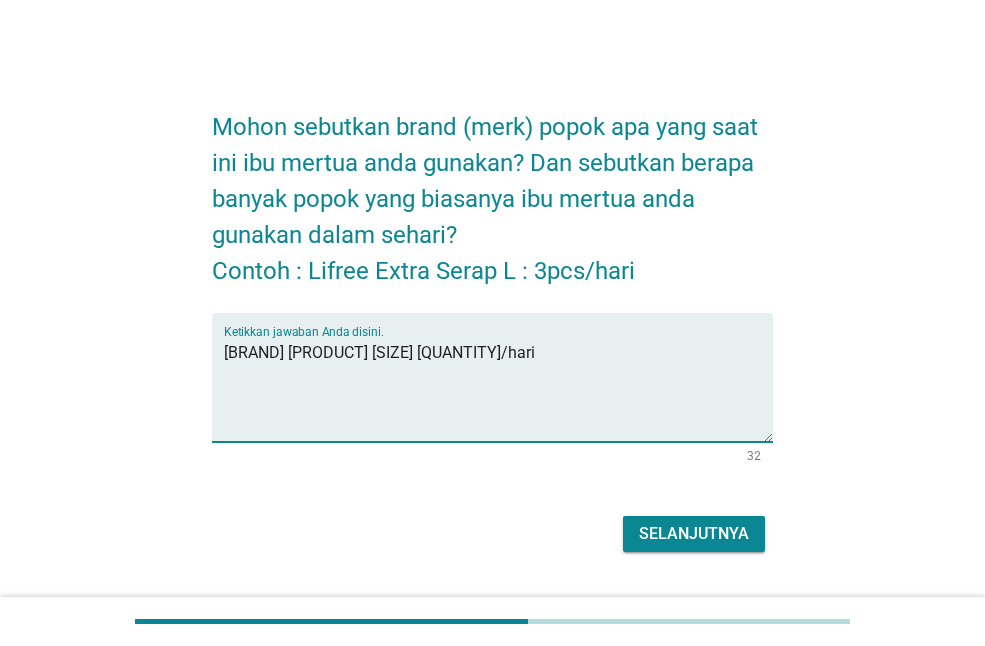 type on "[BRAND] [PRODUCT] [SIZE] [QUANTITY]/hari" 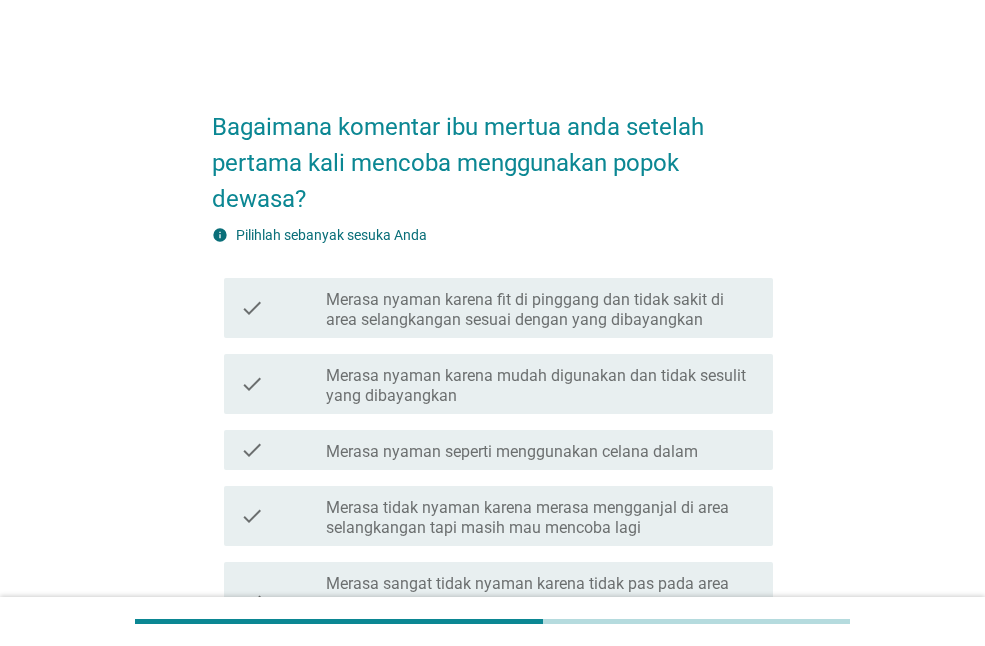 click on "Merasa nyaman karena fit di pinggang dan tidak sakit di area selangkangan sesuai dengan yang dibayangkan" at bounding box center [541, 310] 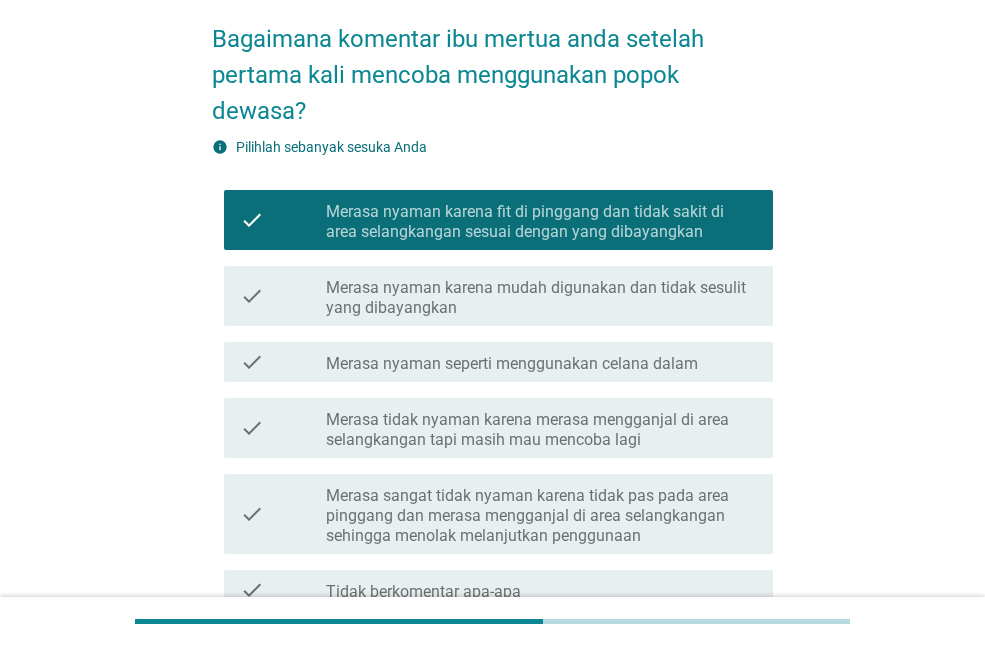 scroll, scrollTop: 100, scrollLeft: 0, axis: vertical 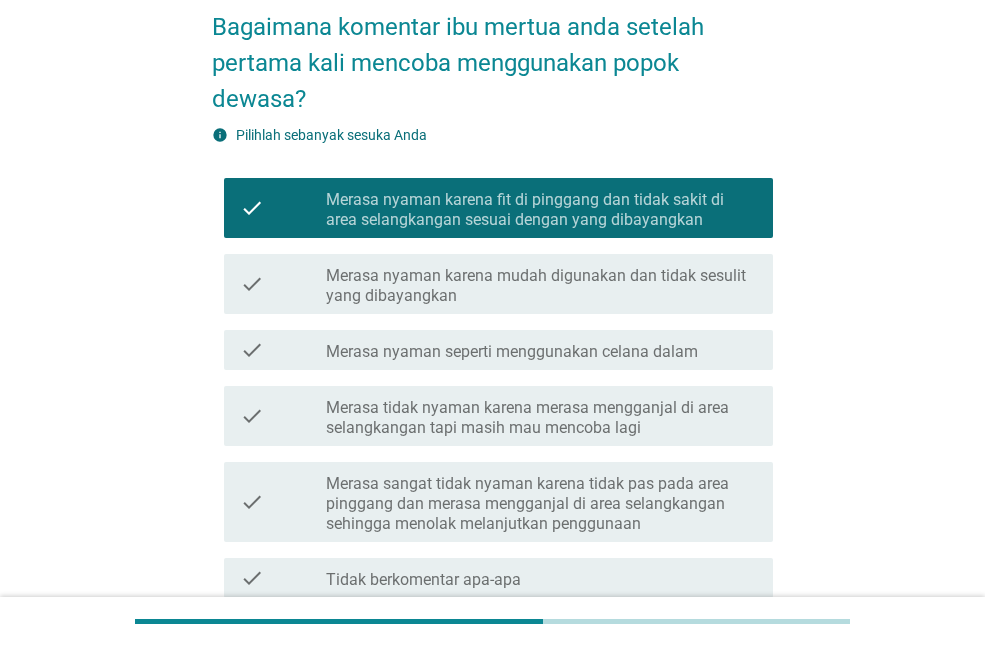 click on "Merasa nyaman seperti menggunakan celana dalam" at bounding box center (512, 352) 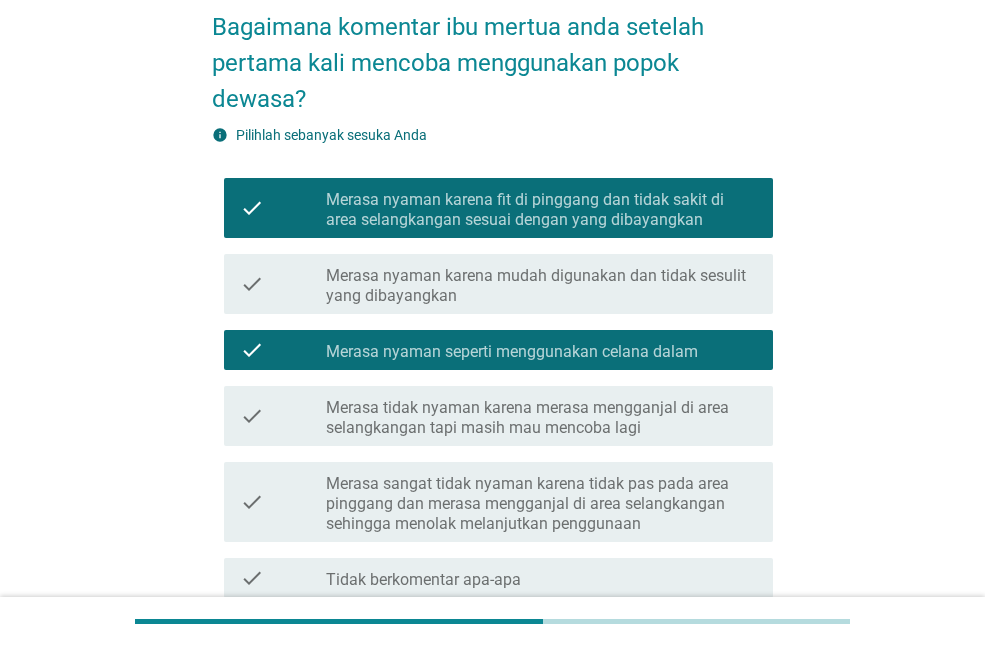 click on "Merasa nyaman seperti menggunakan celana dalam" at bounding box center [498, 350] 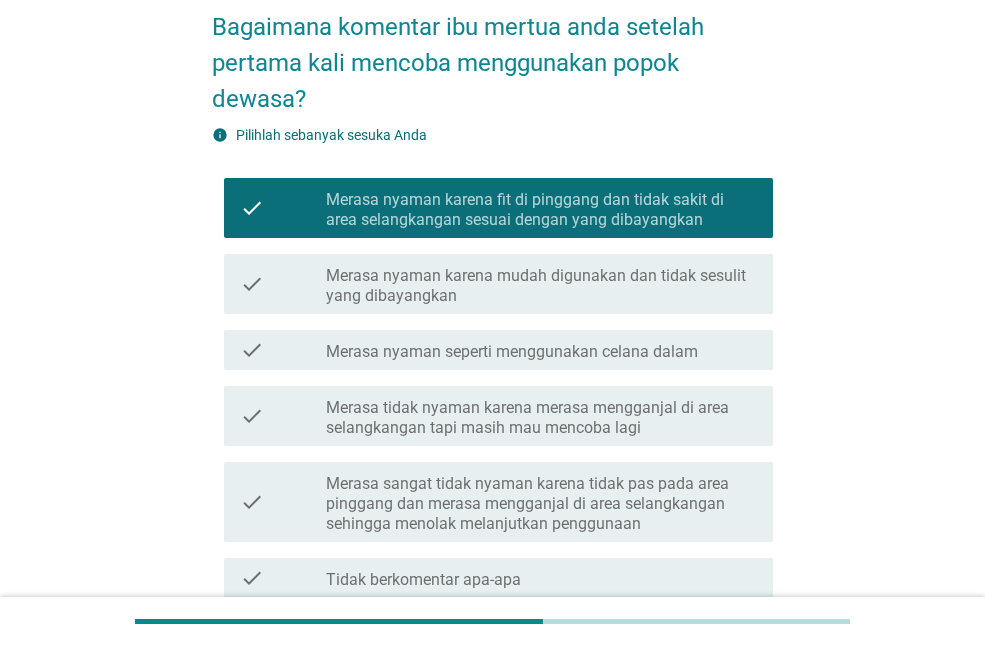 click on "Merasa nyaman seperti menggunakan celana dalam" at bounding box center (512, 352) 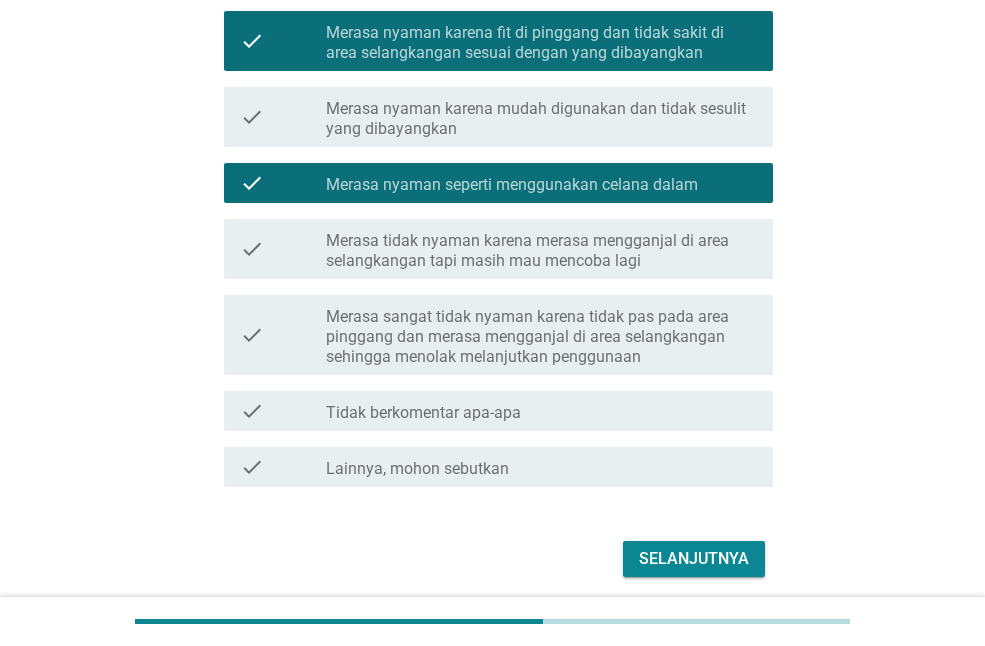 scroll, scrollTop: 272, scrollLeft: 0, axis: vertical 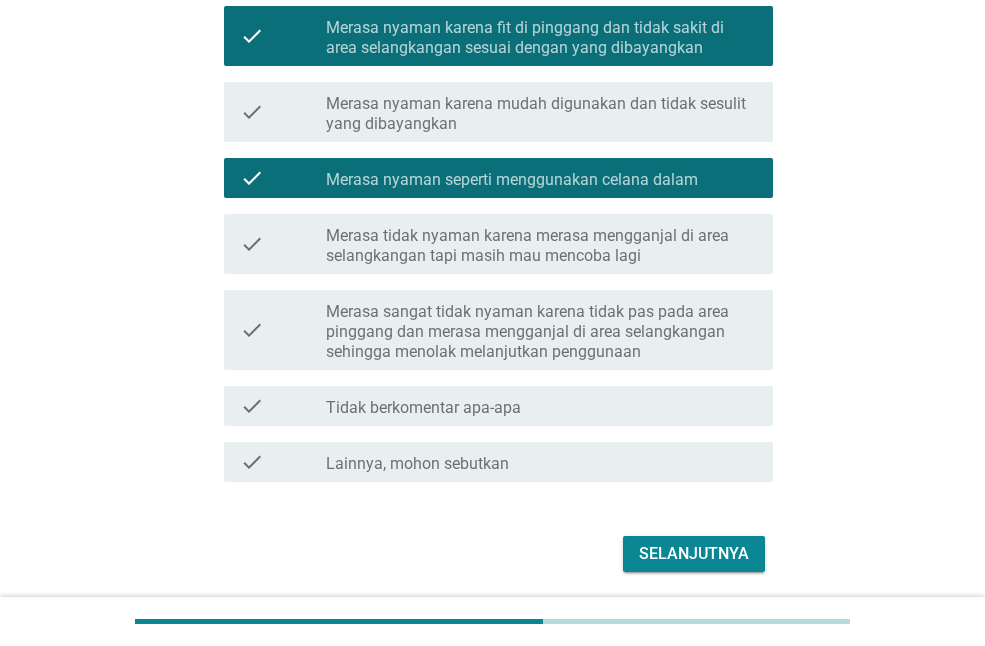 click on "Selanjutnya" at bounding box center [694, 554] 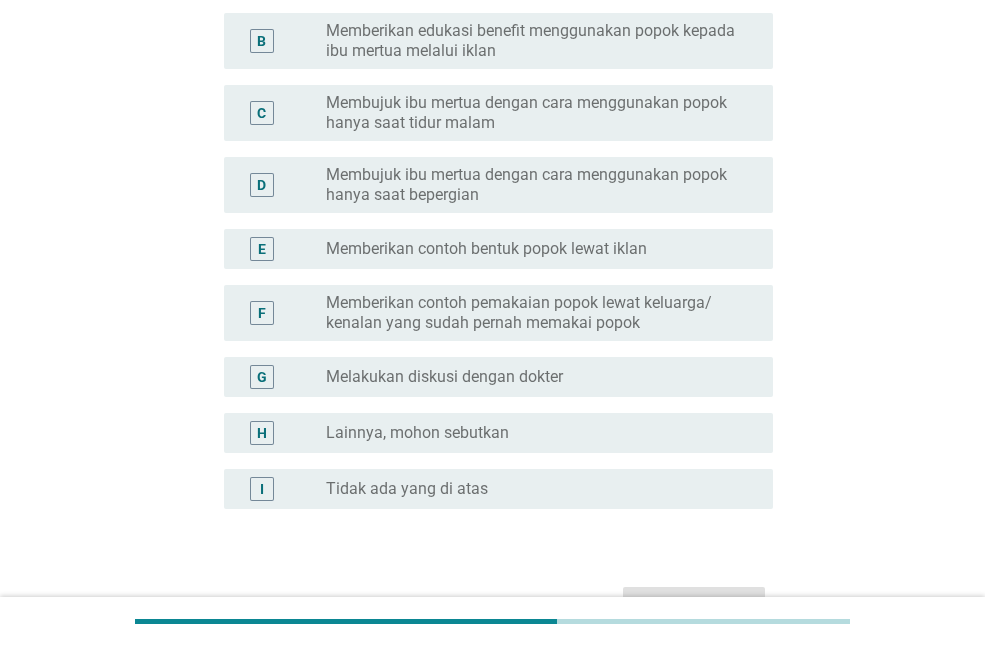 scroll, scrollTop: 0, scrollLeft: 0, axis: both 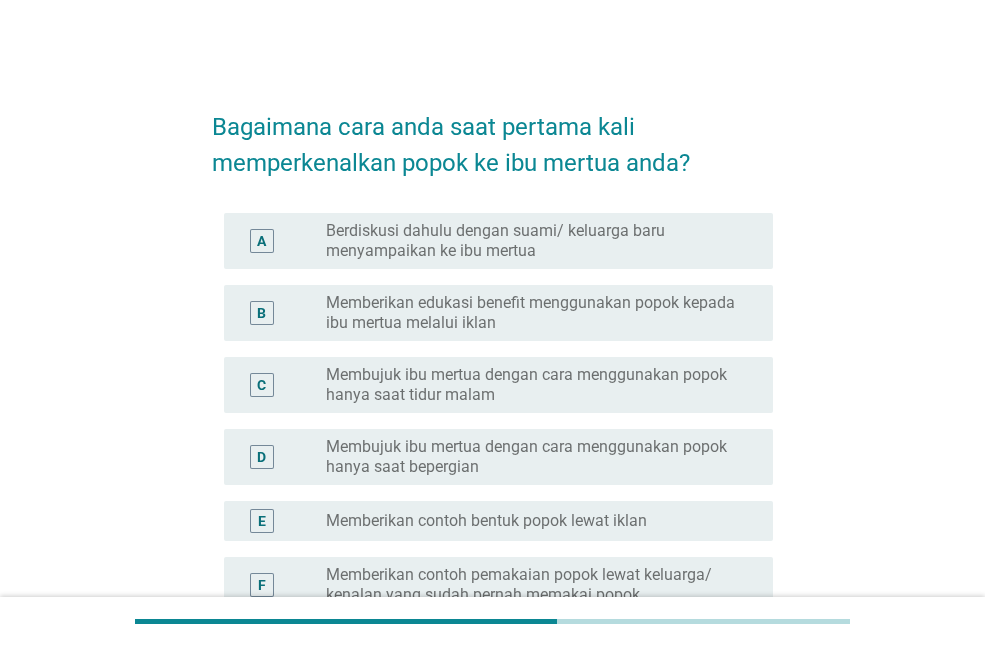 click on "Berdiskusi dahulu dengan suami/ keluarga baru menyampaikan ke ibu mertua" at bounding box center [533, 241] 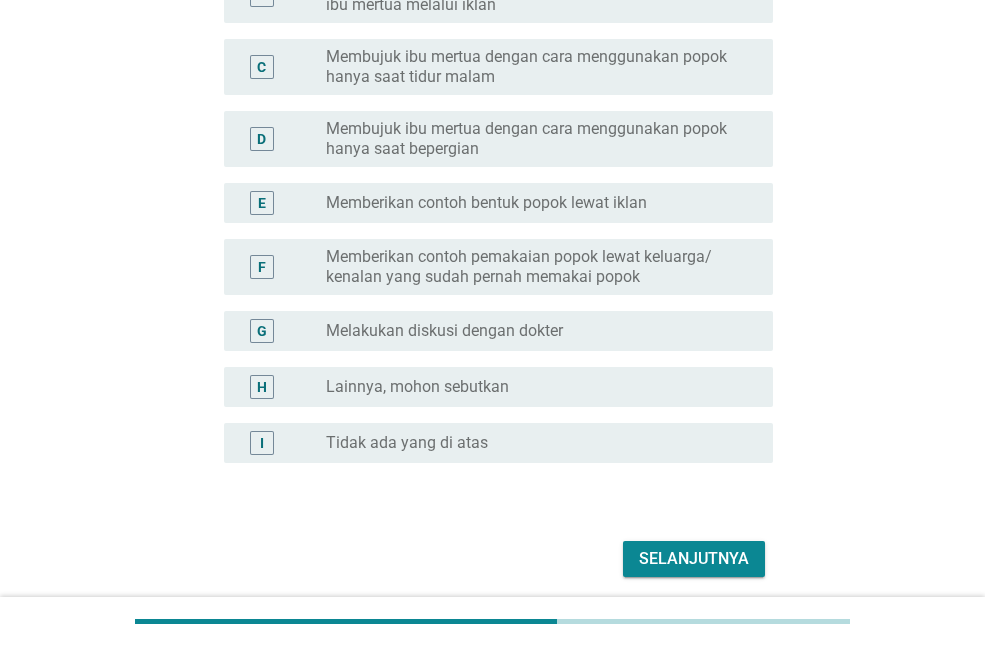 scroll, scrollTop: 343, scrollLeft: 0, axis: vertical 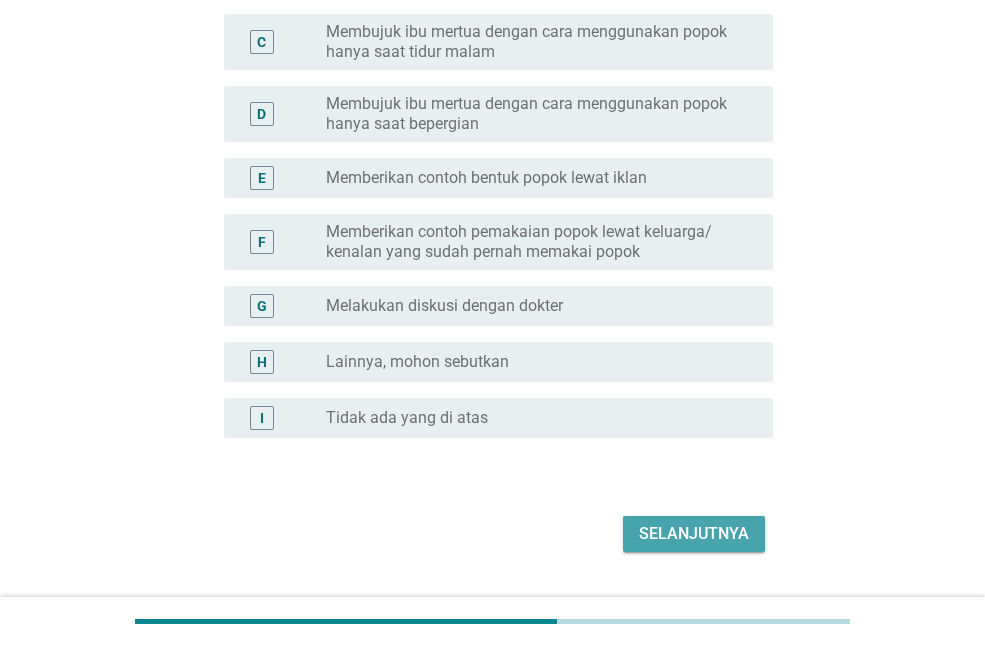 click on "Selanjutnya" at bounding box center (694, 534) 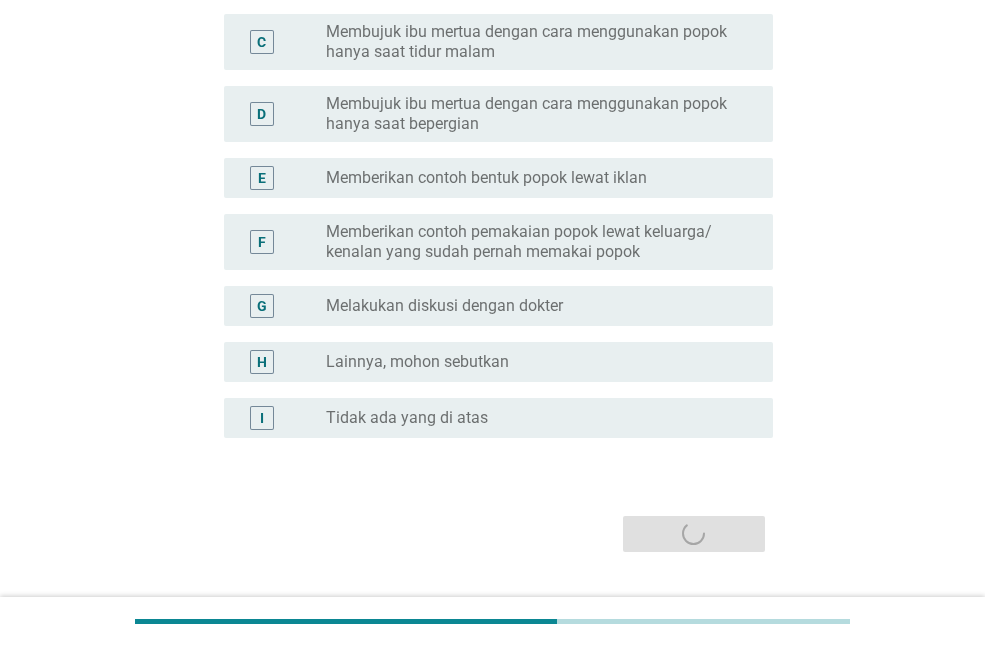 scroll, scrollTop: 0, scrollLeft: 0, axis: both 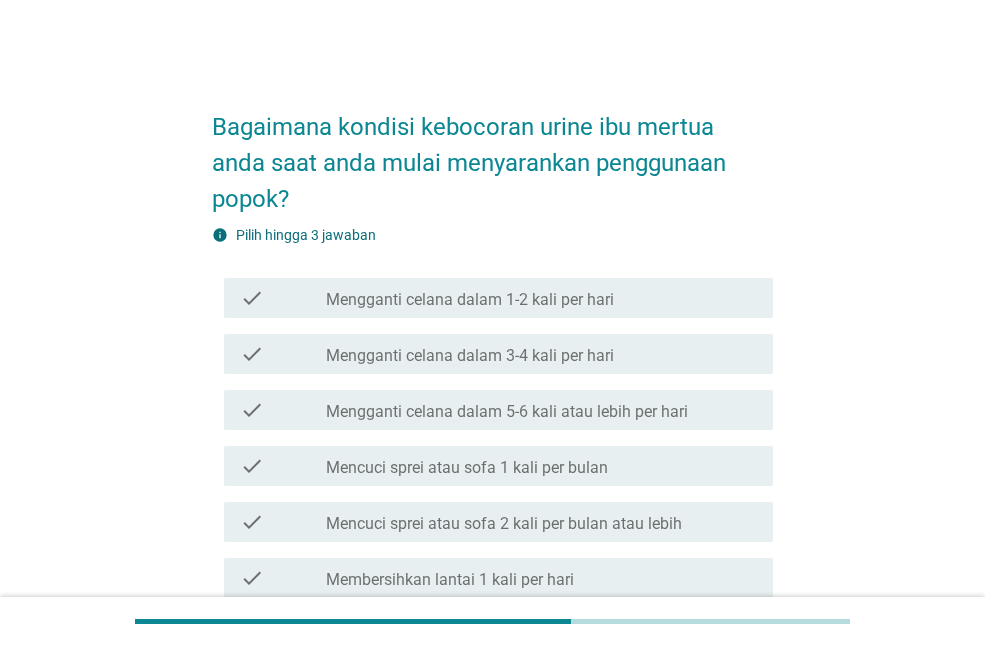 click on "Mengganti celana dalam 1-2 kali per hari" at bounding box center [470, 300] 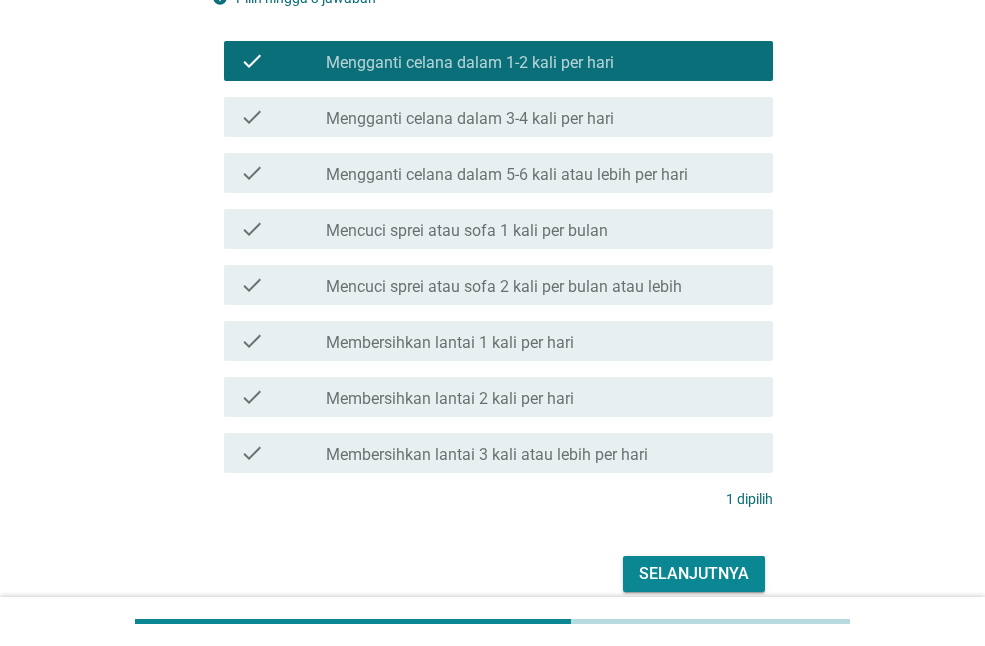 scroll, scrollTop: 239, scrollLeft: 0, axis: vertical 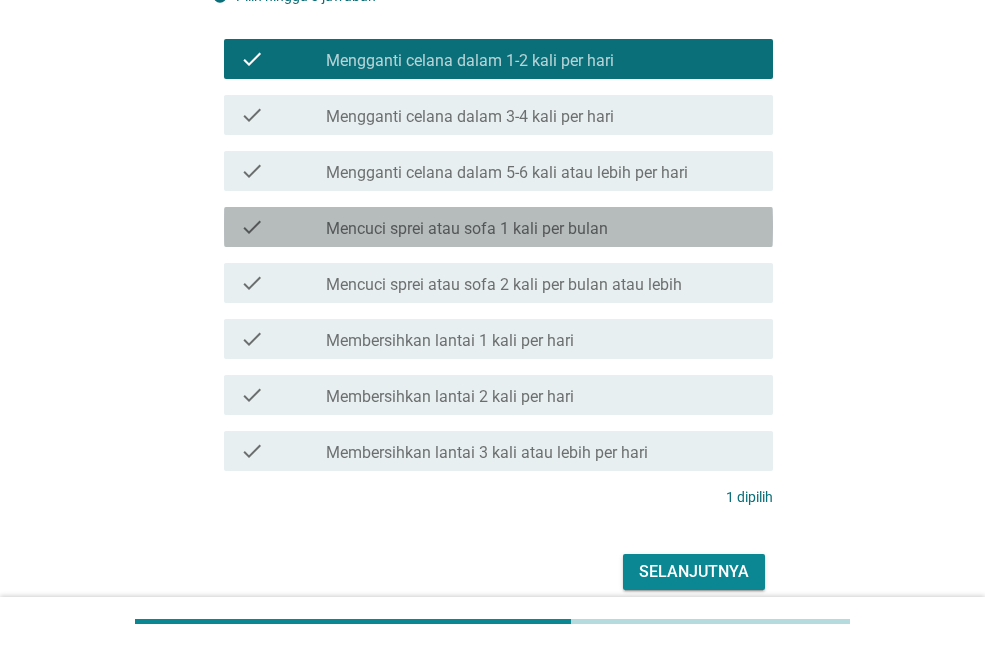 click on "check_box_outline_blank Mencuci sprei atau sofa 1 kali per bulan" at bounding box center (541, 227) 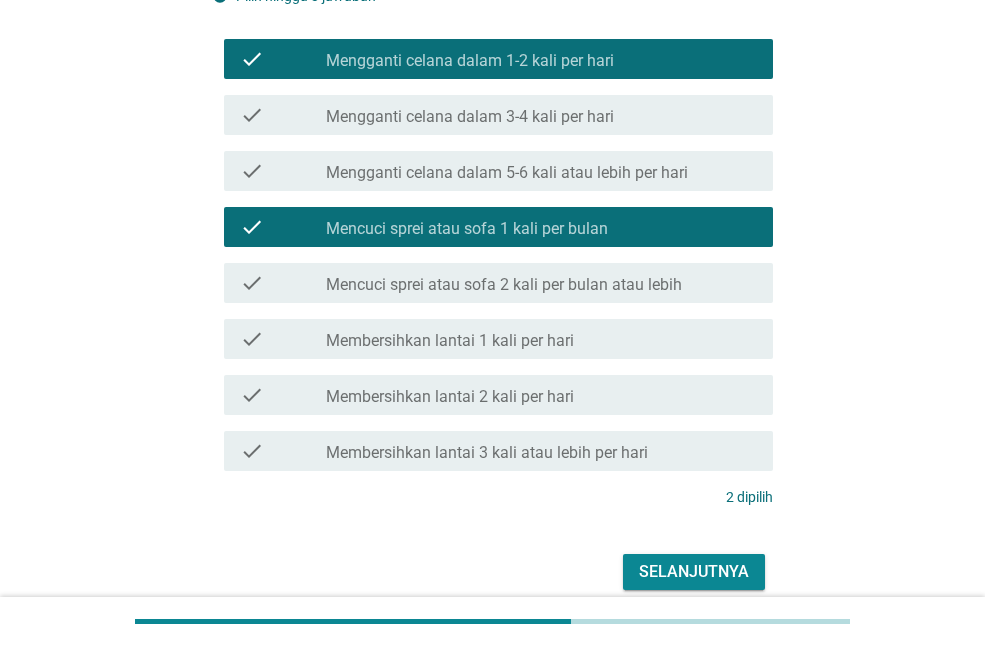 click on "check_box_outline_blank Membersihkan lantai 1 kali per hari" at bounding box center [541, 339] 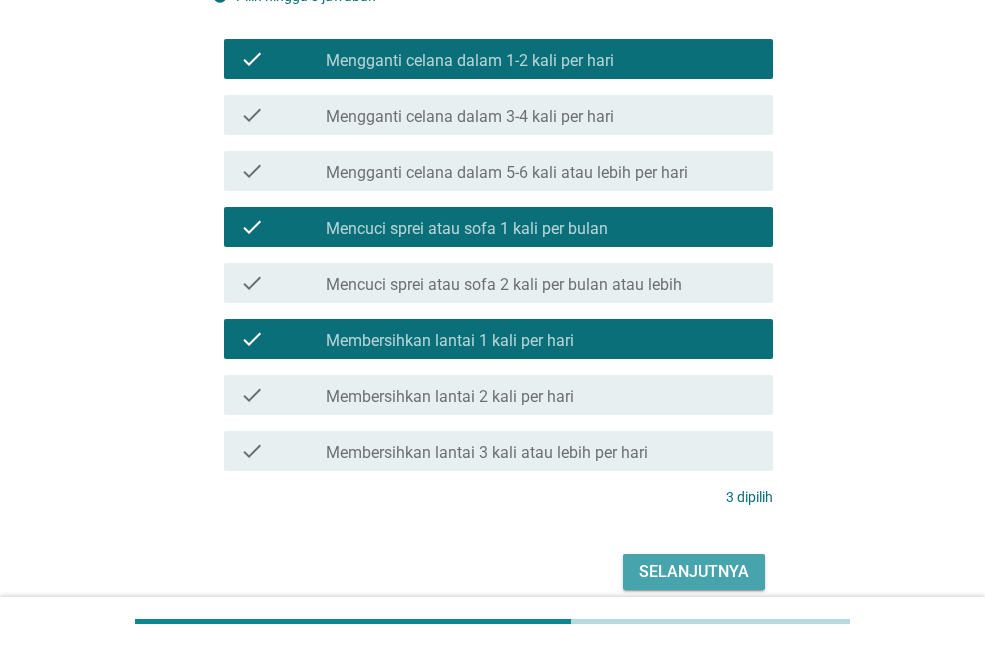 click on "Selanjutnya" at bounding box center [694, 572] 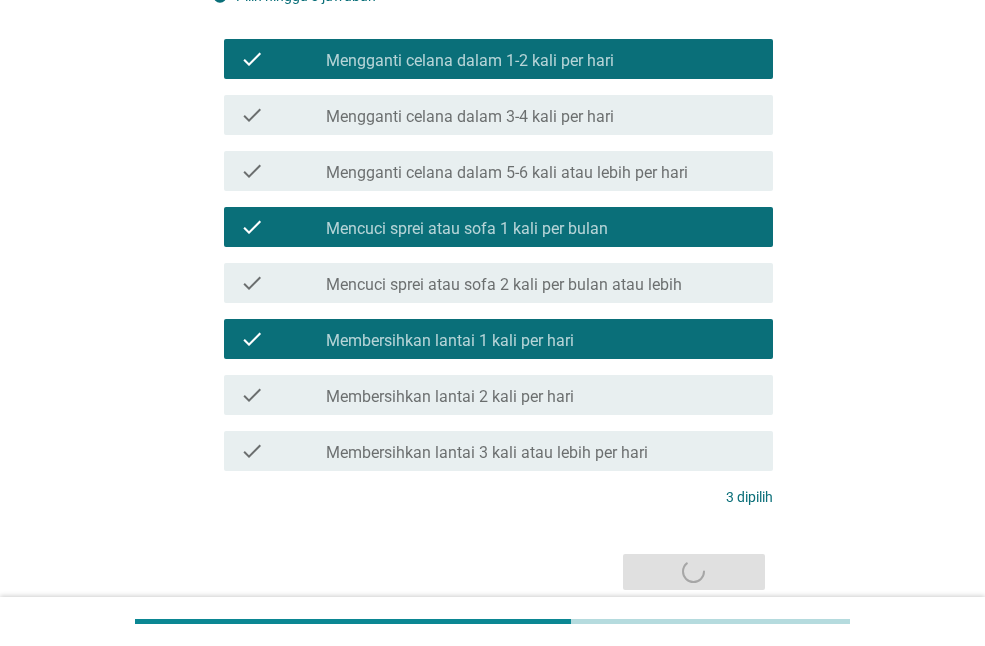 scroll, scrollTop: 0, scrollLeft: 0, axis: both 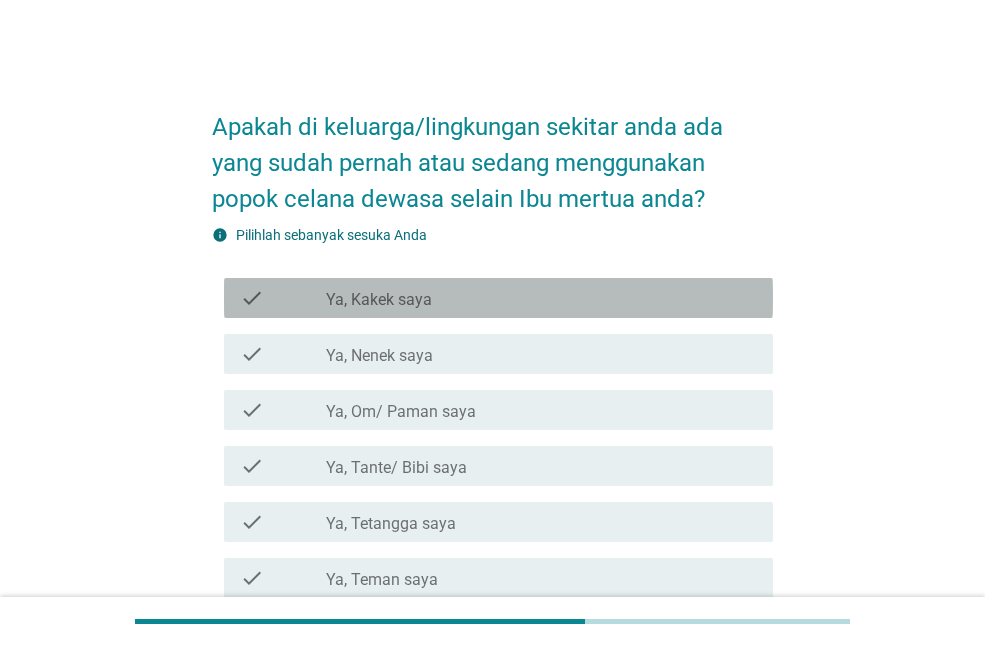click on "Ya, [RELATIONSHIP]" at bounding box center (541, 298) 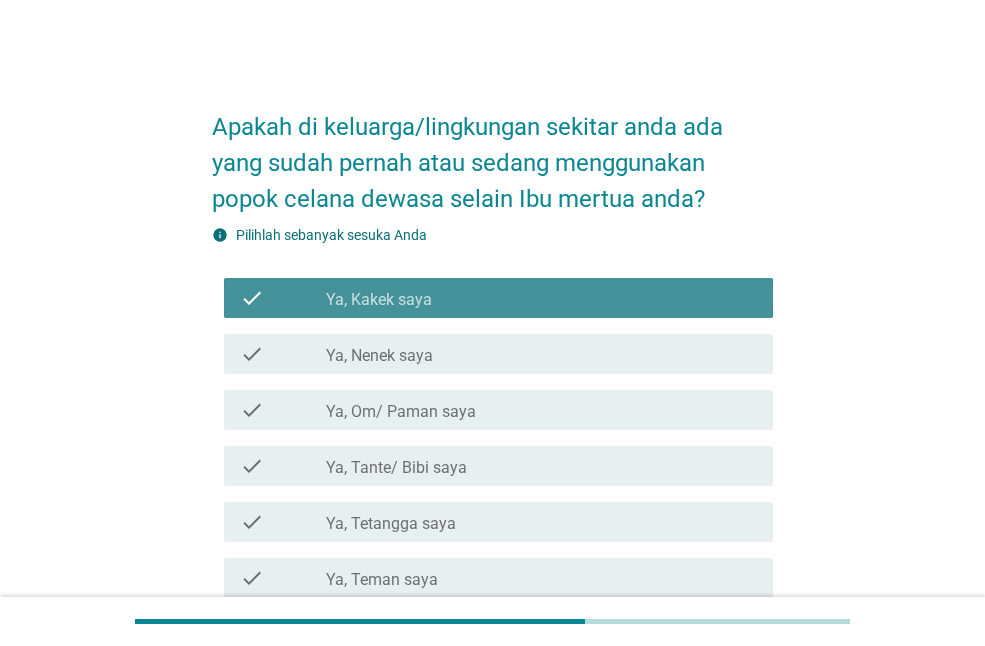click on "Ya, [RELATIONSHIP]" at bounding box center [541, 298] 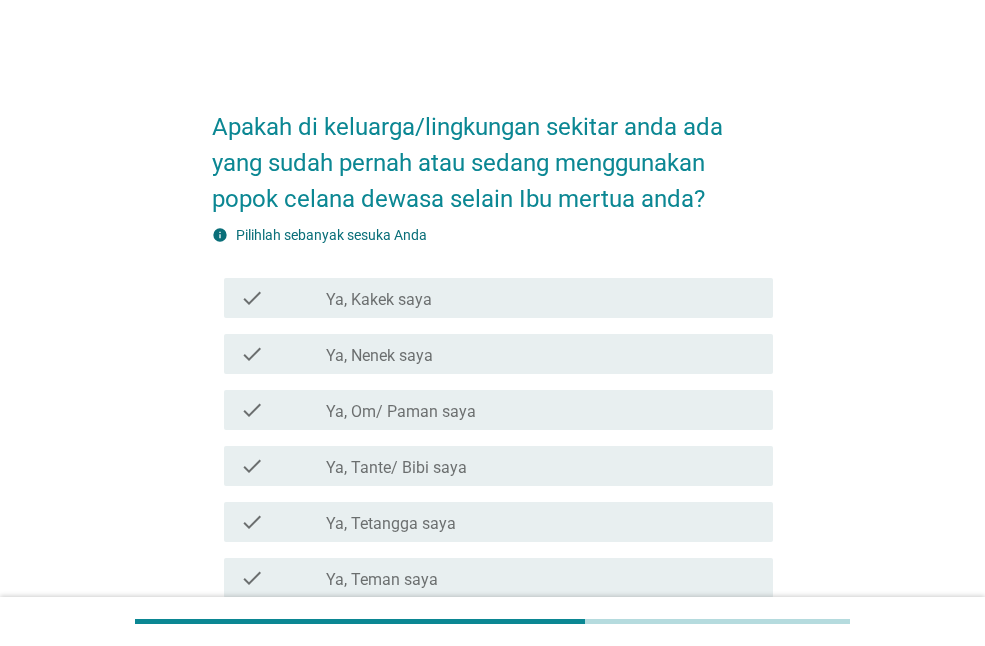 click on "Ya, [RELATIONSHIP]" at bounding box center (541, 354) 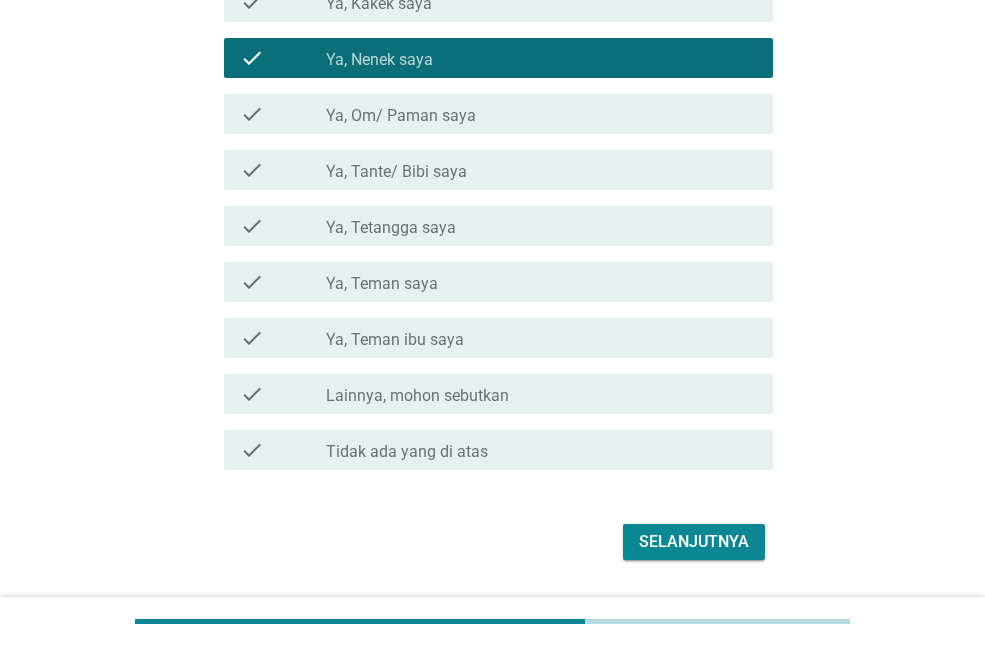 scroll, scrollTop: 353, scrollLeft: 0, axis: vertical 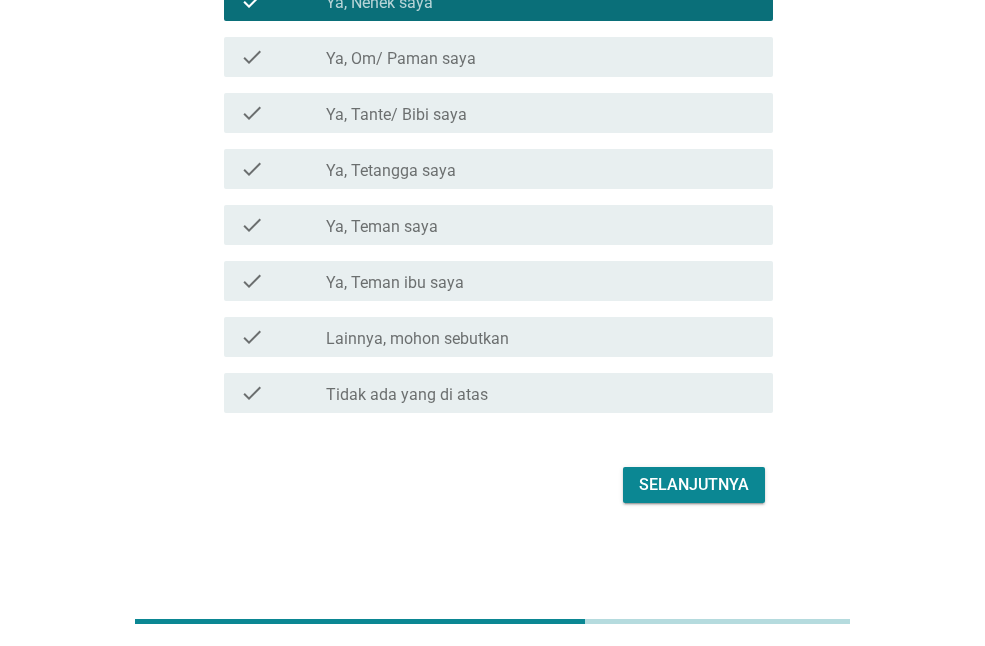 click on "Ya, [RELATIONSHIP]" at bounding box center [541, 281] 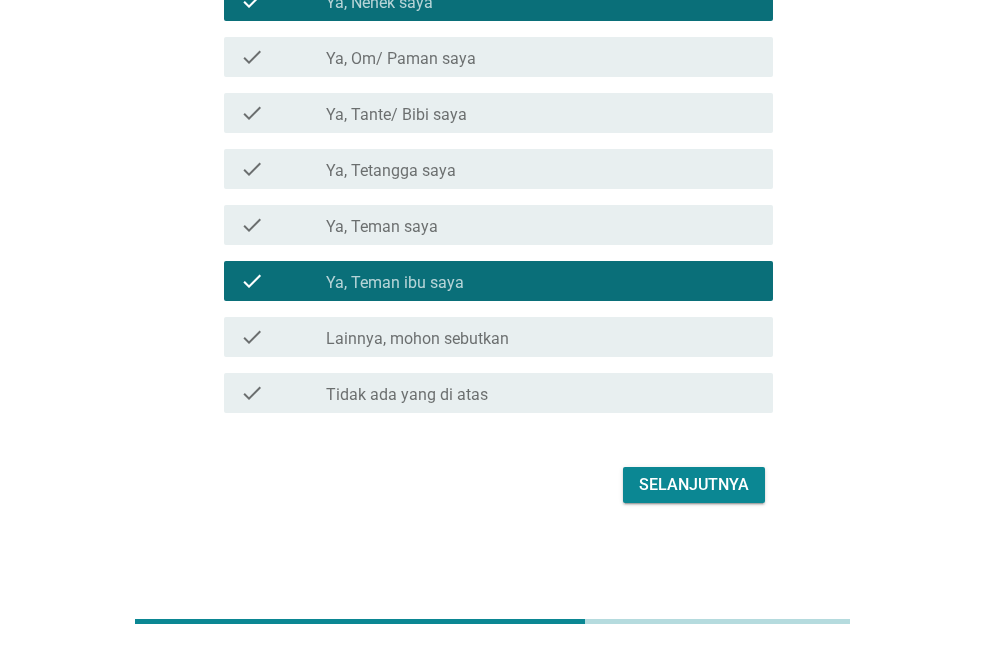 click on "Selanjutnya" at bounding box center [694, 485] 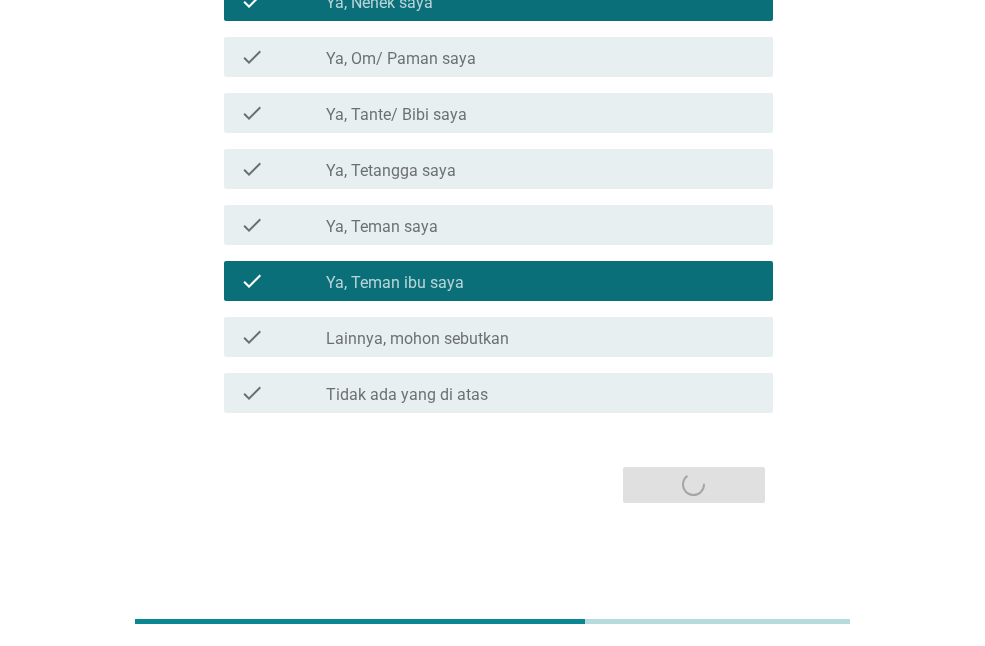 scroll, scrollTop: 0, scrollLeft: 0, axis: both 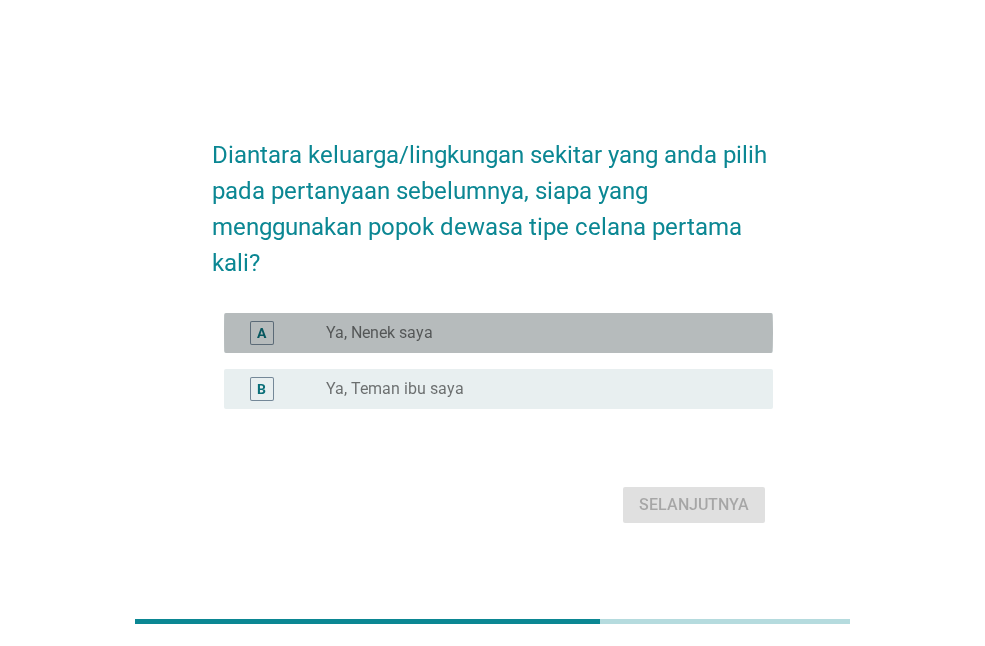 click on "Ya, [RELATIONSHIP]" at bounding box center (533, 333) 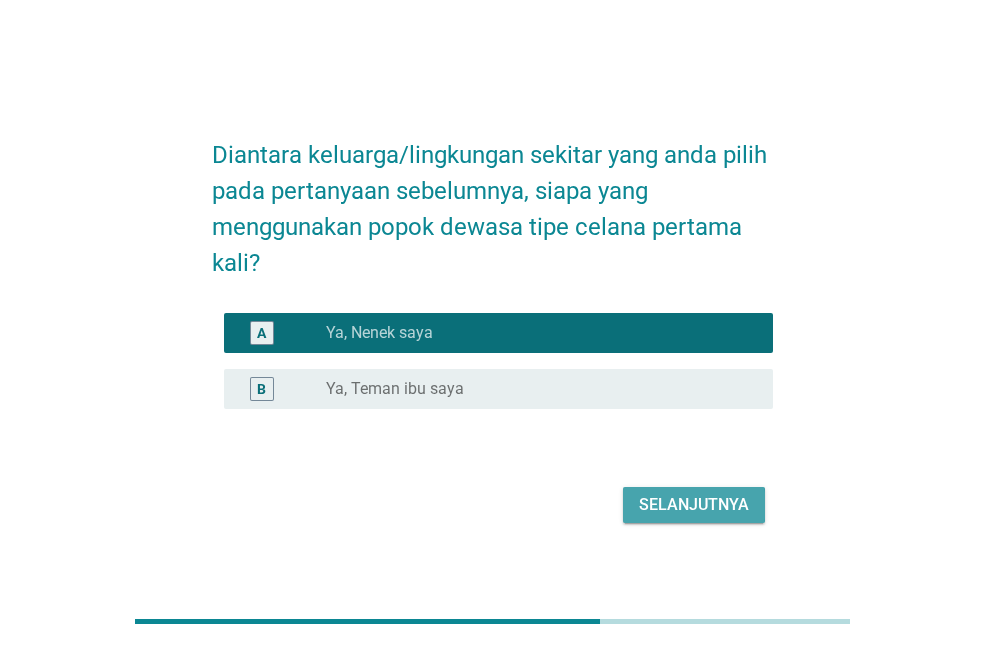 click on "Selanjutnya" at bounding box center [694, 505] 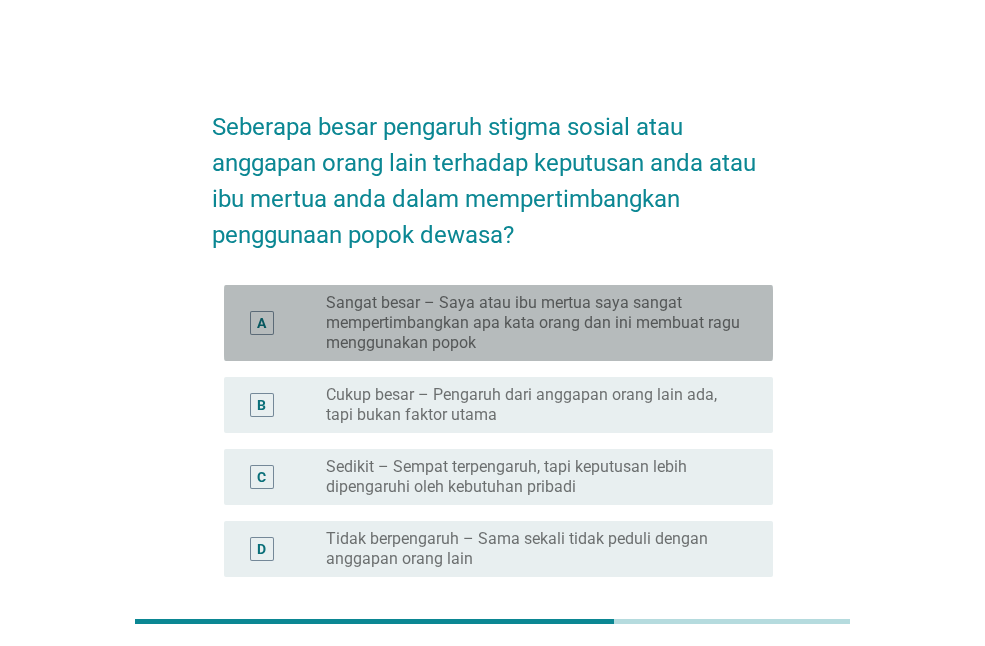 click on "Sangat besar – Saya atau ibu mertua saya sangat mempertimbangkan apa kata orang dan ini membuat ragu menggunakan popok" at bounding box center [533, 323] 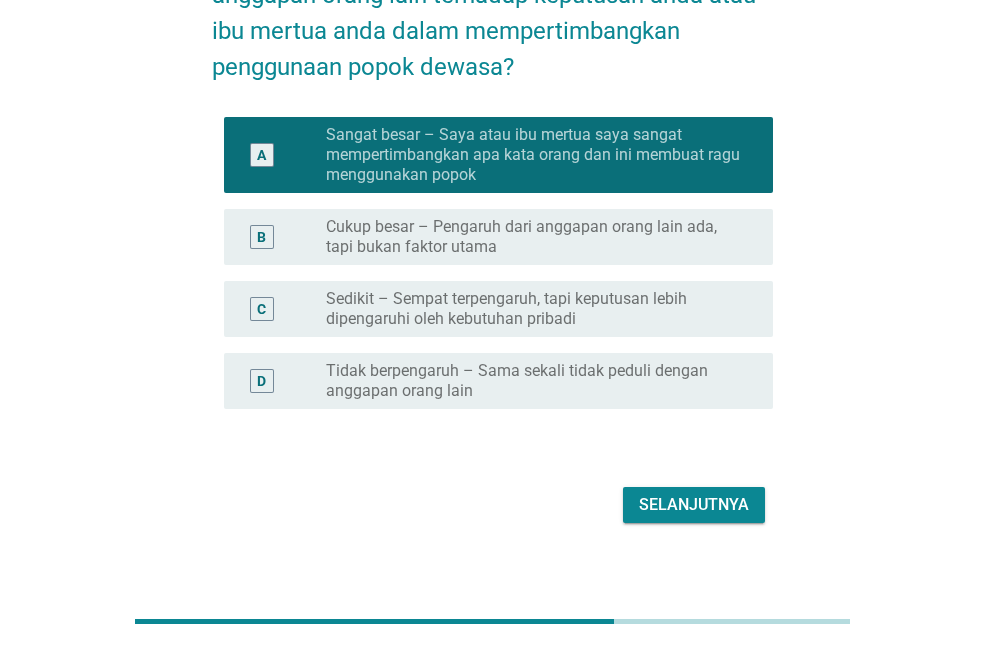 scroll, scrollTop: 188, scrollLeft: 0, axis: vertical 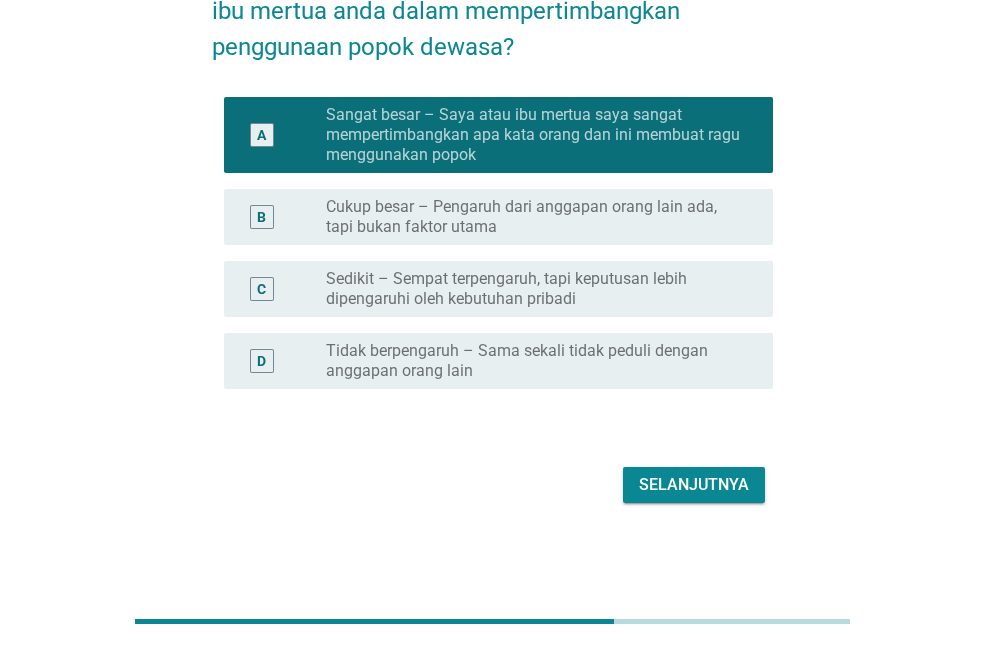 click on "Selanjutnya" at bounding box center (694, 485) 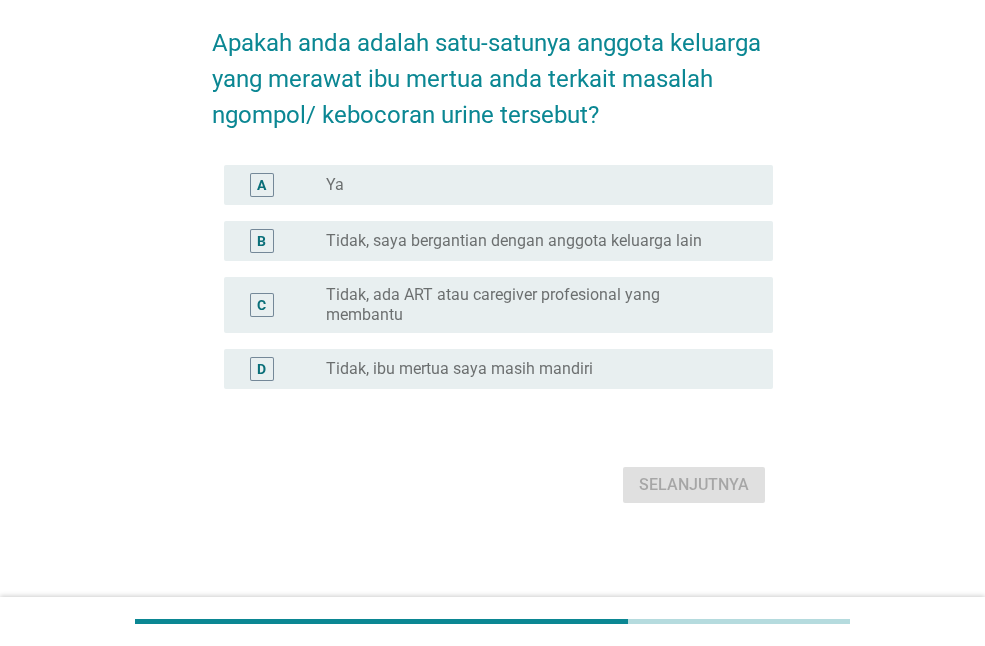 scroll, scrollTop: 0, scrollLeft: 0, axis: both 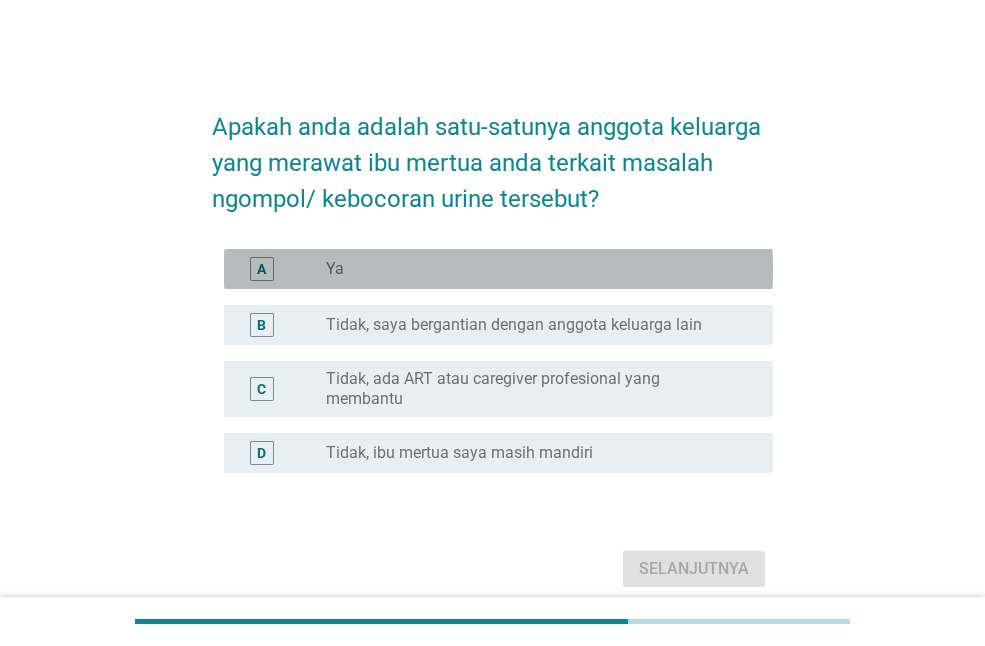 click on "radio_button_unchecked Ya" at bounding box center [533, 269] 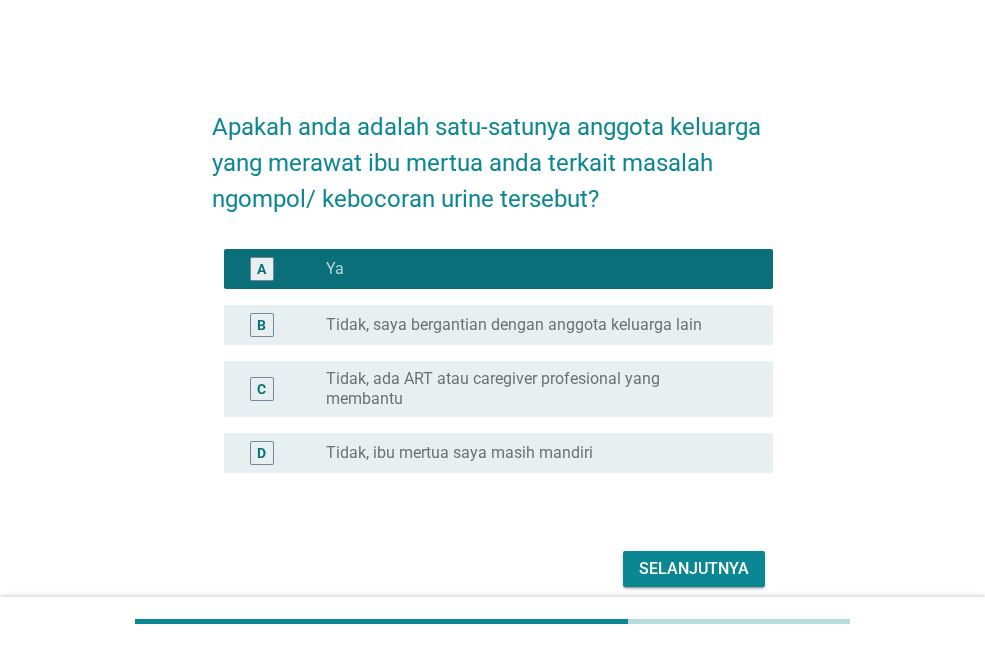 click on "Selanjutnya" at bounding box center (694, 569) 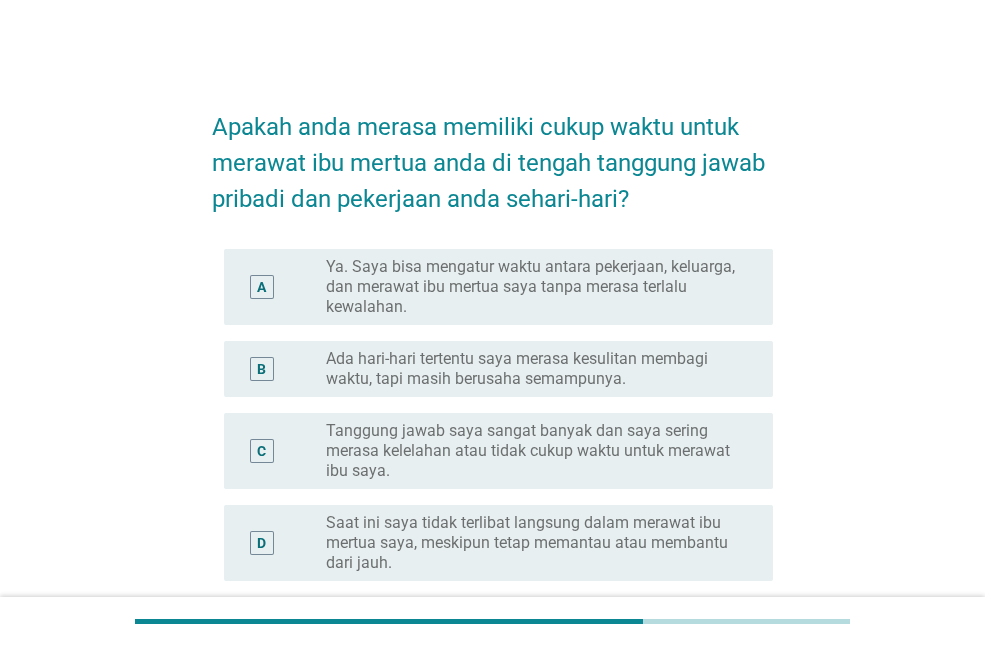 click on "Ya. Saya bisa mengatur waktu antara pekerjaan, keluarga, dan merawat ibu mertua saya tanpa merasa terlalu kewalahan." at bounding box center [533, 287] 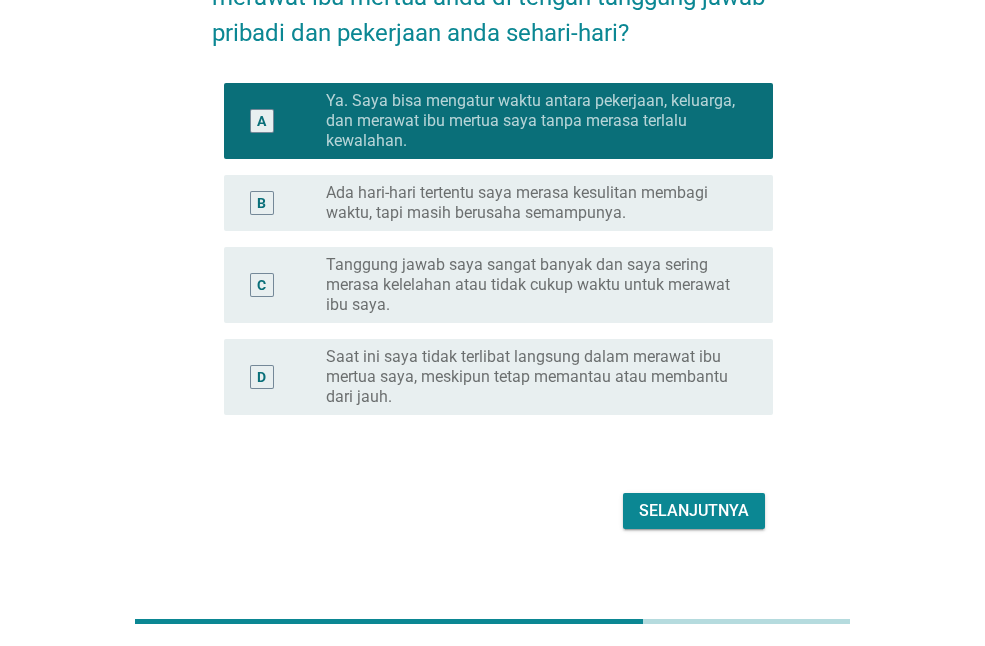 scroll, scrollTop: 192, scrollLeft: 0, axis: vertical 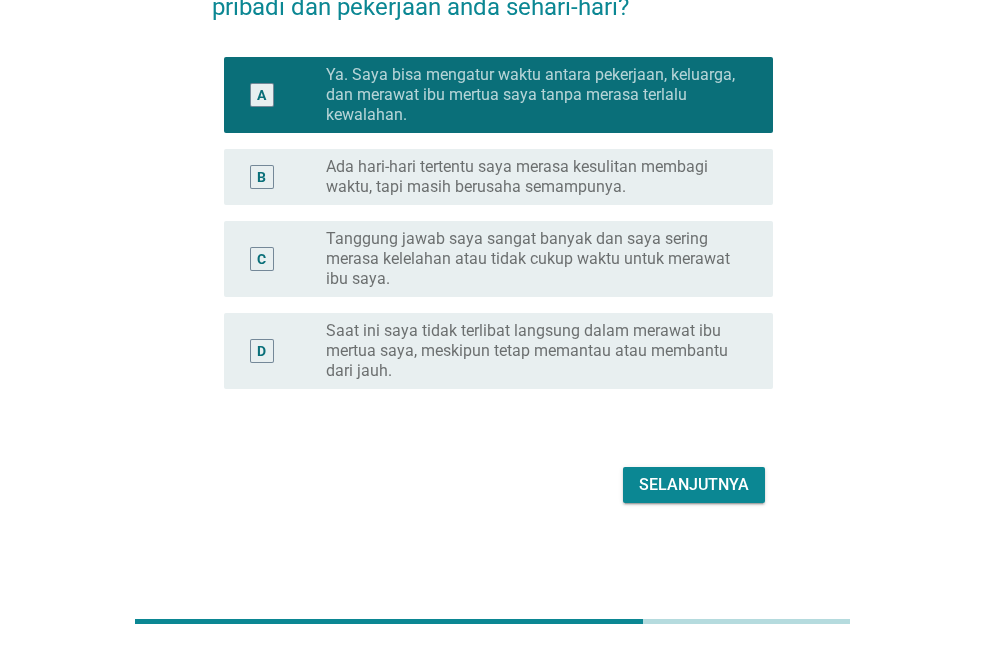click on "Selanjutnya" at bounding box center [694, 485] 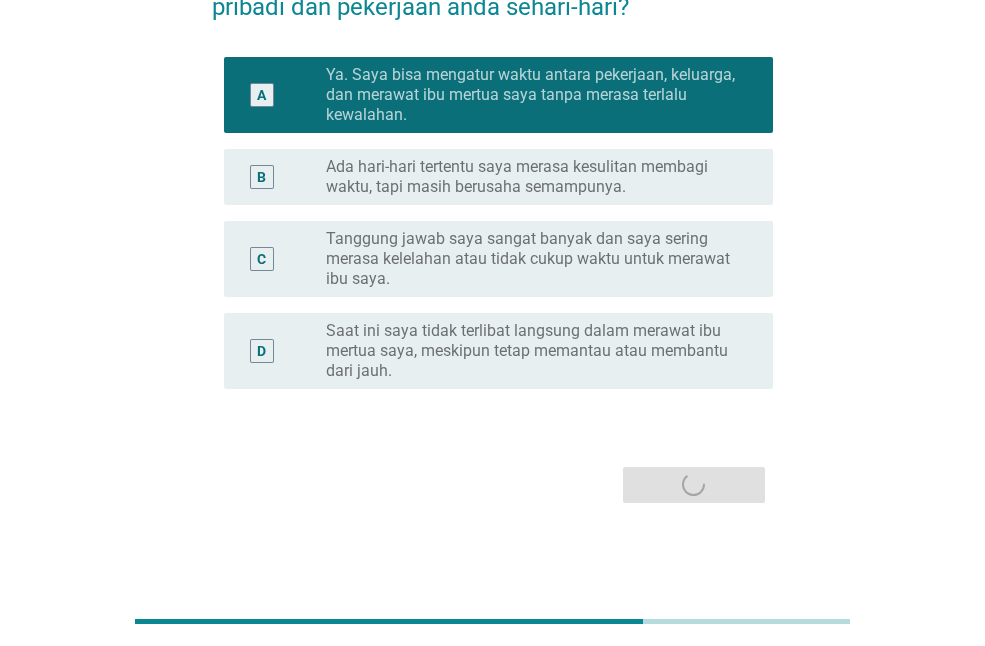 scroll, scrollTop: 0, scrollLeft: 0, axis: both 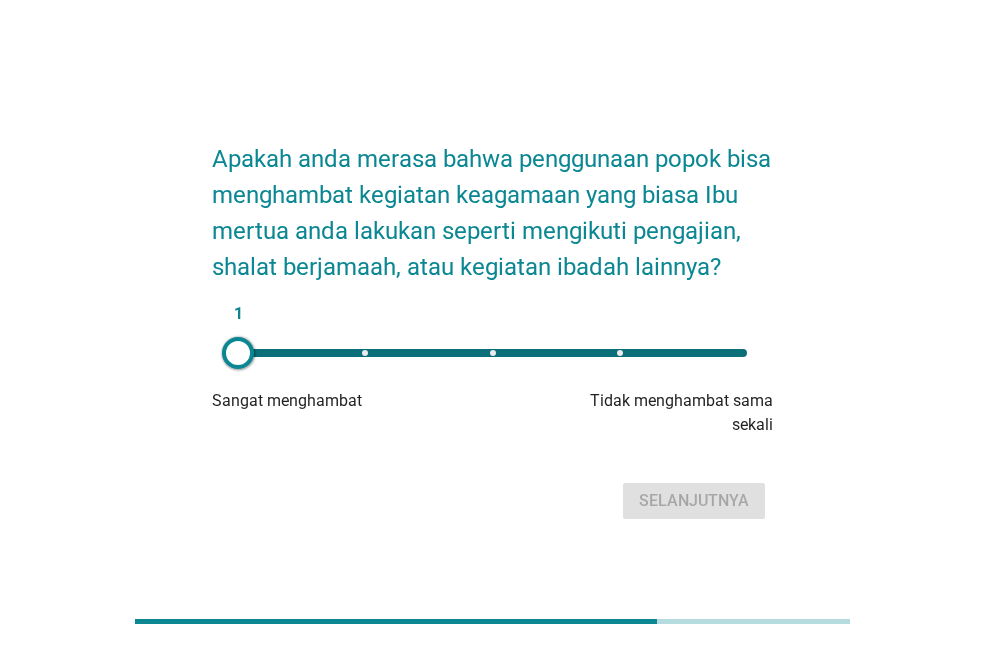 click on "1" at bounding box center [492, 353] 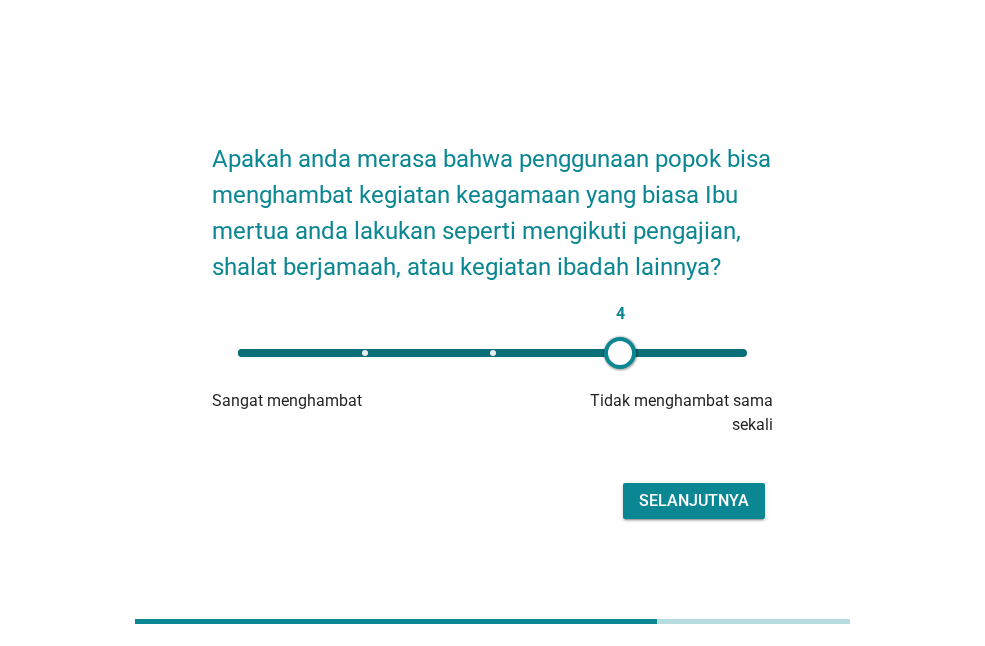 click on "Selanjutnya" at bounding box center [694, 501] 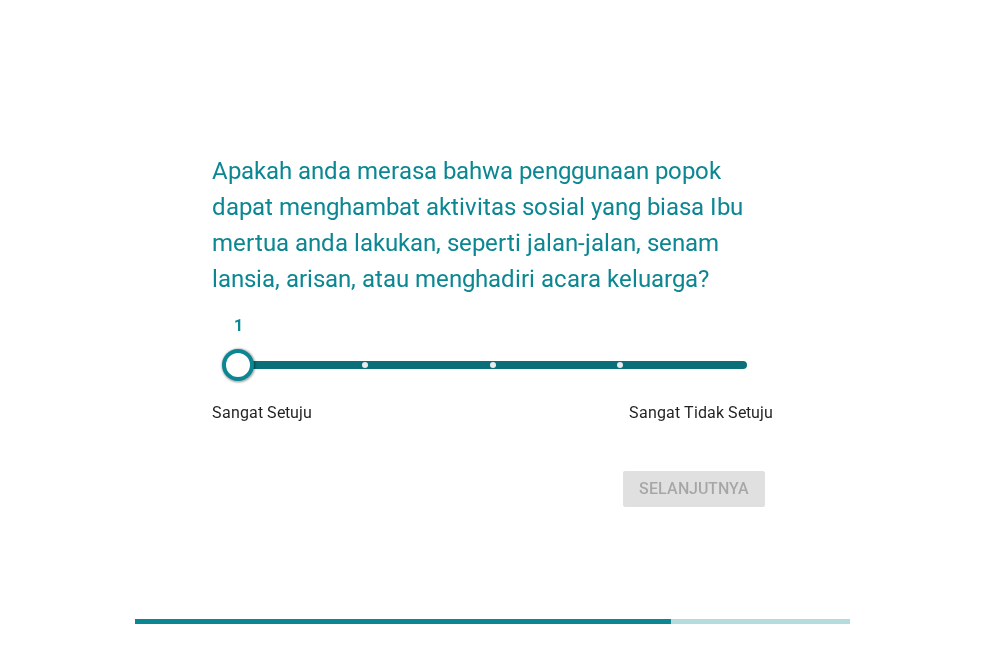 click on "1" at bounding box center [492, 365] 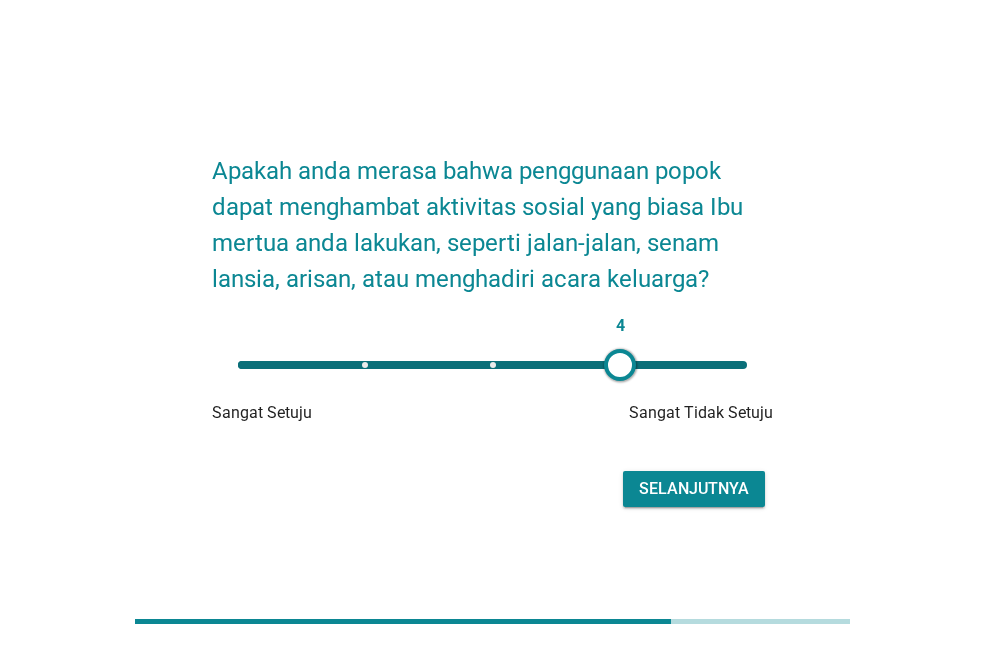 click on "Selanjutnya" at bounding box center [694, 489] 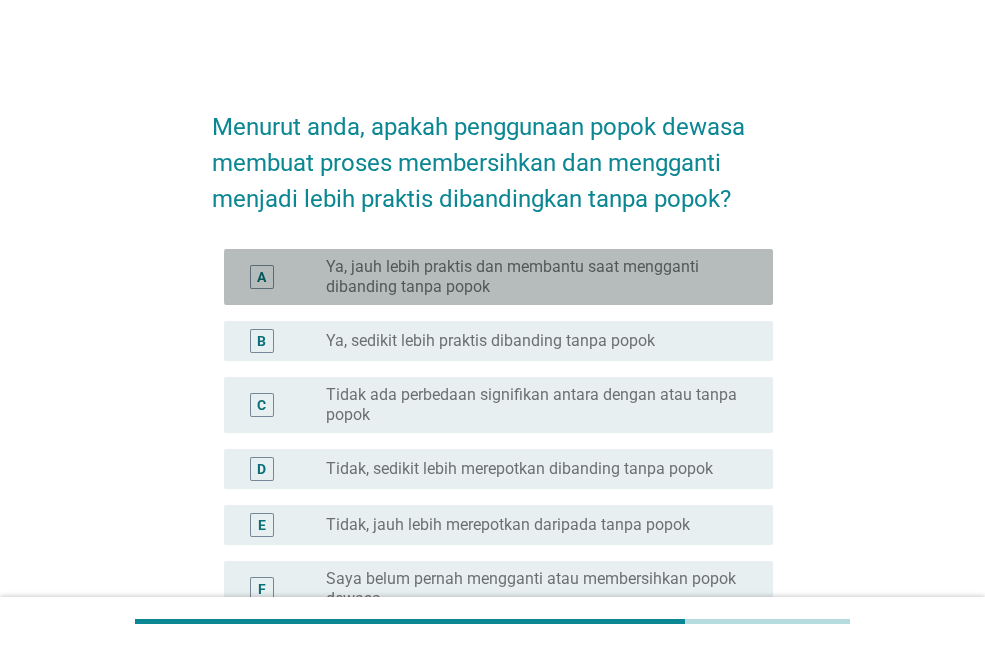click on "Ya, jauh lebih praktis dan membantu saat mengganti dibanding tanpa popok" at bounding box center [533, 277] 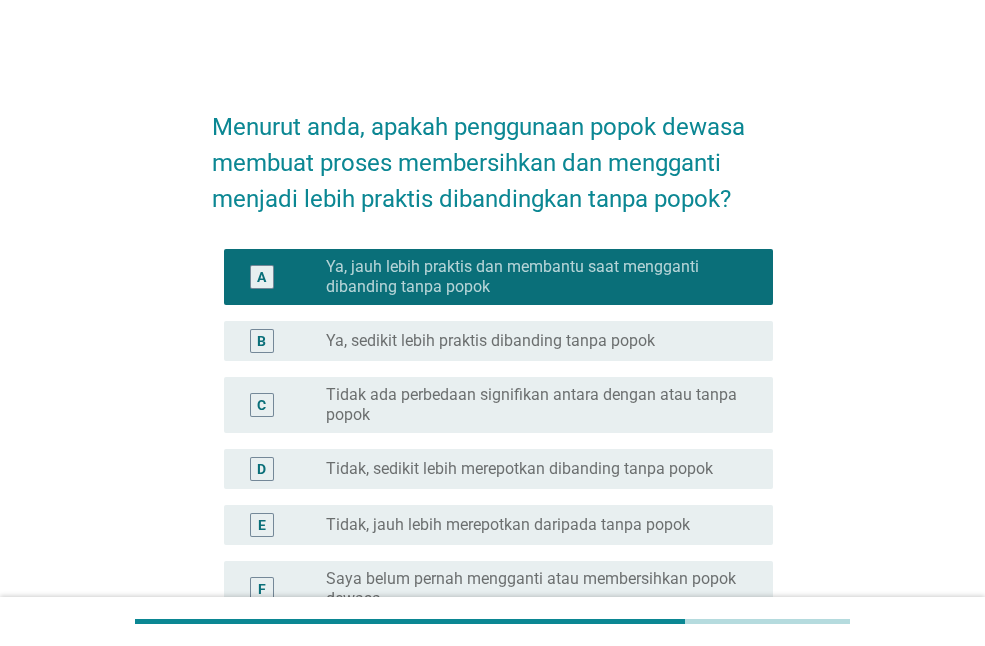 scroll, scrollTop: 228, scrollLeft: 0, axis: vertical 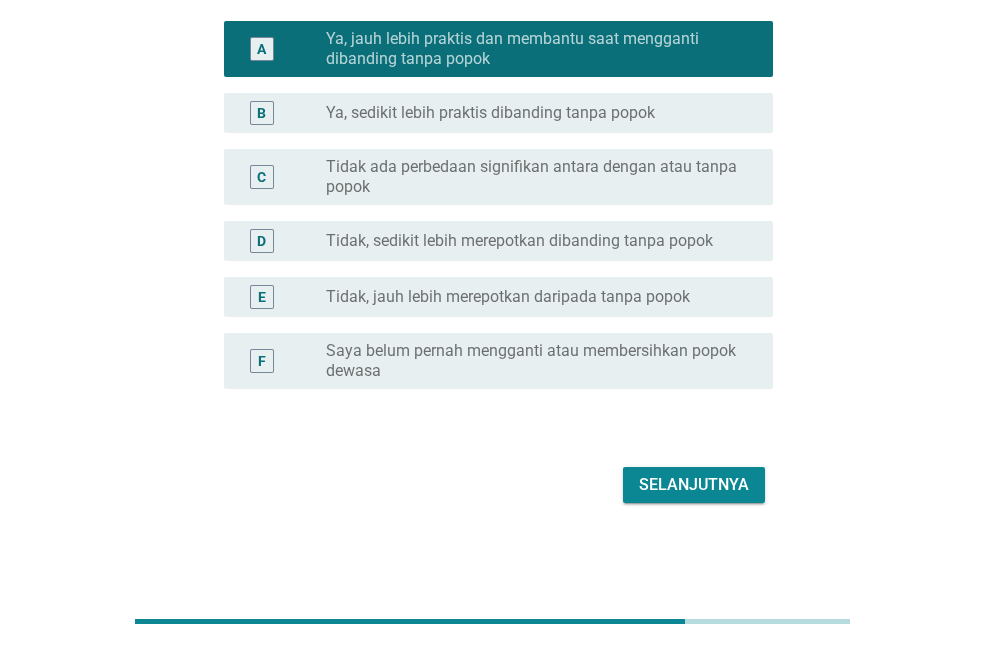 click on "Selanjutnya" at bounding box center (694, 485) 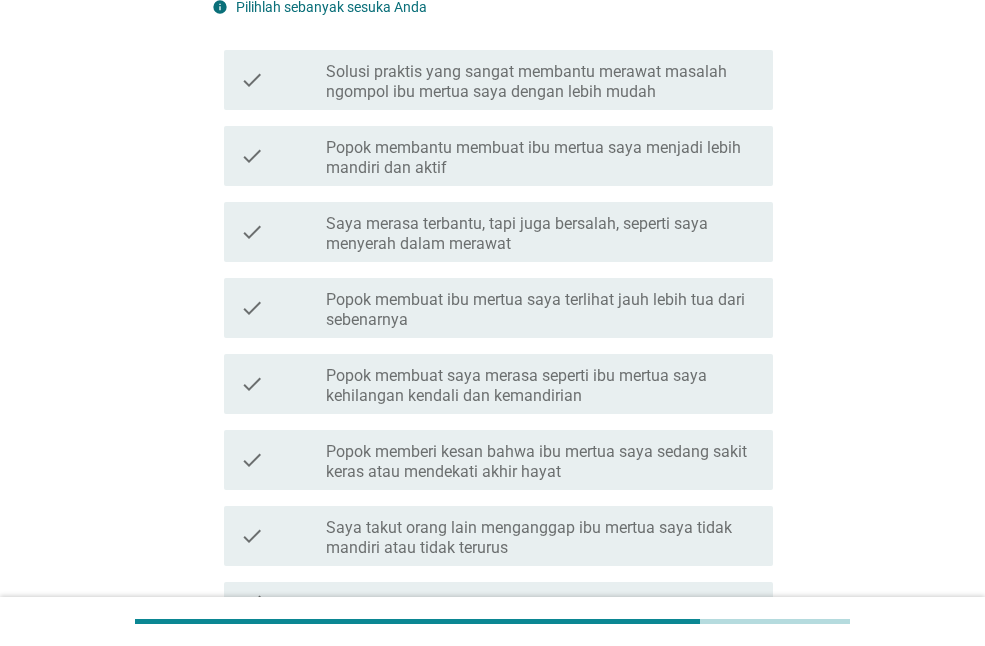 scroll, scrollTop: 0, scrollLeft: 0, axis: both 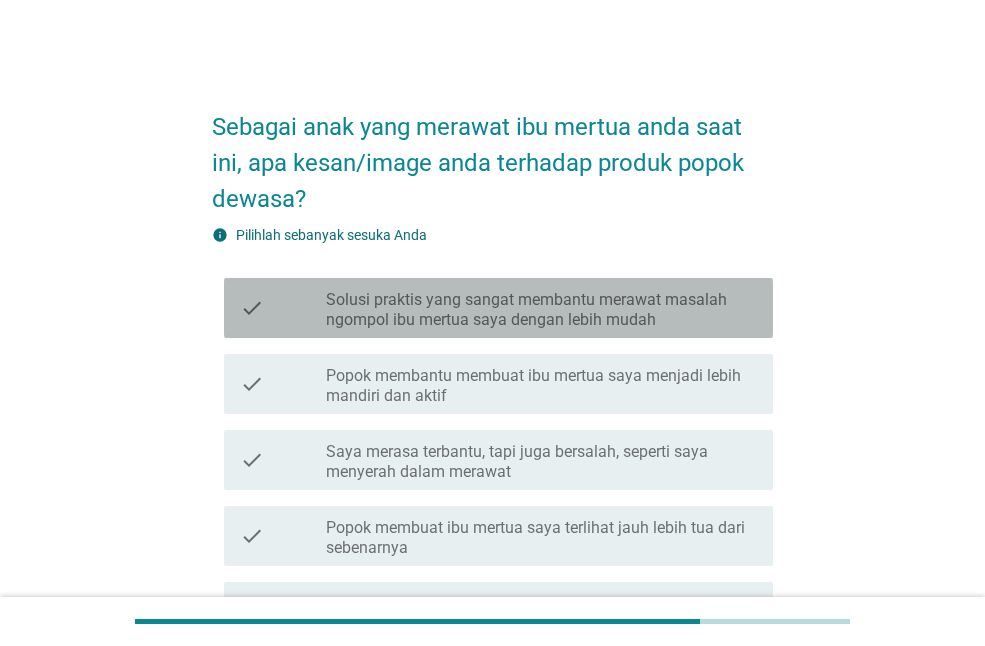 click on "Solusi praktis yang sangat membantu merawat masalah ngompol ibu mertua saya dengan lebih mudah" at bounding box center (541, 310) 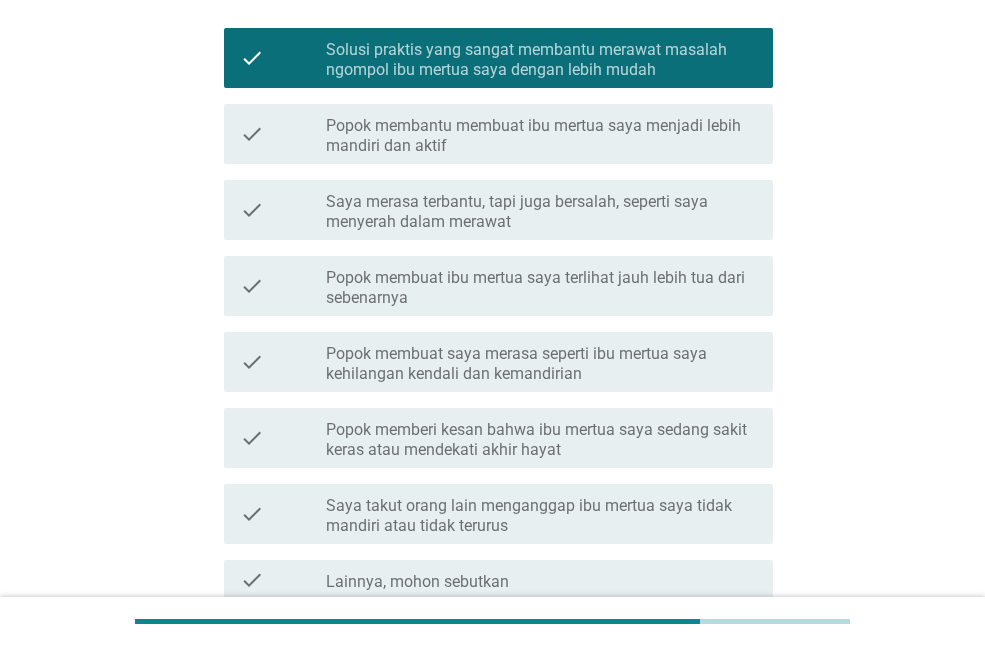 scroll, scrollTop: 437, scrollLeft: 0, axis: vertical 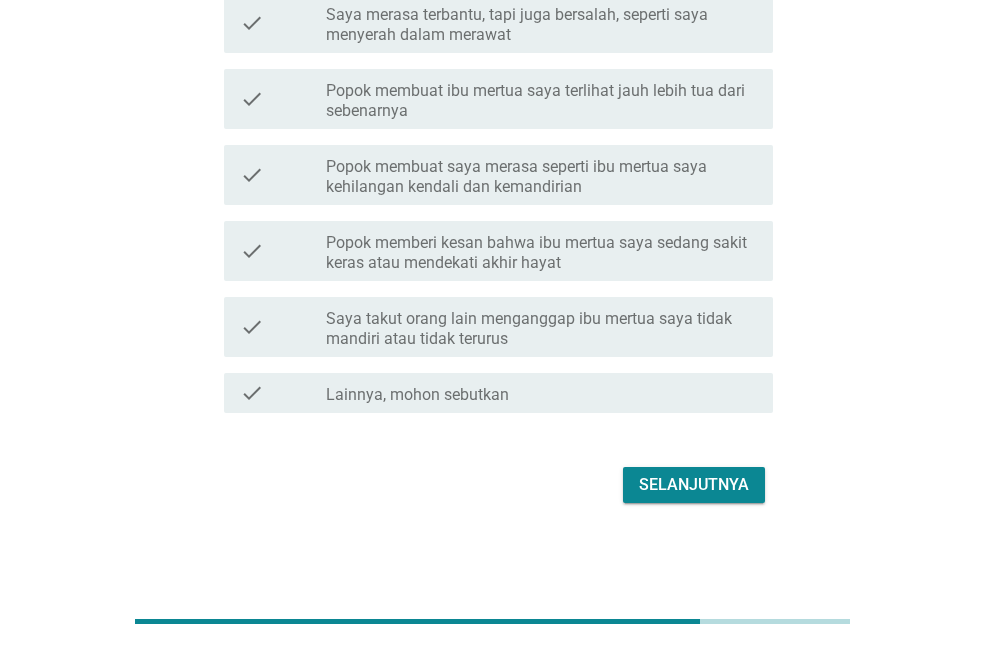 click on "Selanjutnya" at bounding box center [694, 485] 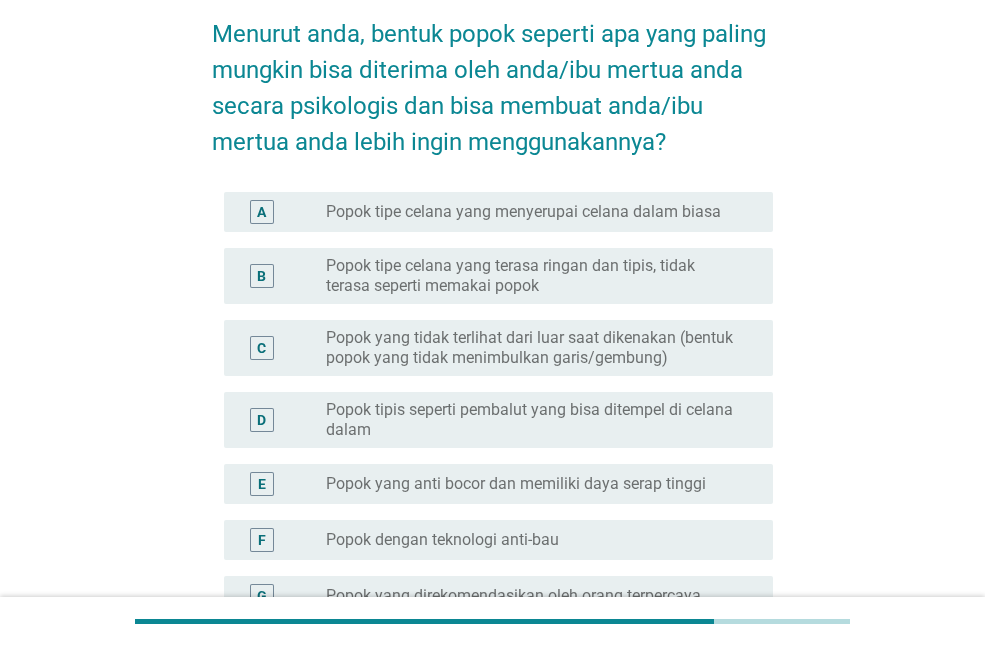 scroll, scrollTop: 97, scrollLeft: 0, axis: vertical 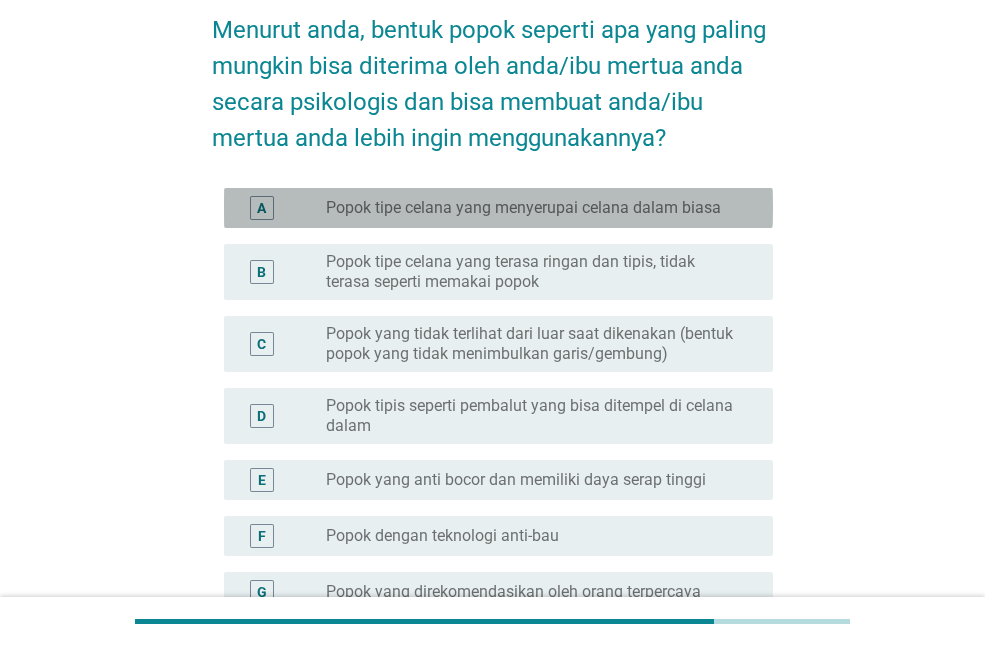 click on "Popok tipe celana yang menyerupai celana dalam biasa" at bounding box center (523, 208) 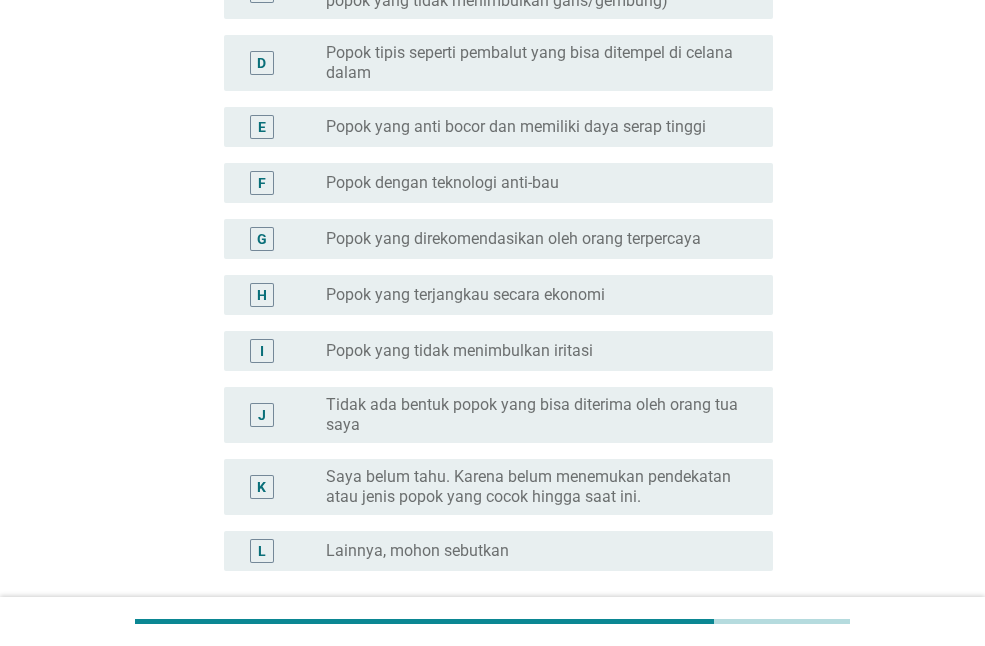 scroll, scrollTop: 632, scrollLeft: 0, axis: vertical 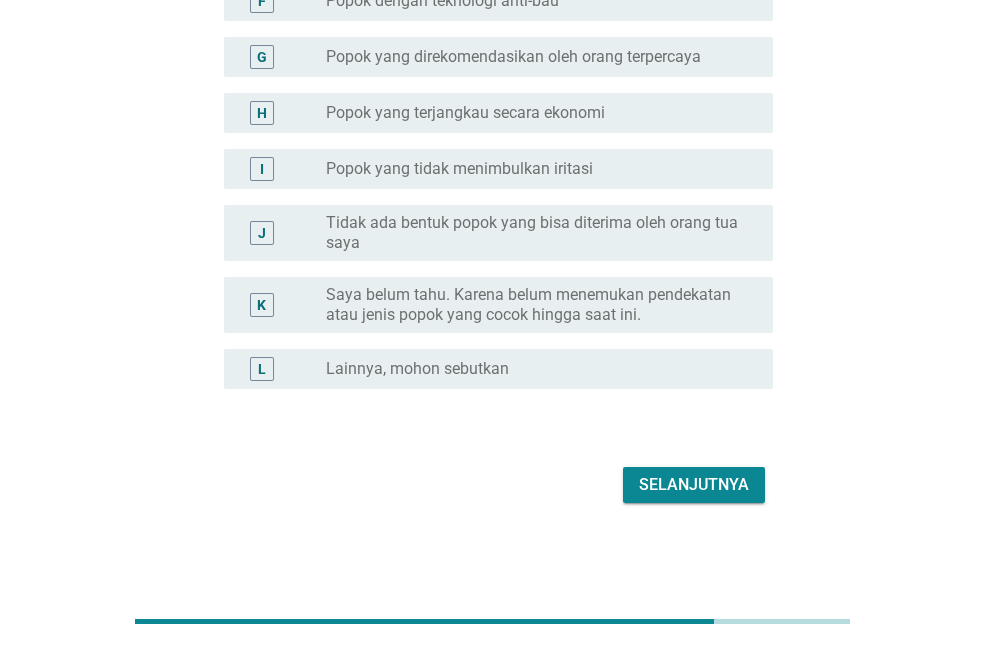 click on "Selanjutnya" at bounding box center [694, 485] 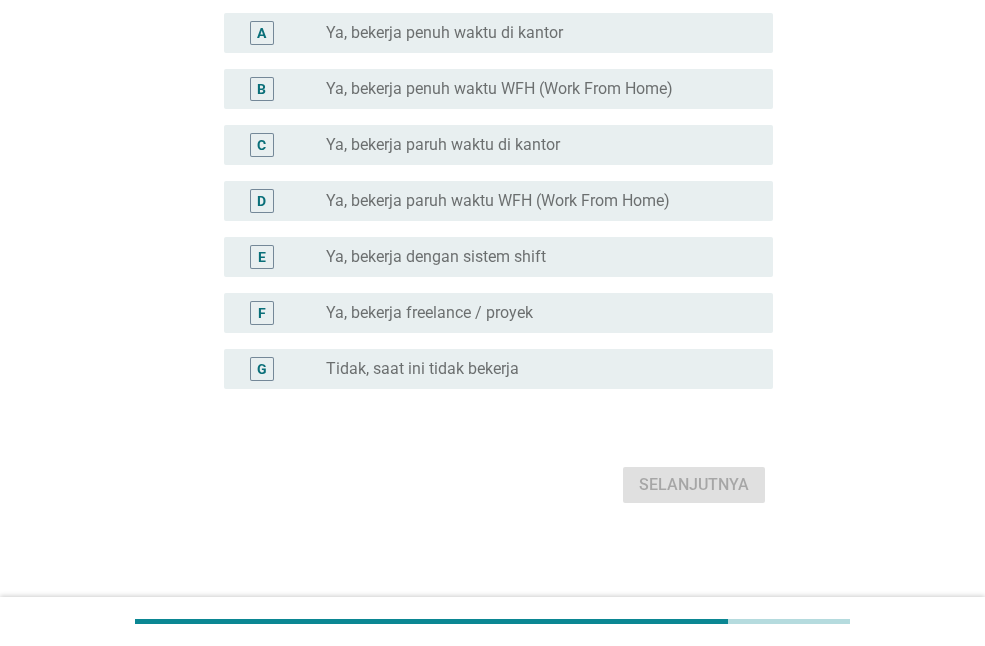 scroll, scrollTop: 0, scrollLeft: 0, axis: both 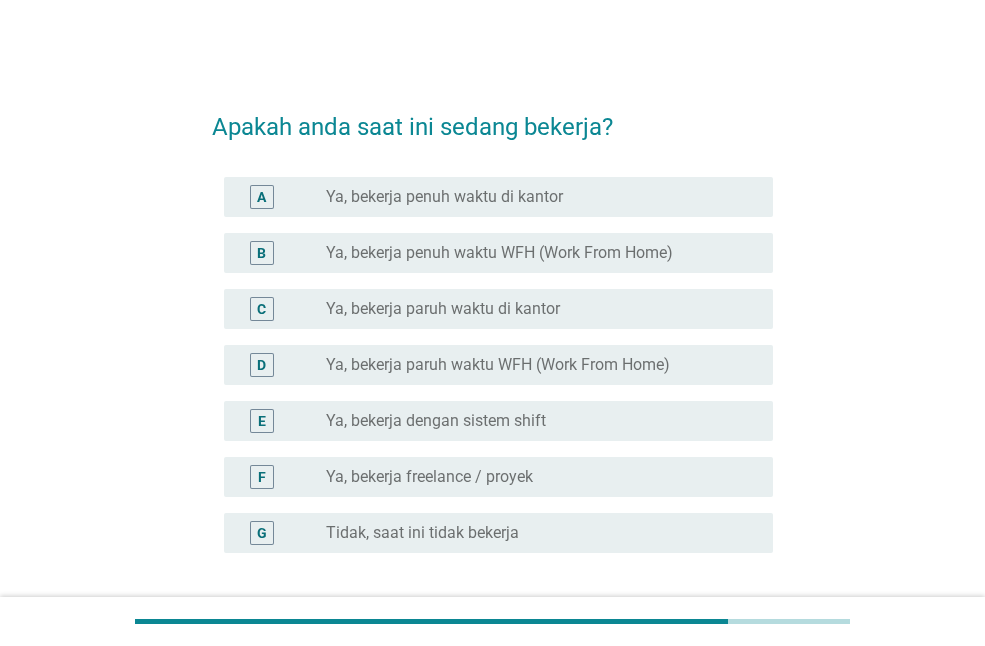 click on "radio_button_unchecked Ya, bekerja penuh waktu di kantor" at bounding box center [533, 197] 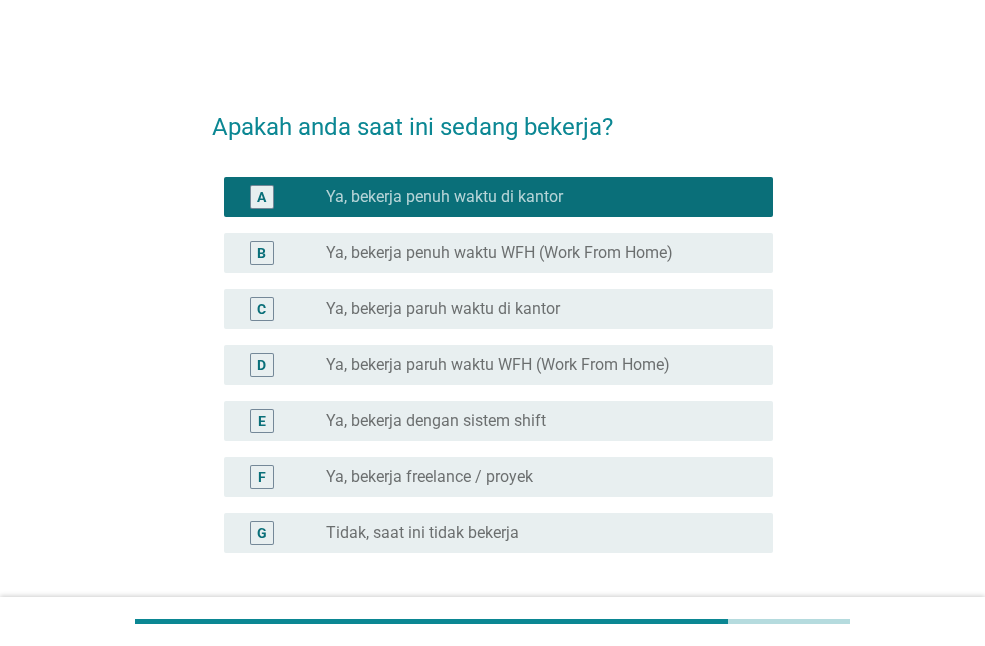 scroll, scrollTop: 164, scrollLeft: 0, axis: vertical 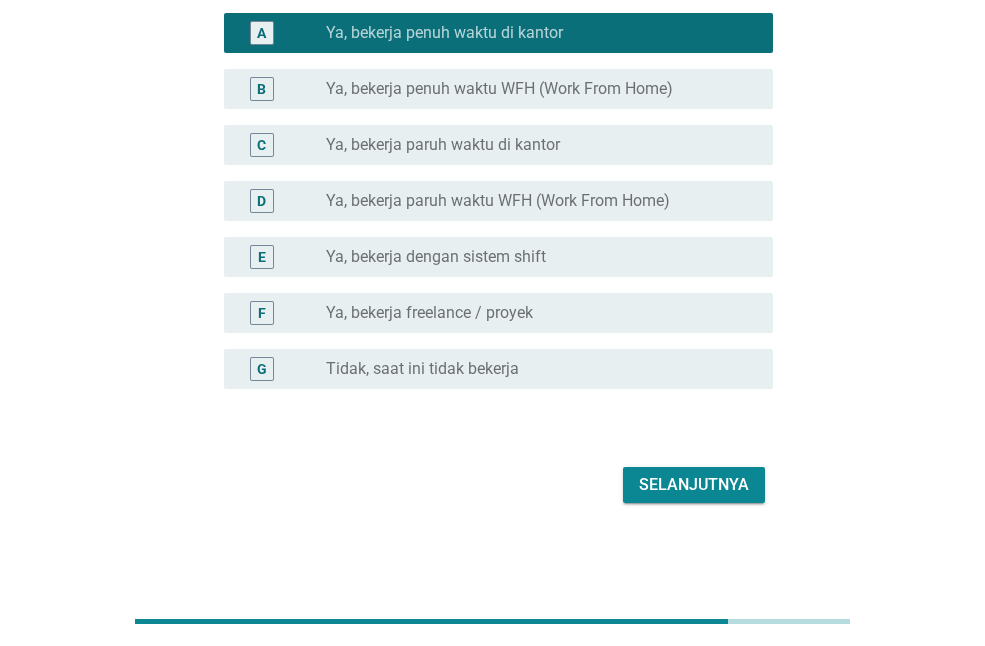 click on "Selanjutnya" at bounding box center [694, 485] 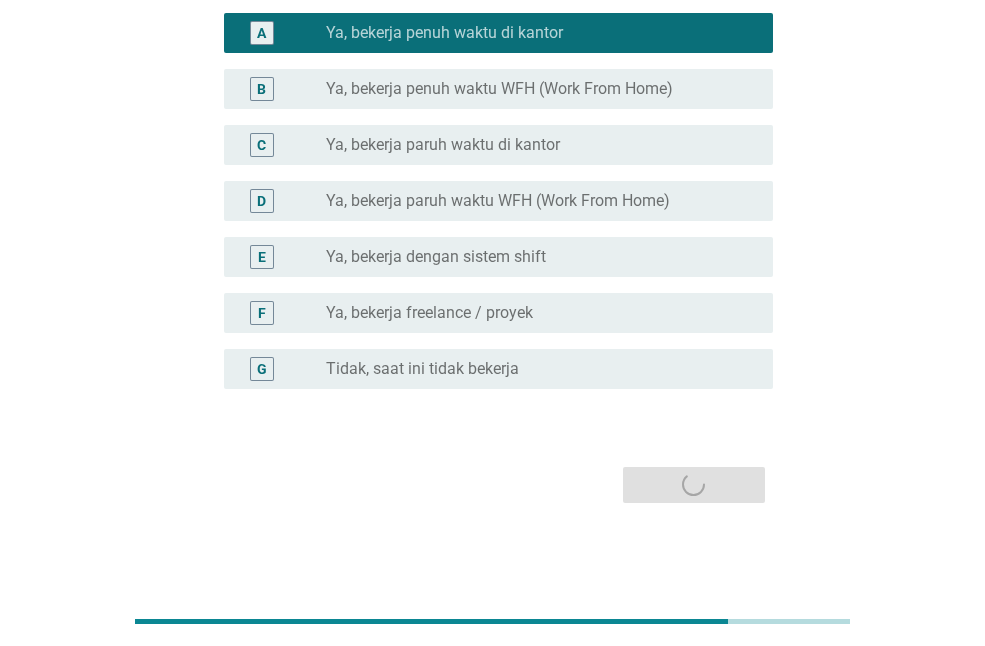 scroll, scrollTop: 0, scrollLeft: 0, axis: both 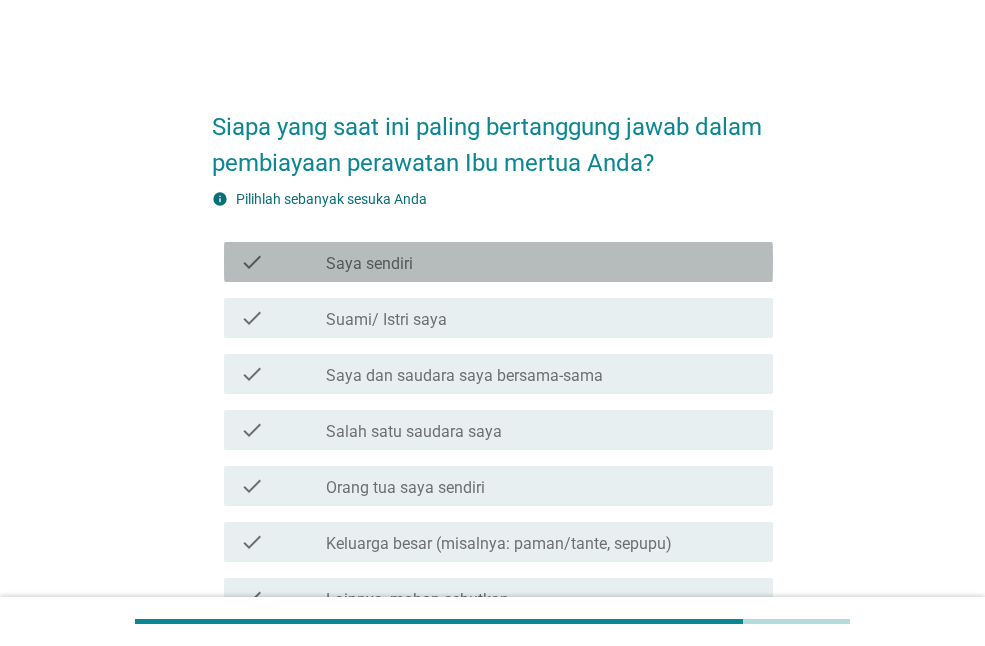 click on "check_box_outline_blank Saya sendiri" at bounding box center (541, 262) 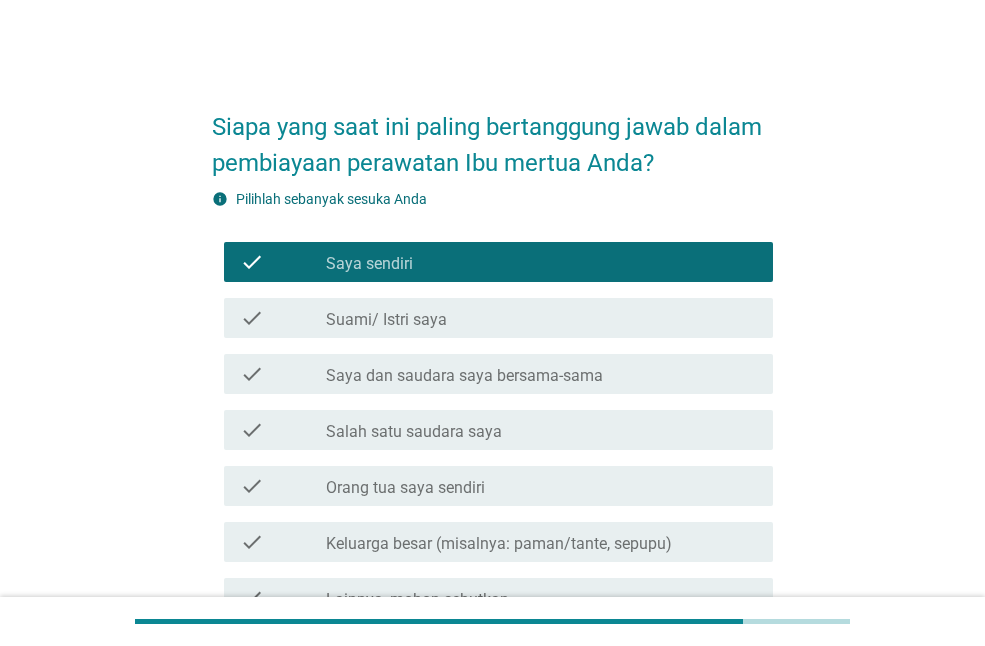 scroll, scrollTop: 205, scrollLeft: 0, axis: vertical 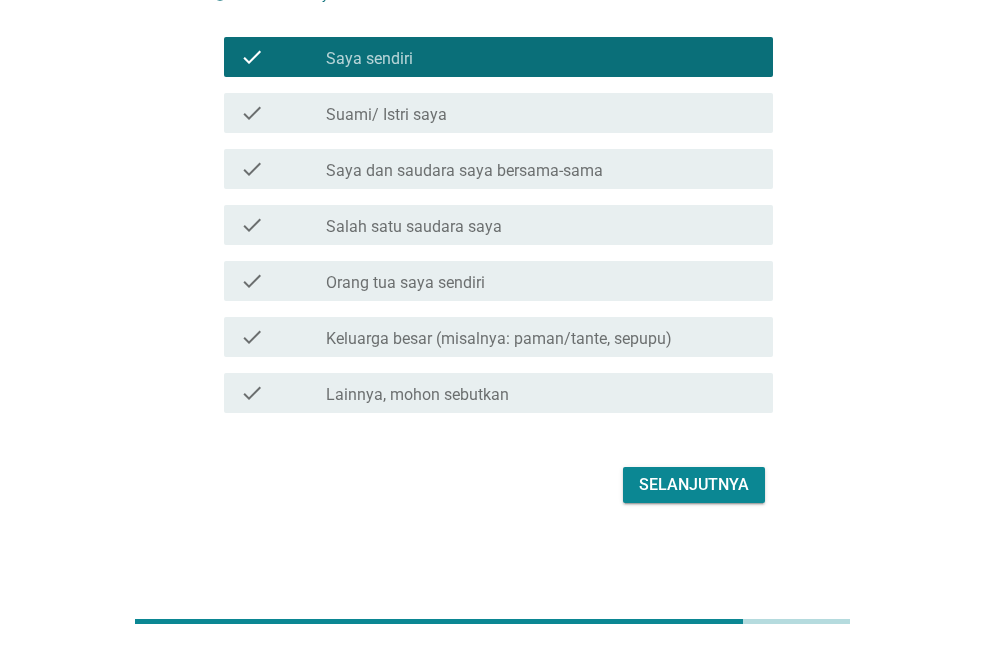 click on "Selanjutnya" at bounding box center [694, 485] 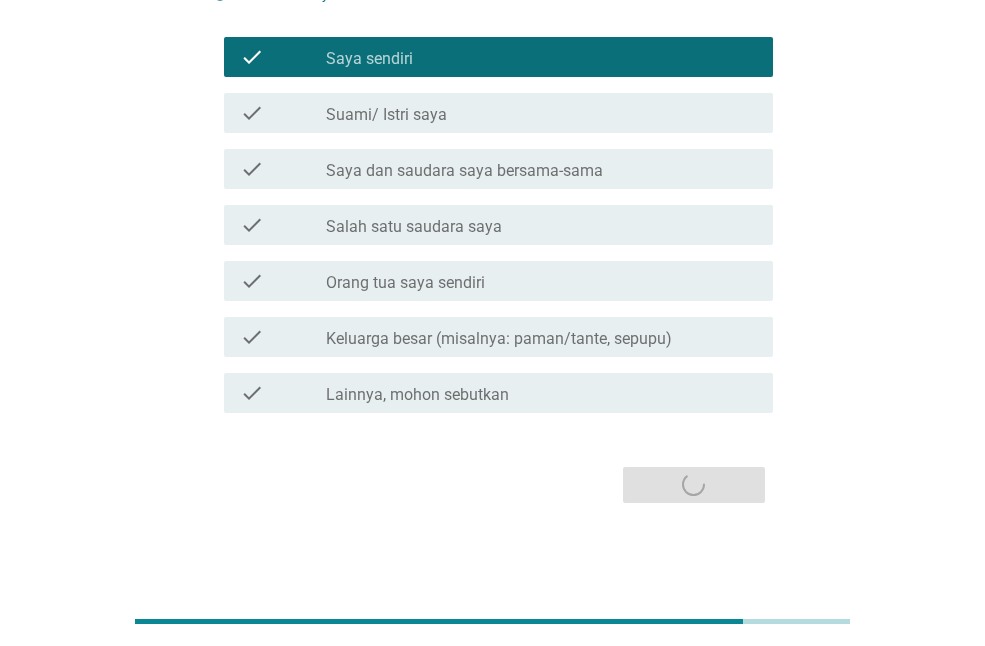 scroll, scrollTop: 0, scrollLeft: 0, axis: both 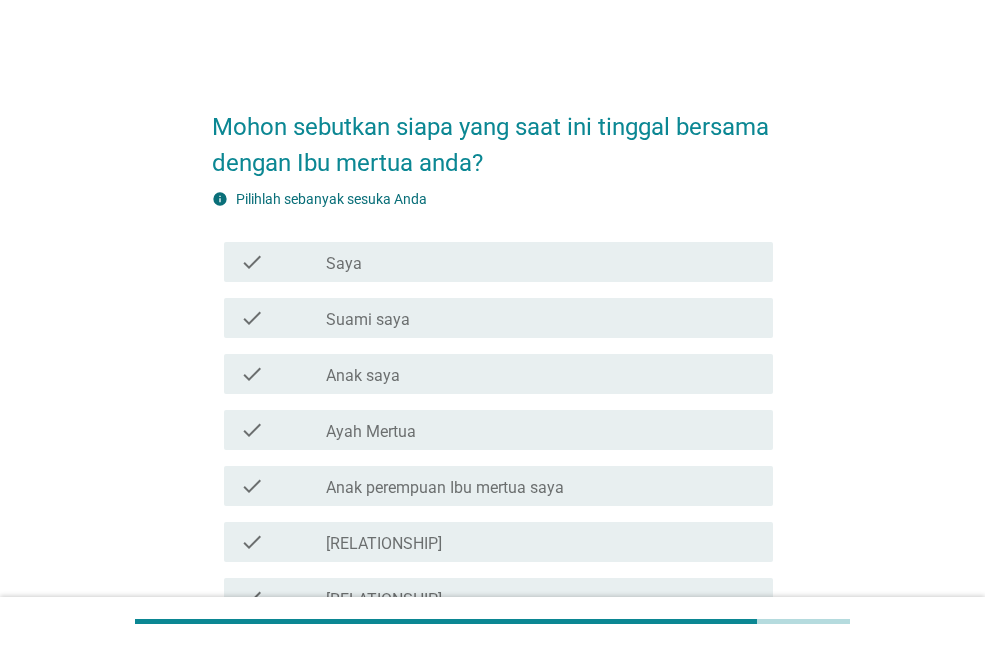 click on "Ya" at bounding box center (541, 262) 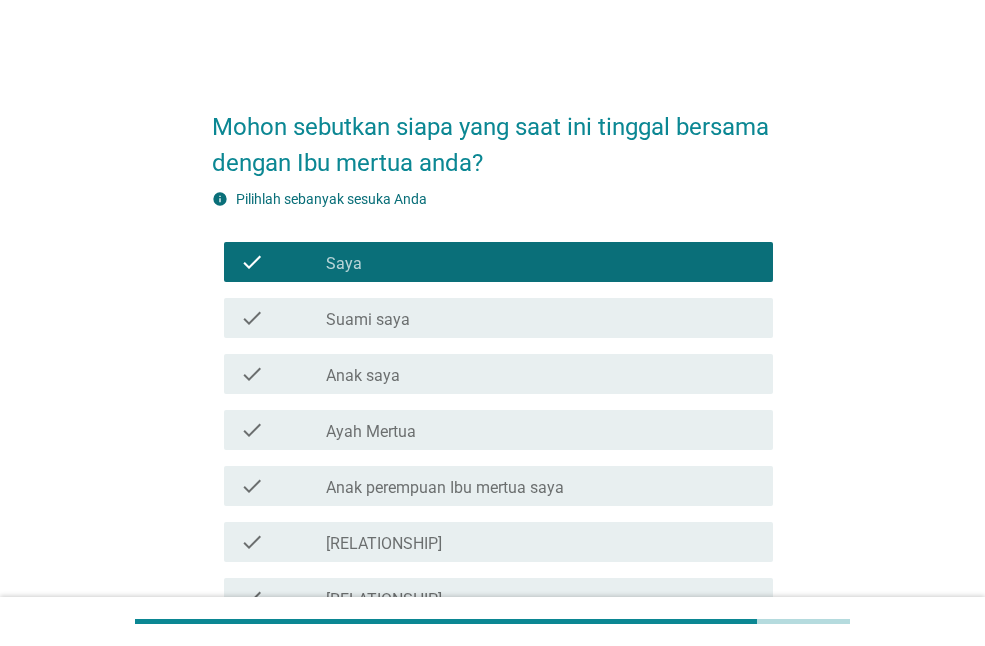 click on "Ya, [RELATIONSHIP]" at bounding box center [541, 318] 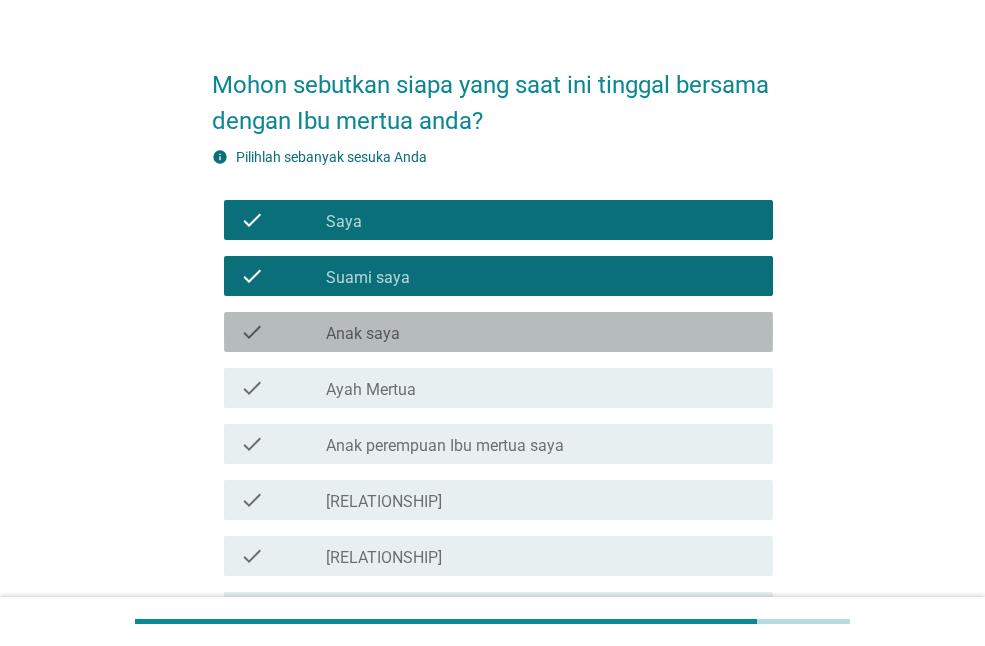 click on "Ya, [RELATIONSHIP]" at bounding box center [541, 332] 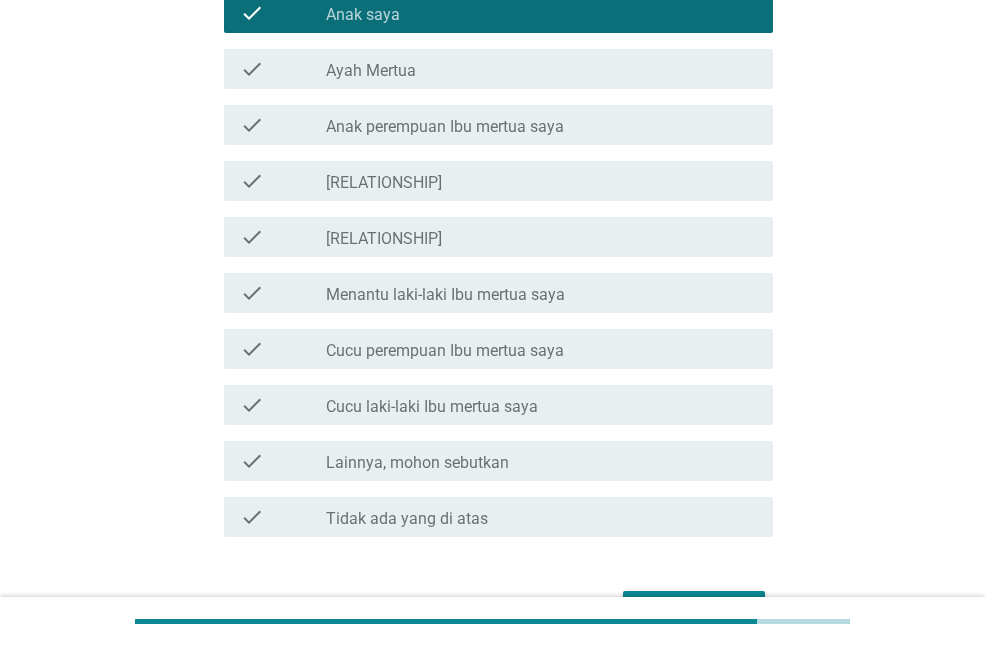 scroll, scrollTop: 485, scrollLeft: 0, axis: vertical 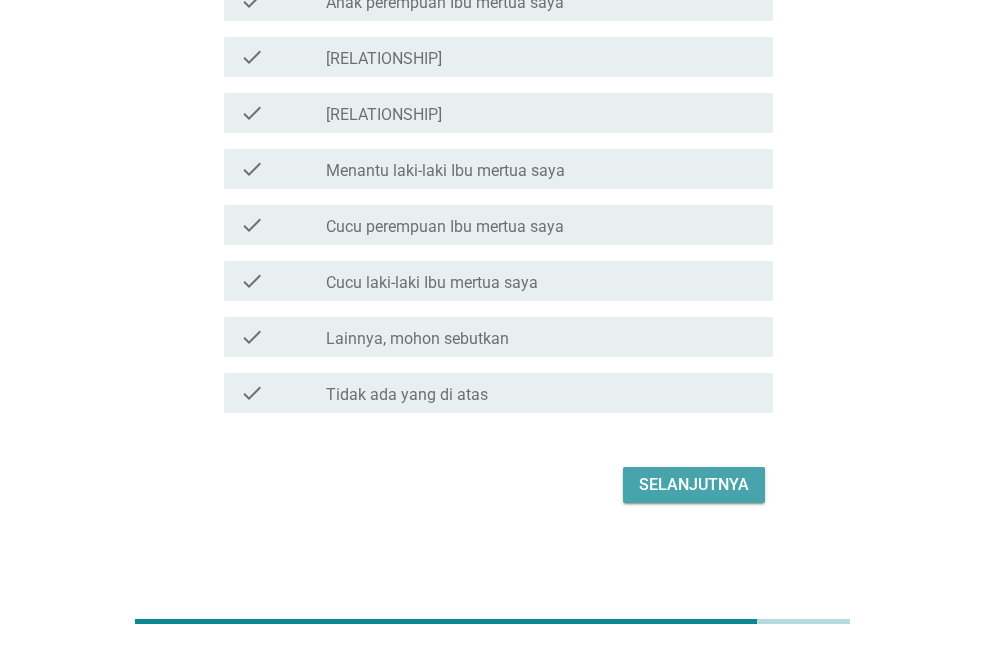 click on "Selanjutnya" at bounding box center (694, 485) 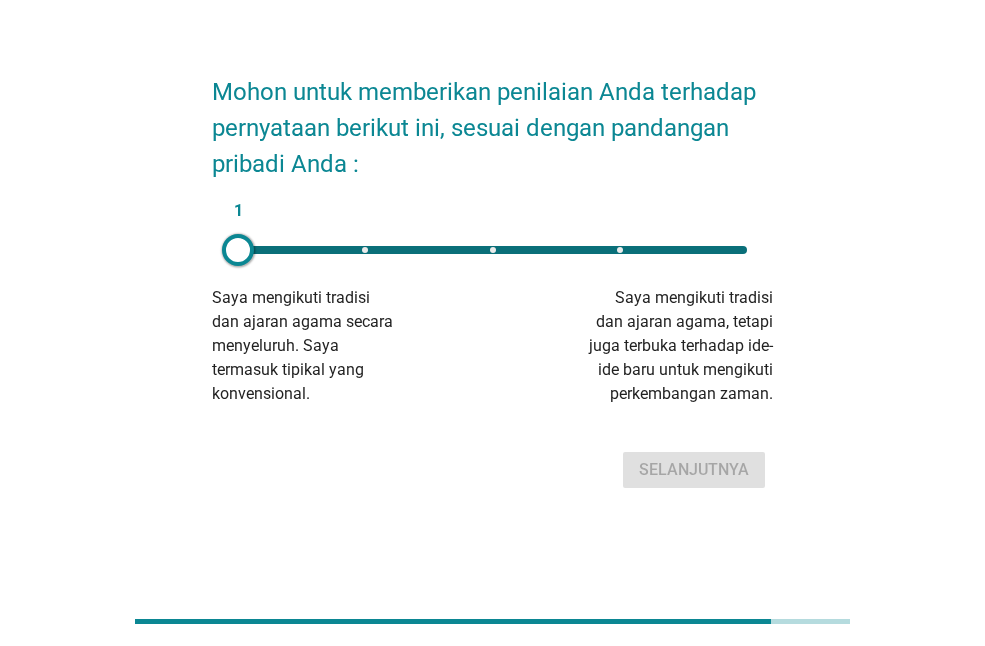 scroll, scrollTop: 0, scrollLeft: 0, axis: both 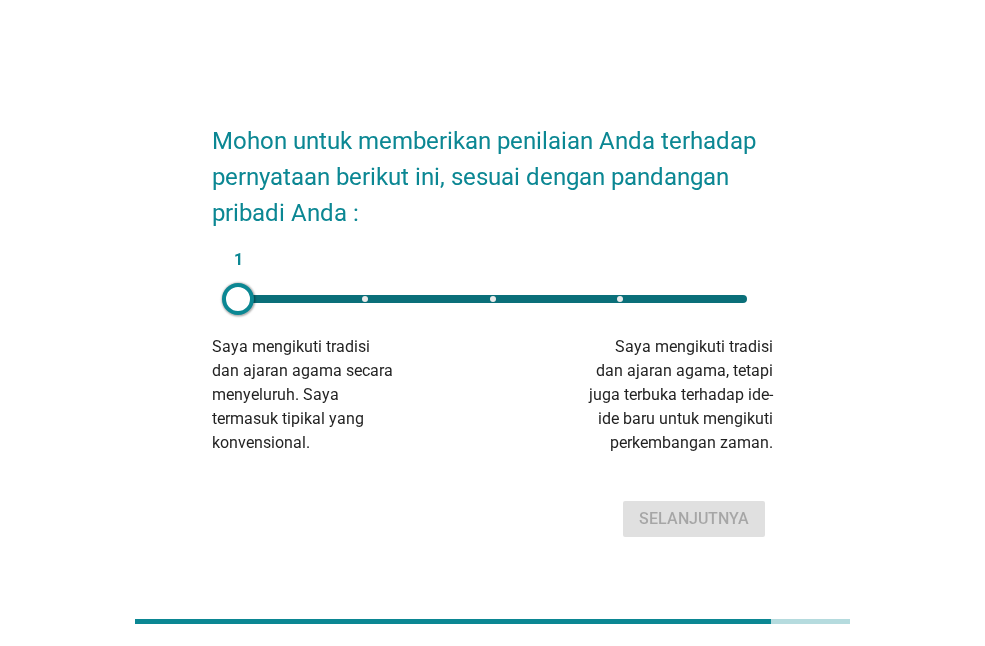 click on "1" at bounding box center (492, 299) 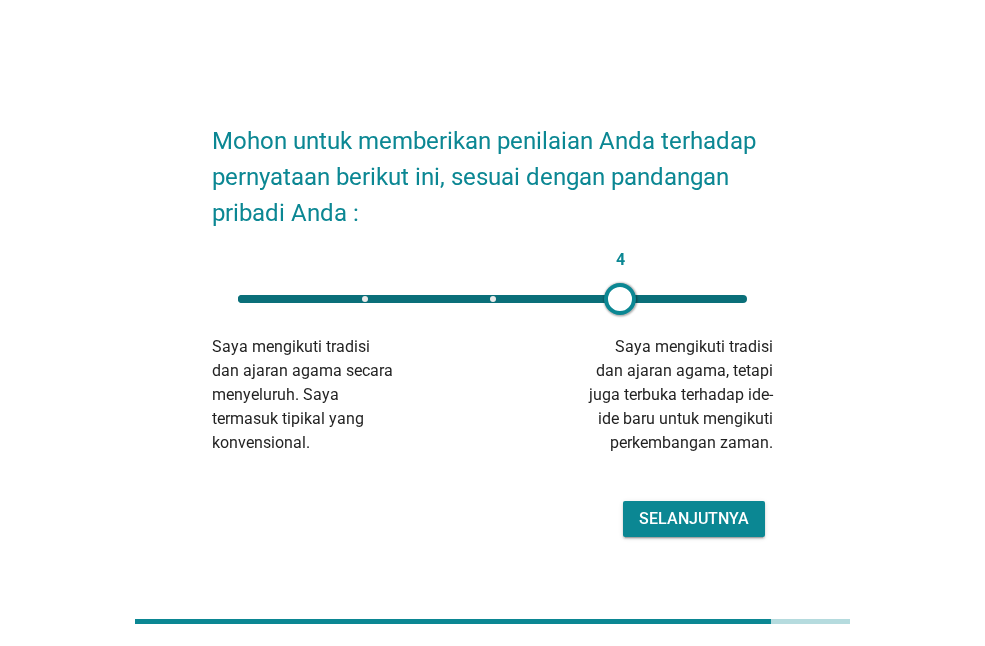 click on "Selanjutnya" at bounding box center [694, 519] 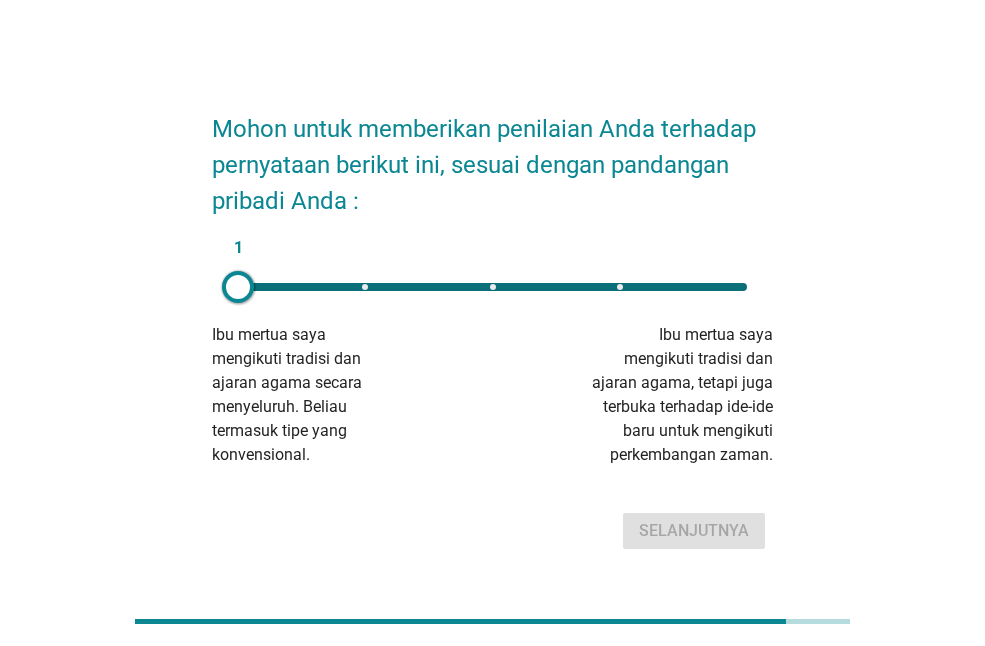 click on "1" at bounding box center (492, 287) 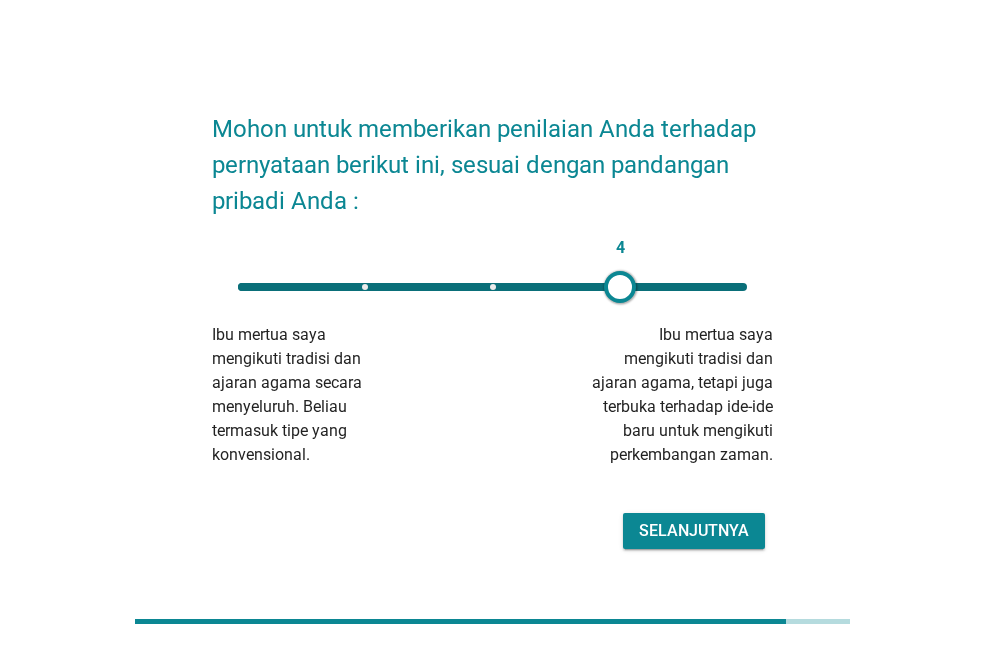 click on "Selanjutnya" at bounding box center (694, 531) 